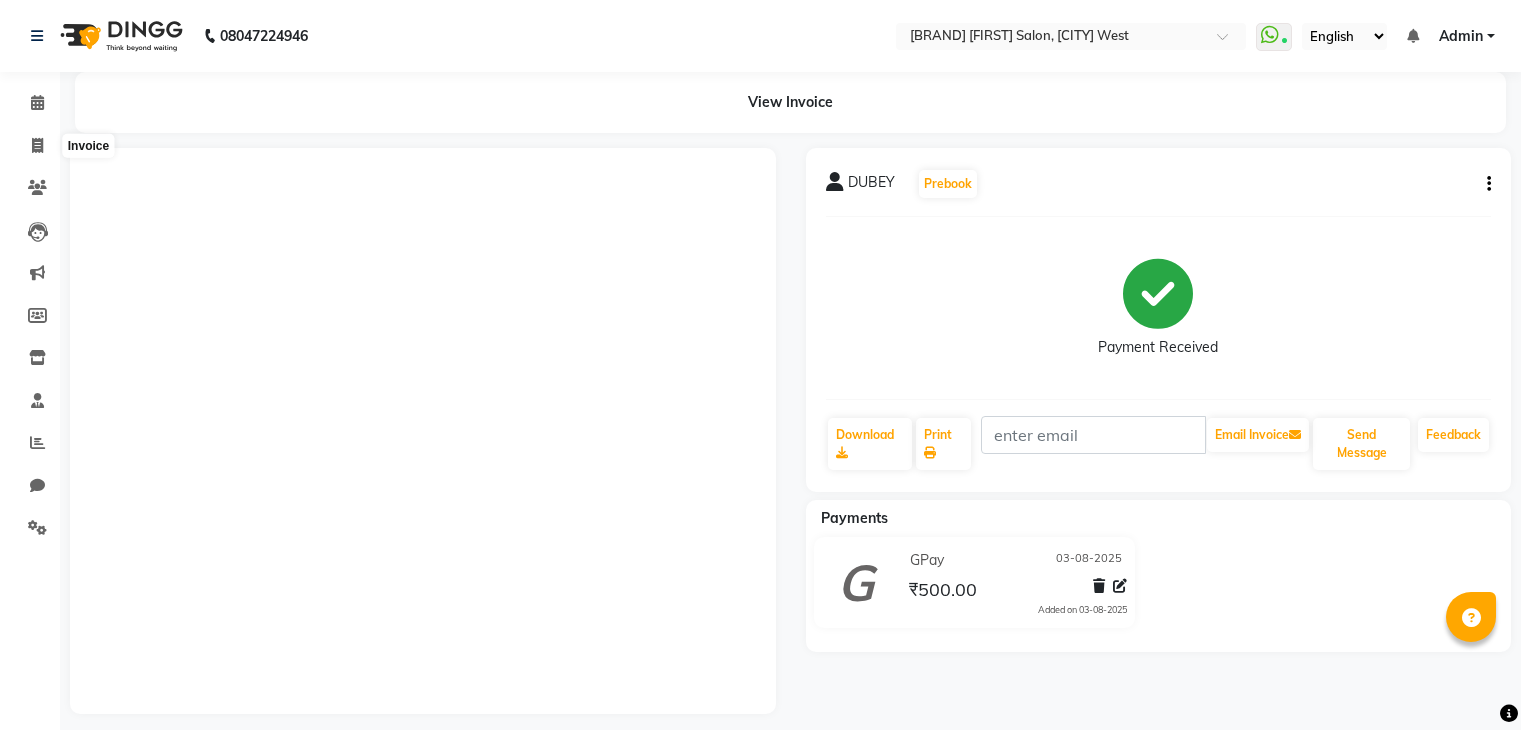 scroll, scrollTop: 0, scrollLeft: 0, axis: both 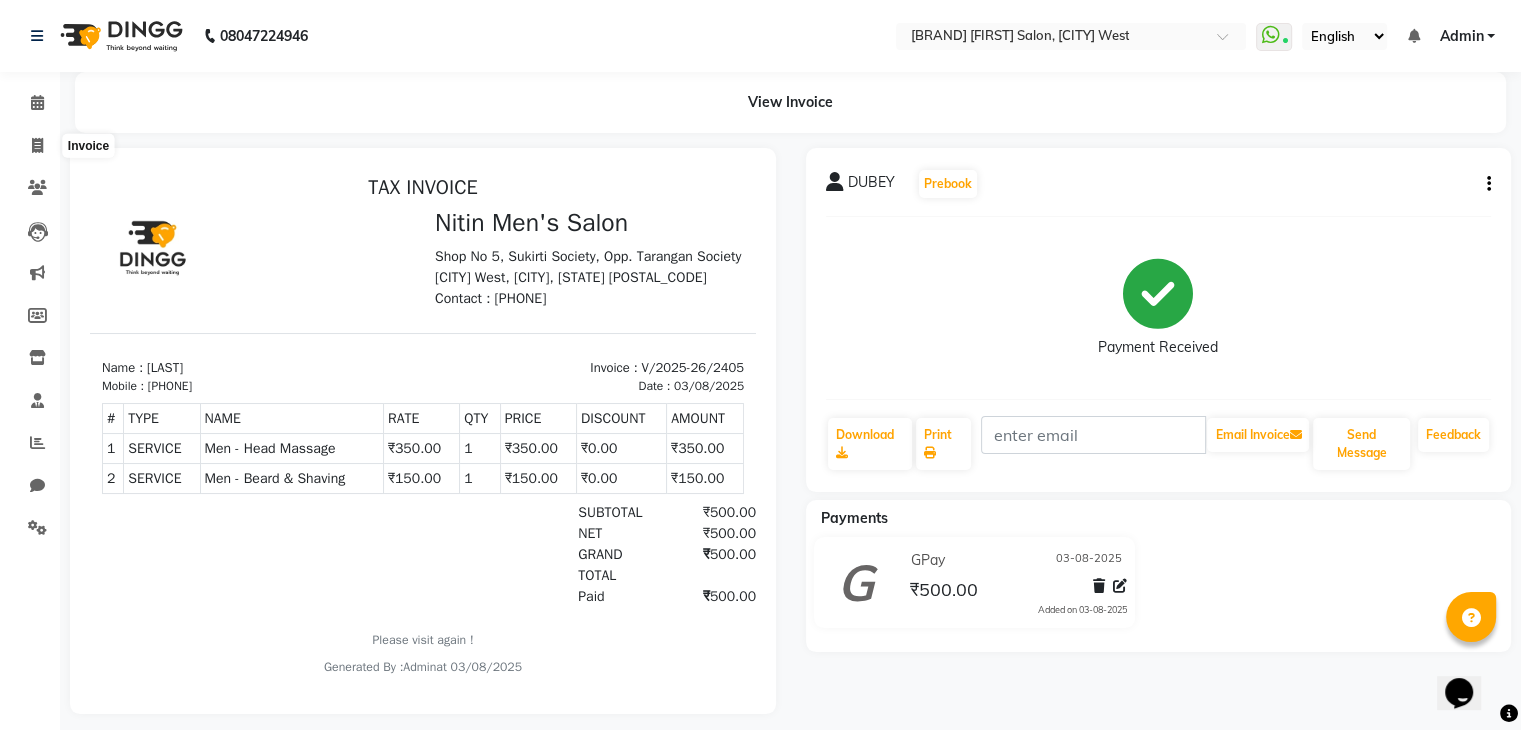 click 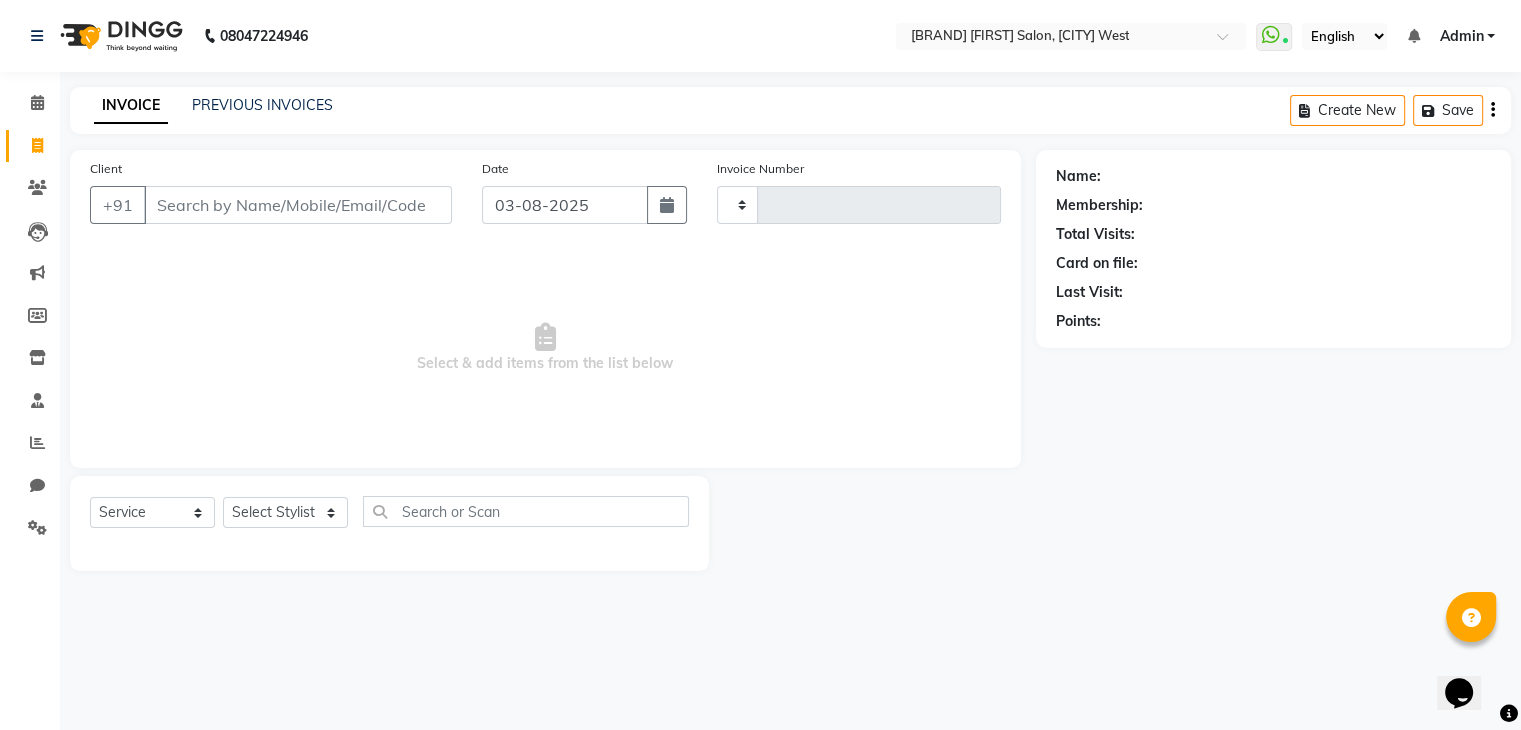 type on "2413" 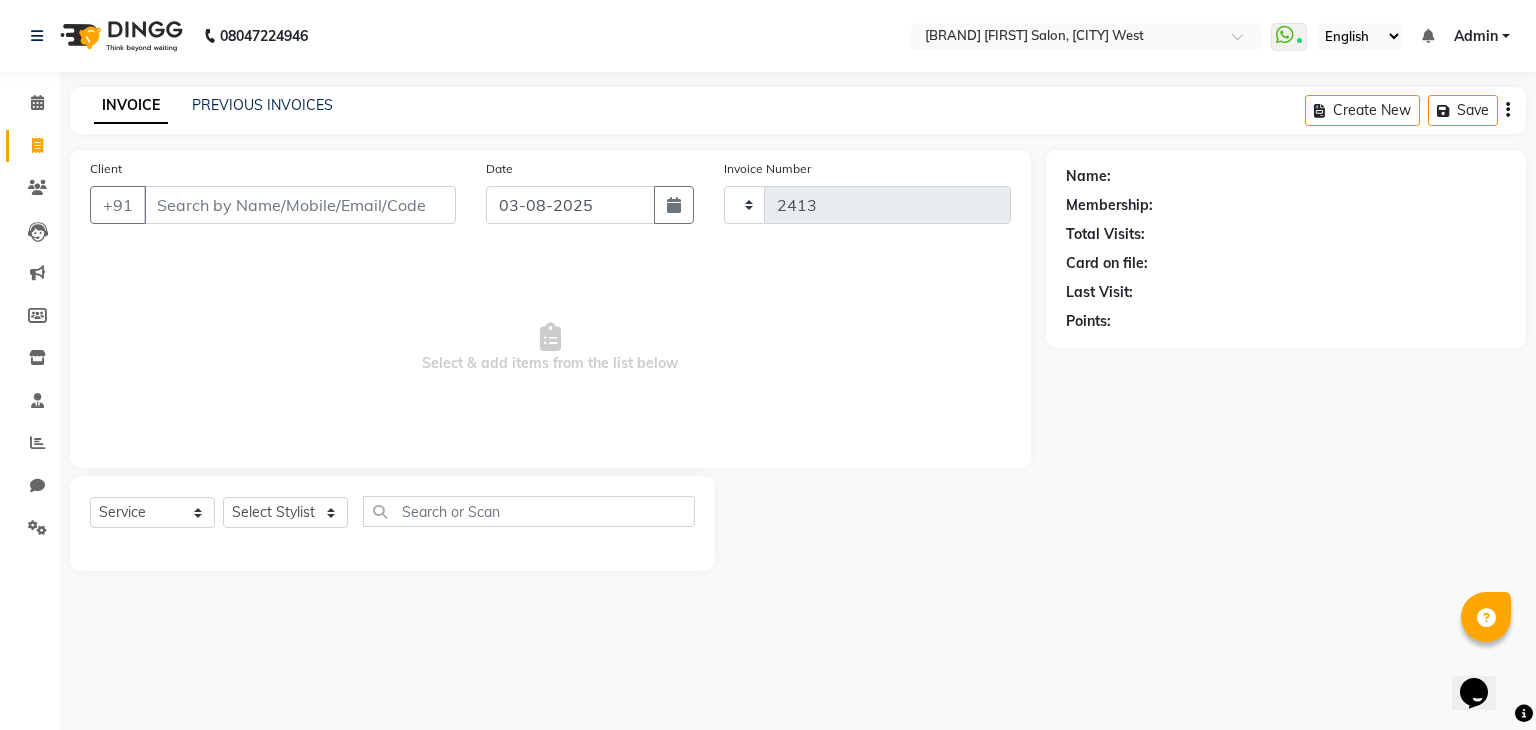 select on "7981" 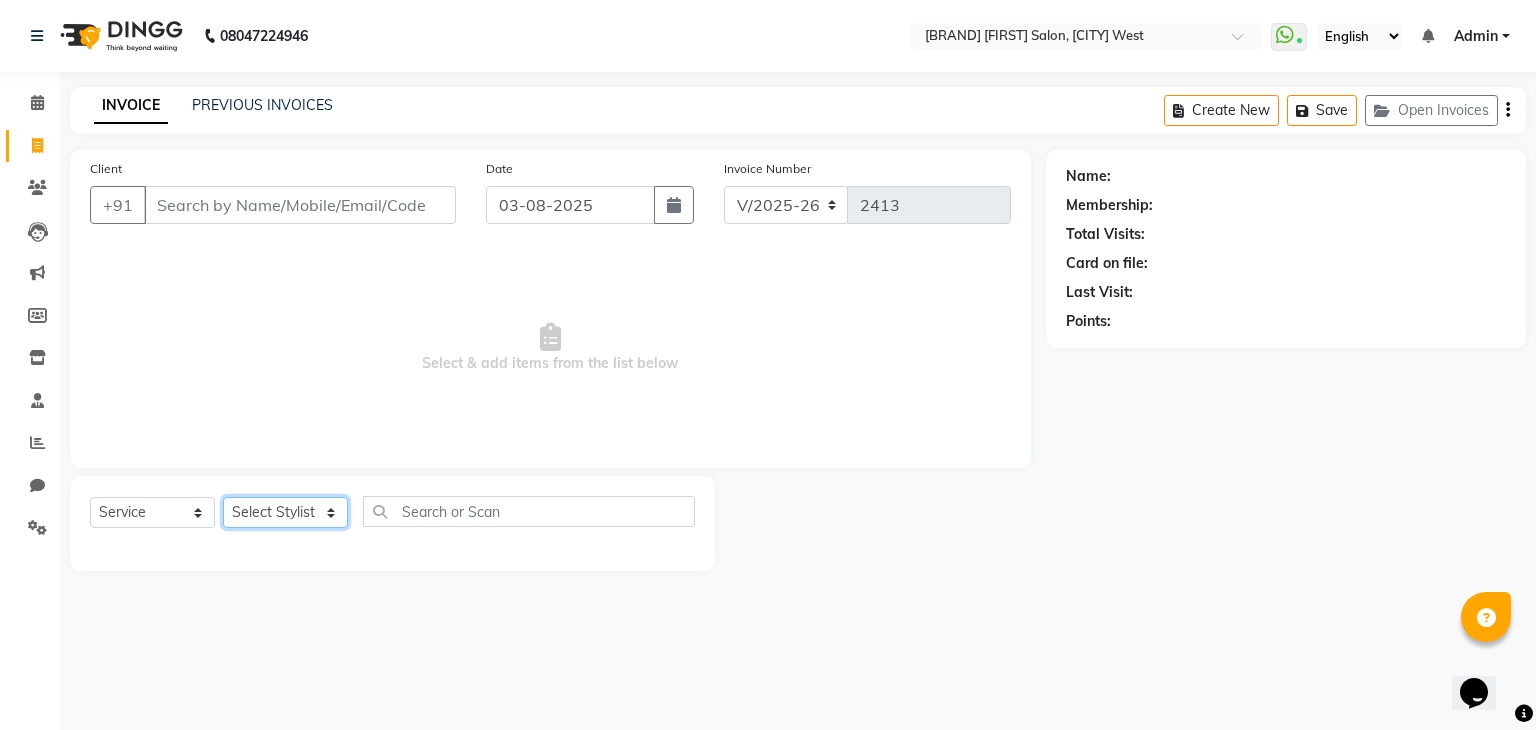 click on "Select Stylist [FIRST] [LAST] [FIRST] [LAST] [FIRST] [LAST] [FIRST] [LAST] [FIRST] [LAST] [FIRST] [LAST] [FIRST] [LAST] [FIRST] [LAST] [FIRST] [LAST] [FIRST] [LAST] [FIRST] [LAST]" 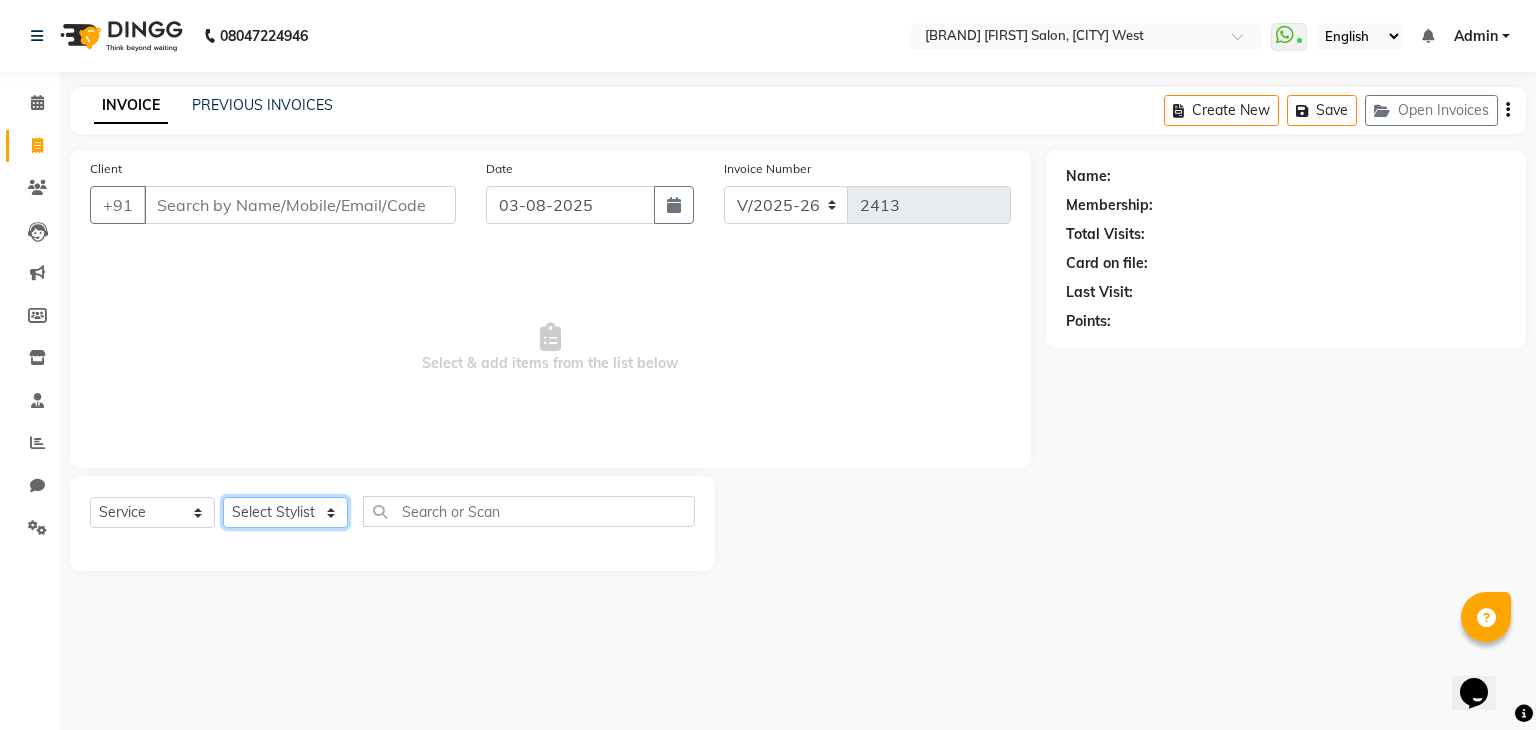 select on "82599" 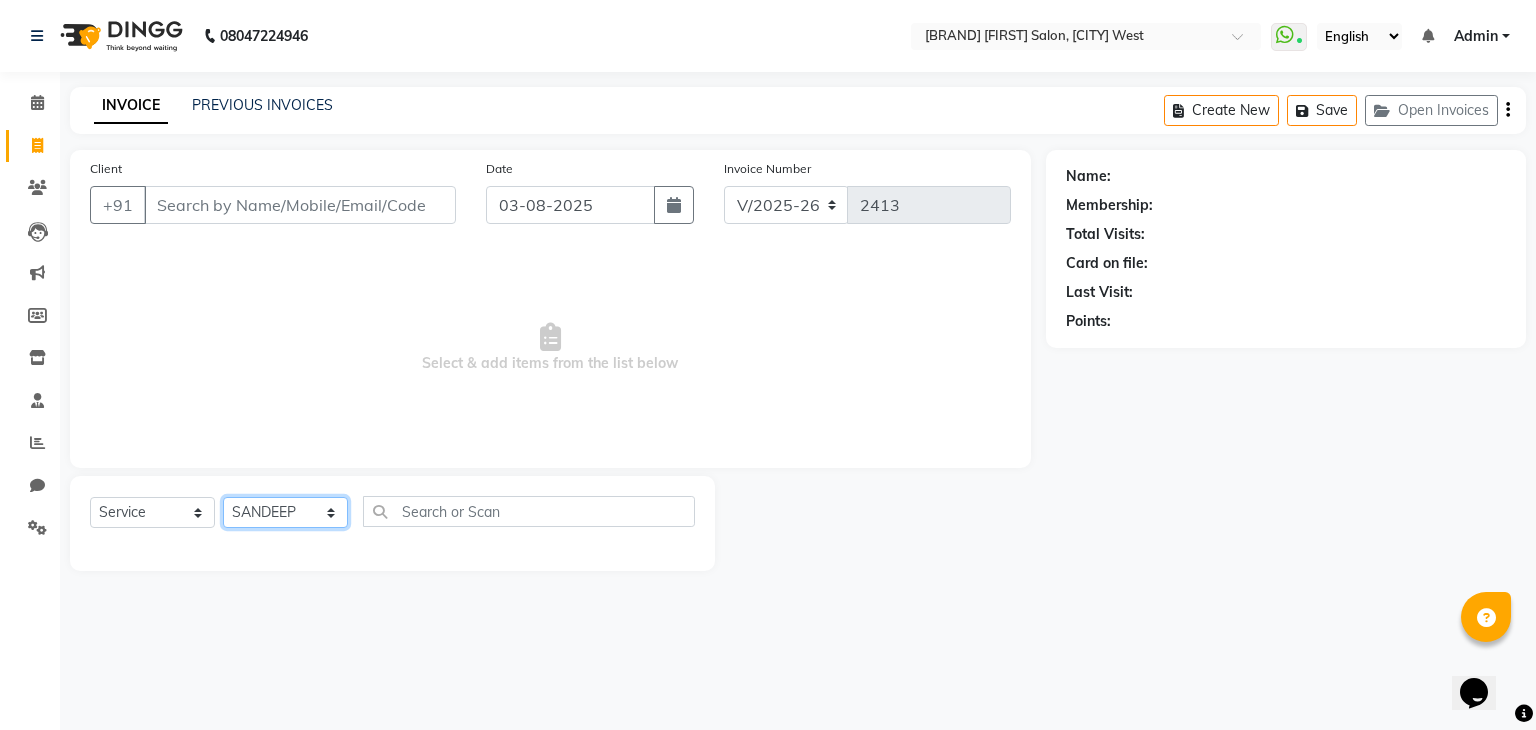 click on "Select Stylist [FIRST] [LAST] [FIRST] [LAST] [FIRST] [LAST] [FIRST] [LAST] [FIRST] [LAST] [FIRST] [LAST] [FIRST] [LAST] [FIRST] [LAST] [FIRST] [LAST] [FIRST] [LAST] [FIRST] [LAST]" 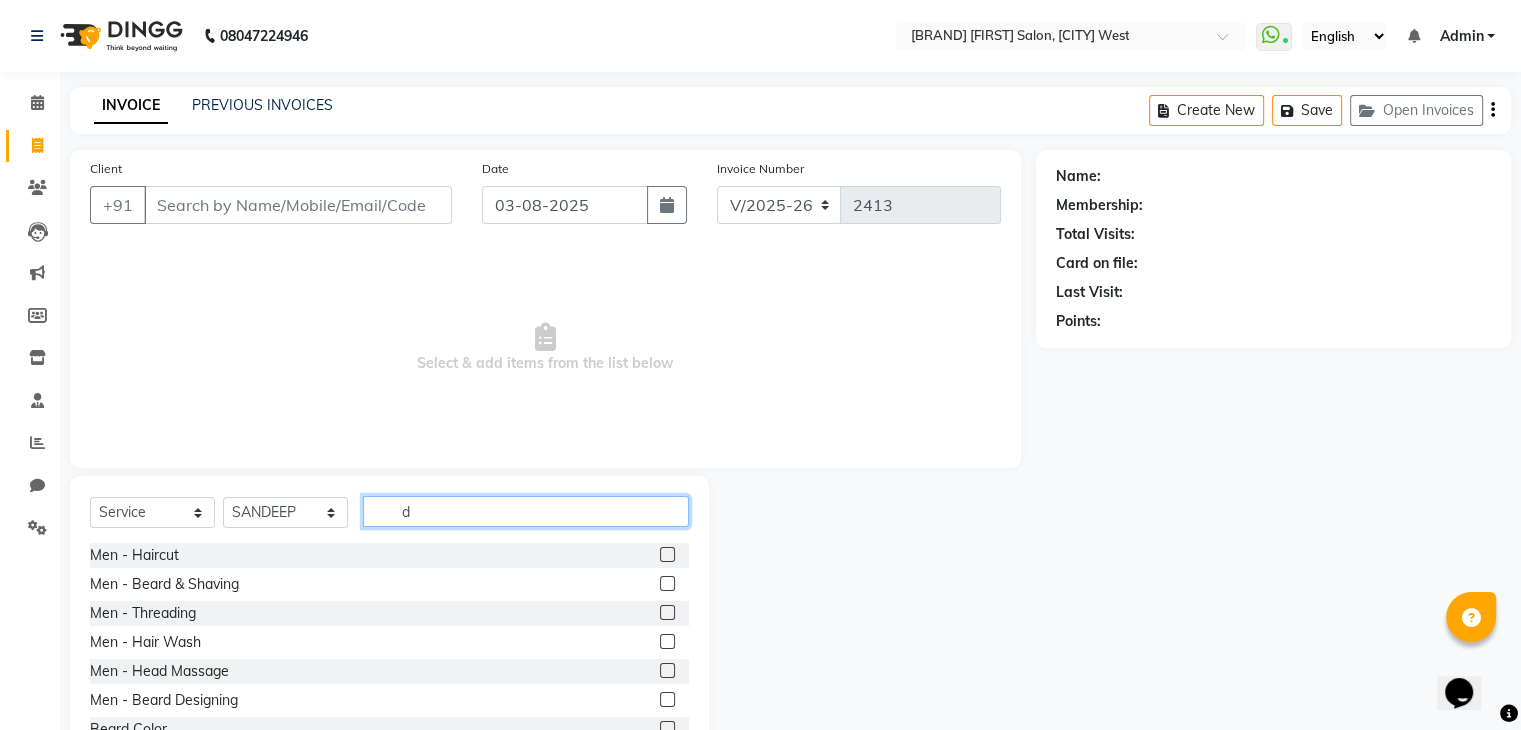 click on "d" 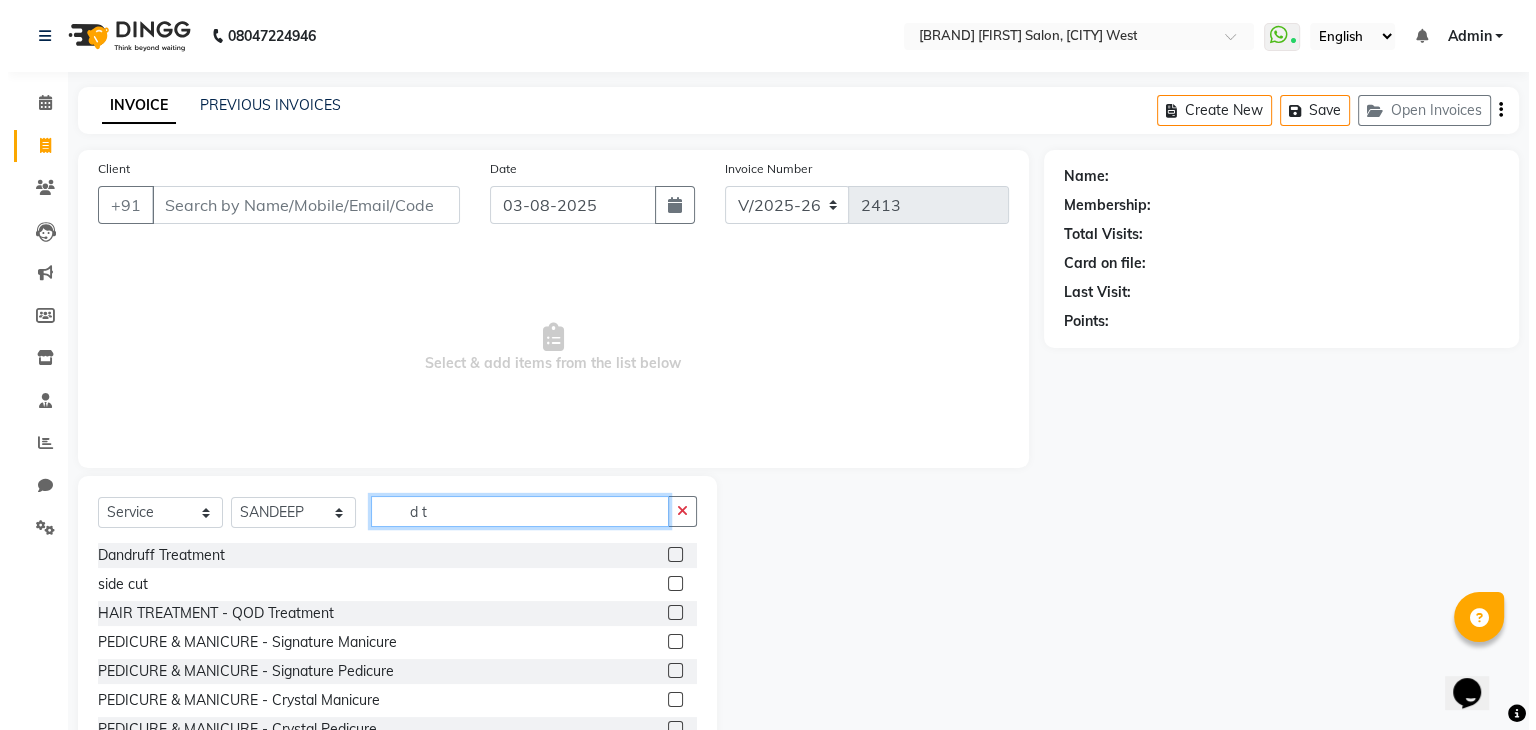 scroll, scrollTop: 119, scrollLeft: 0, axis: vertical 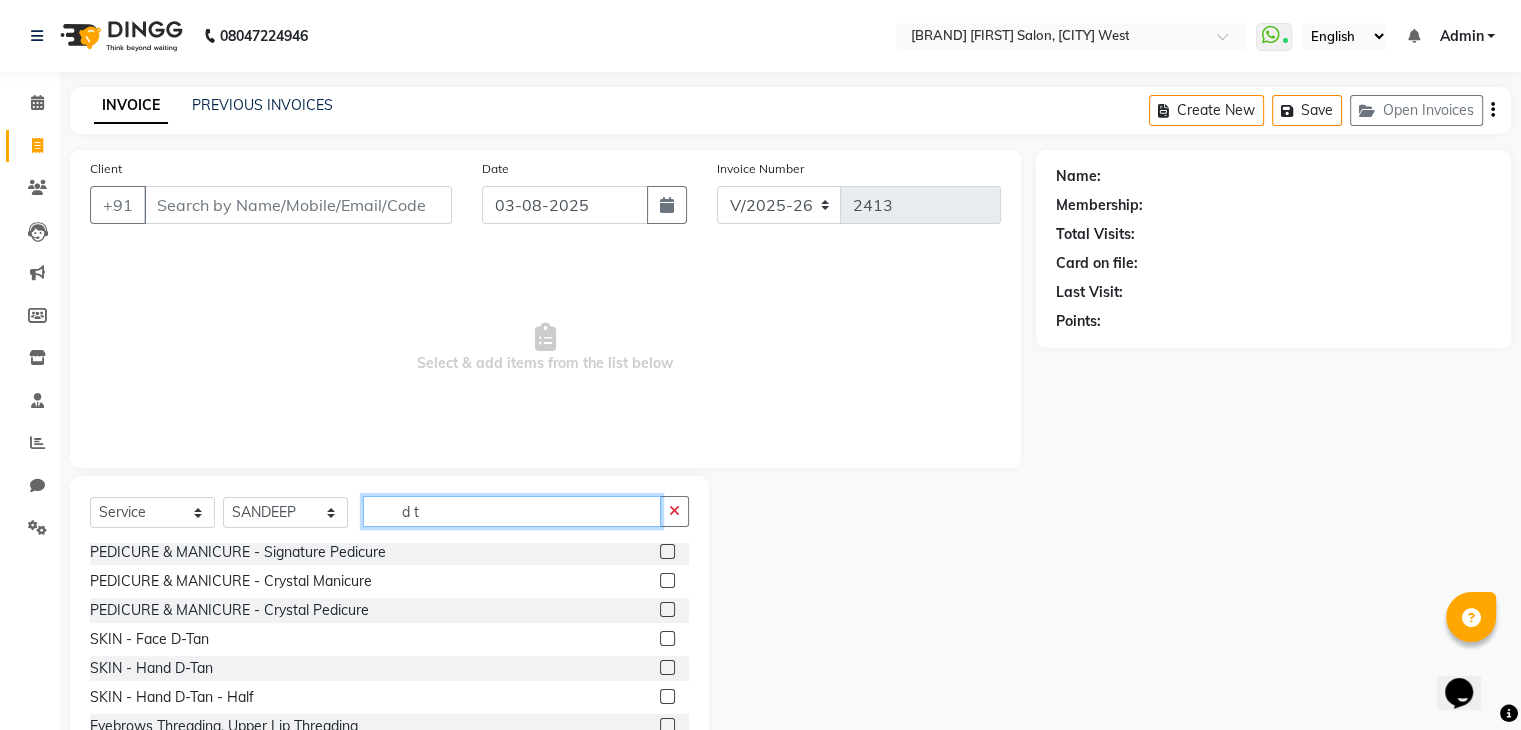 type on "d t" 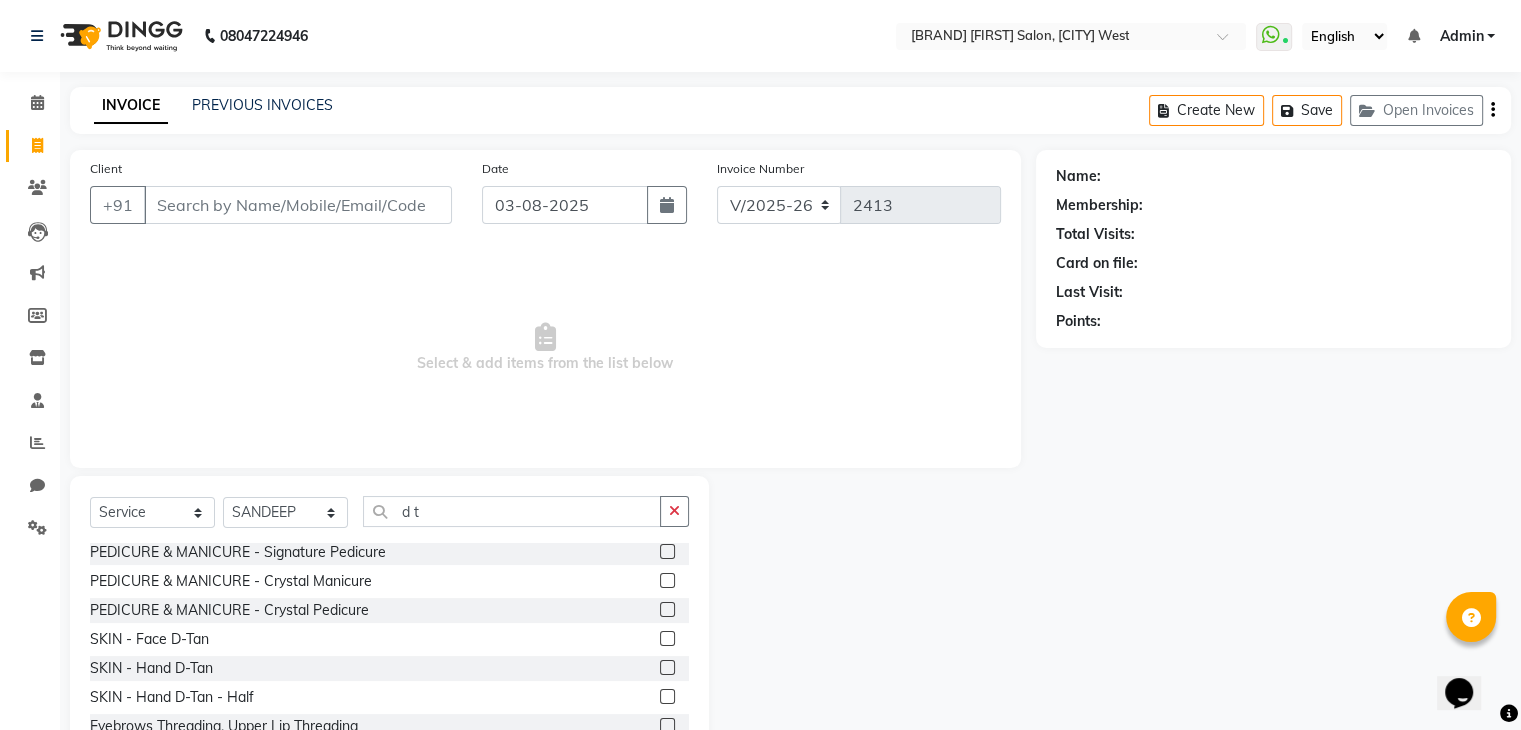 click 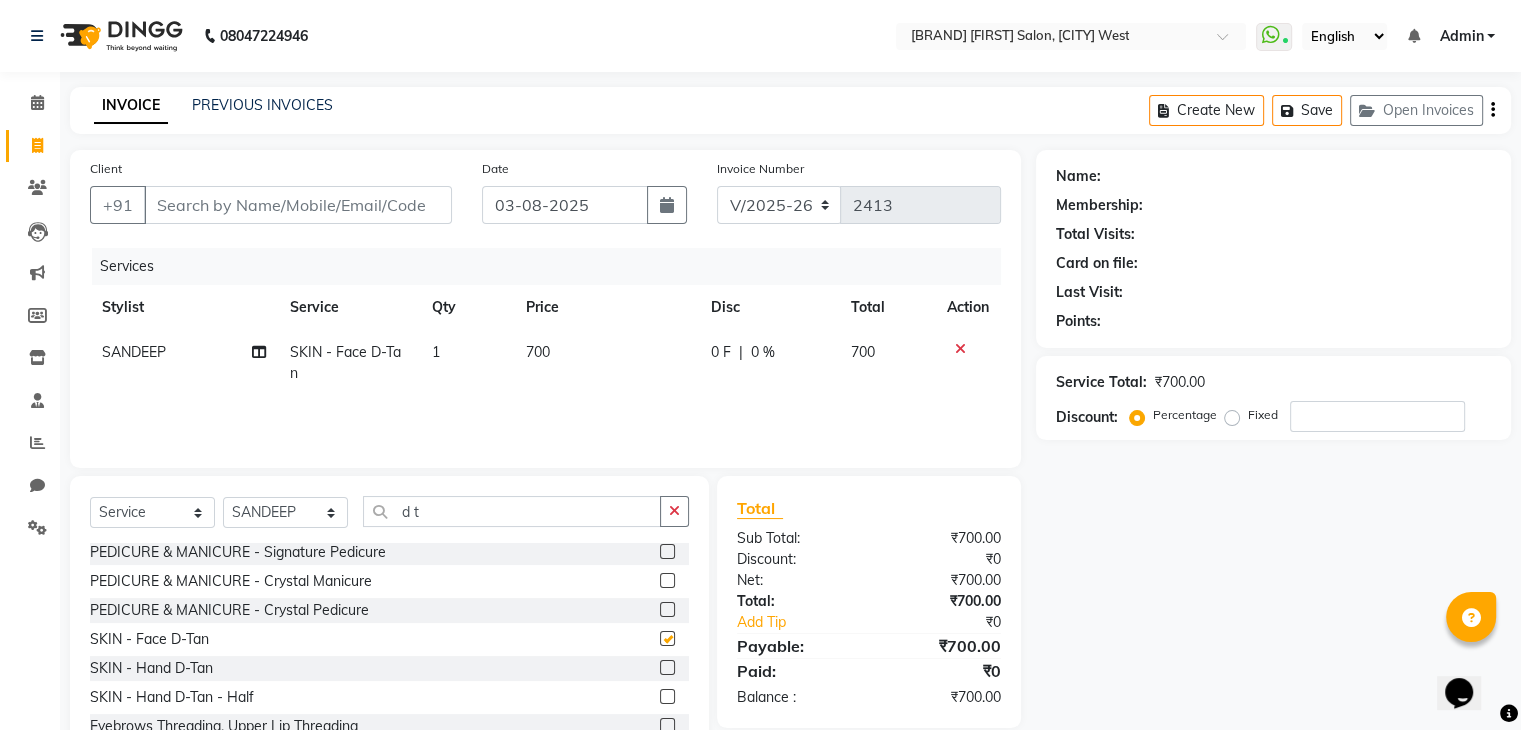 checkbox on "false" 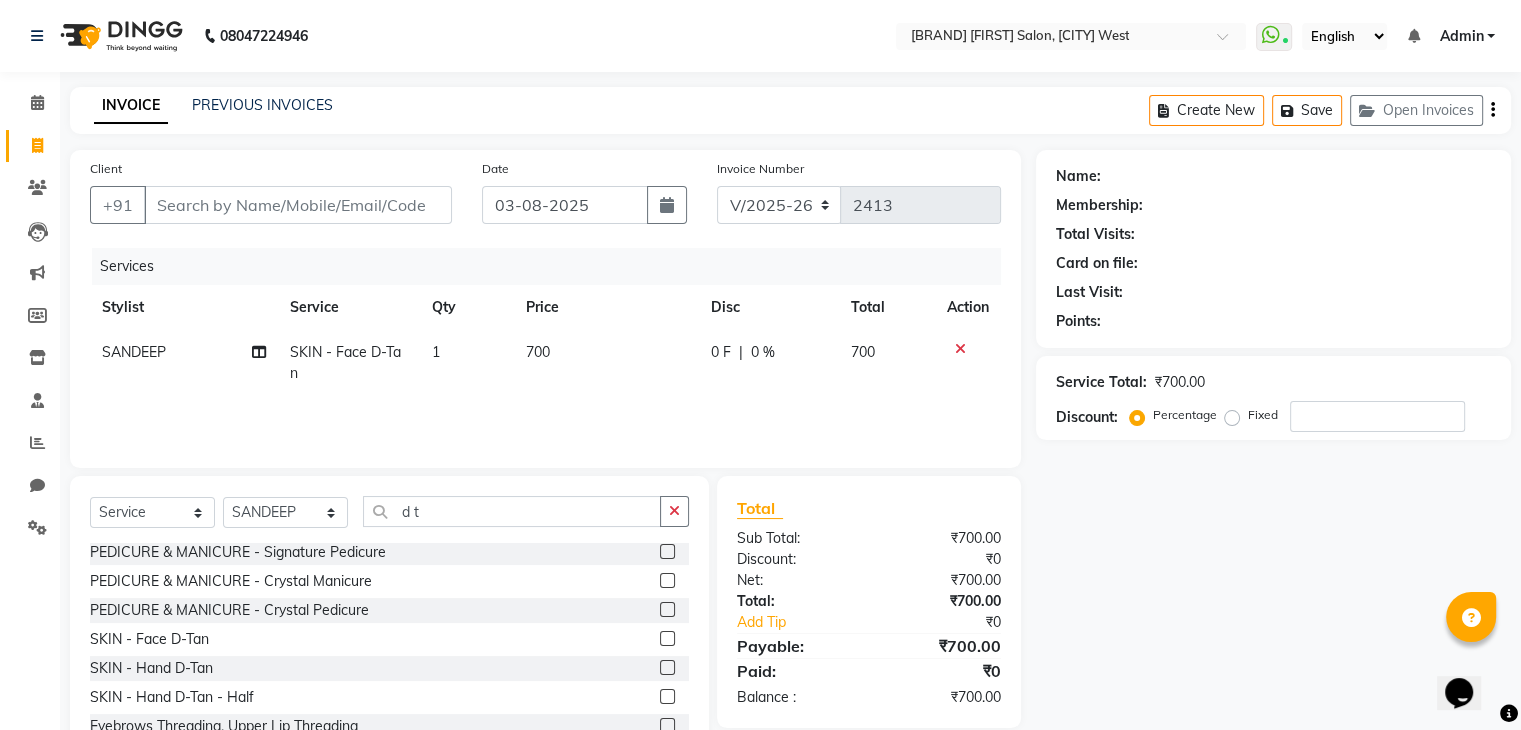 click on "PEDICURE & MANICURE - Signature Pedicure" 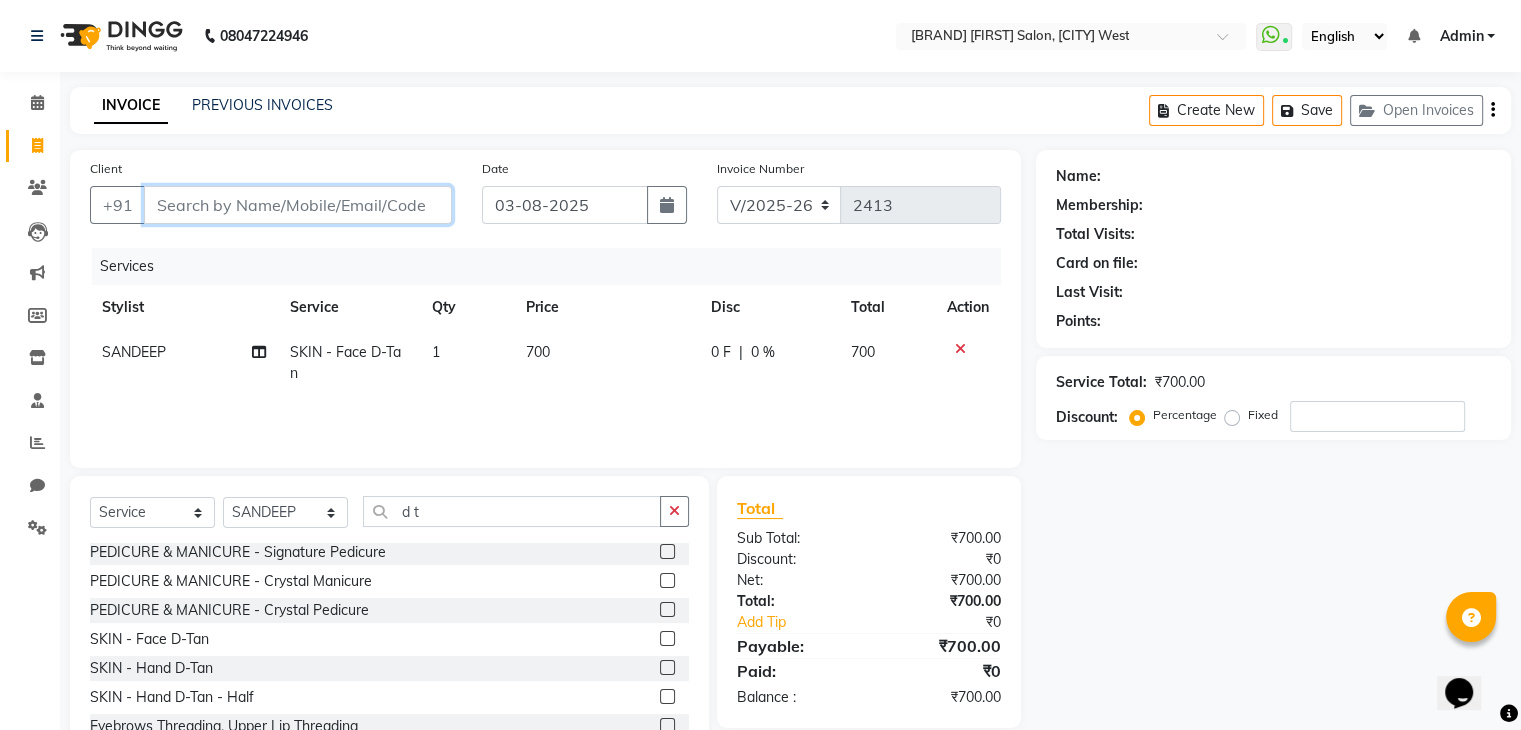 click on "Client" at bounding box center [298, 205] 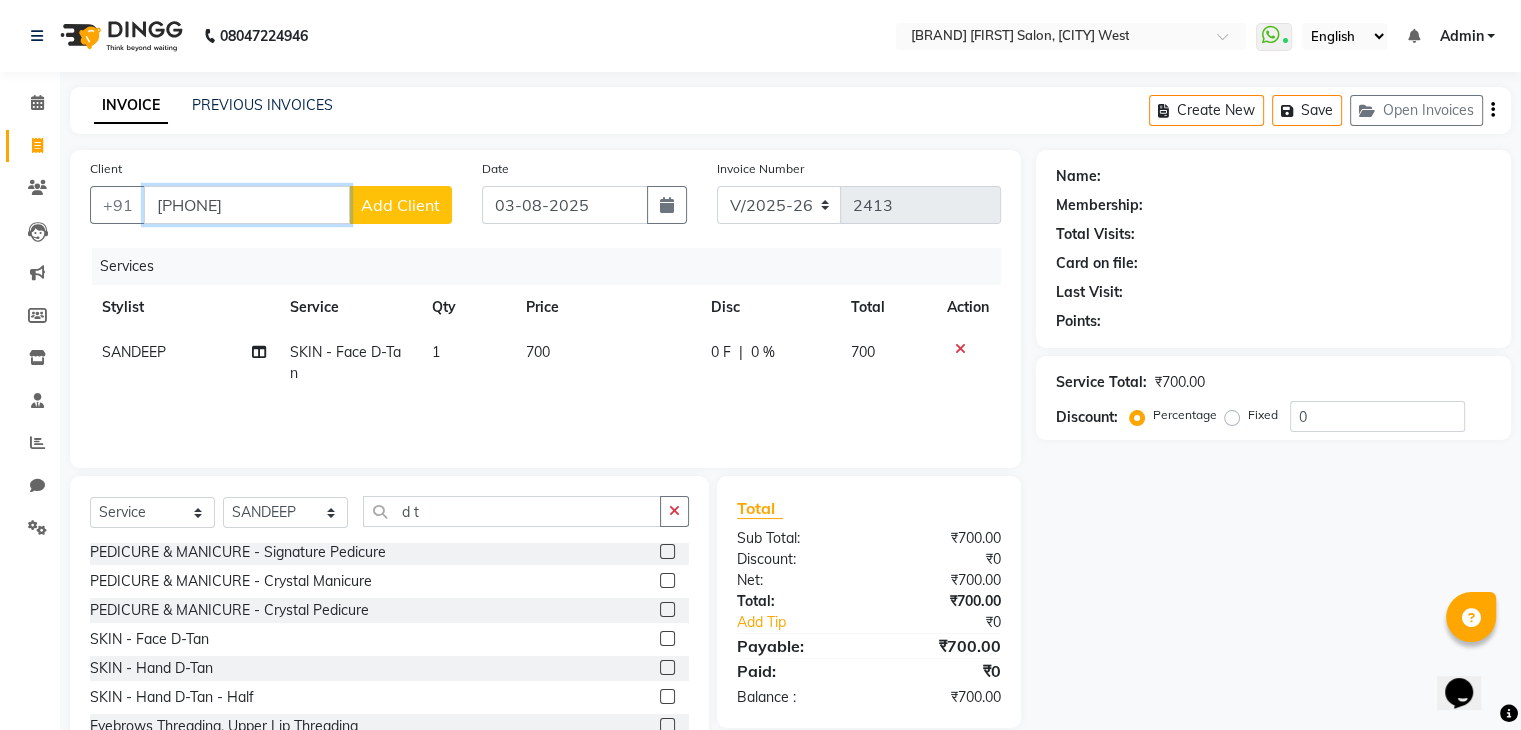 type on "7798473861" 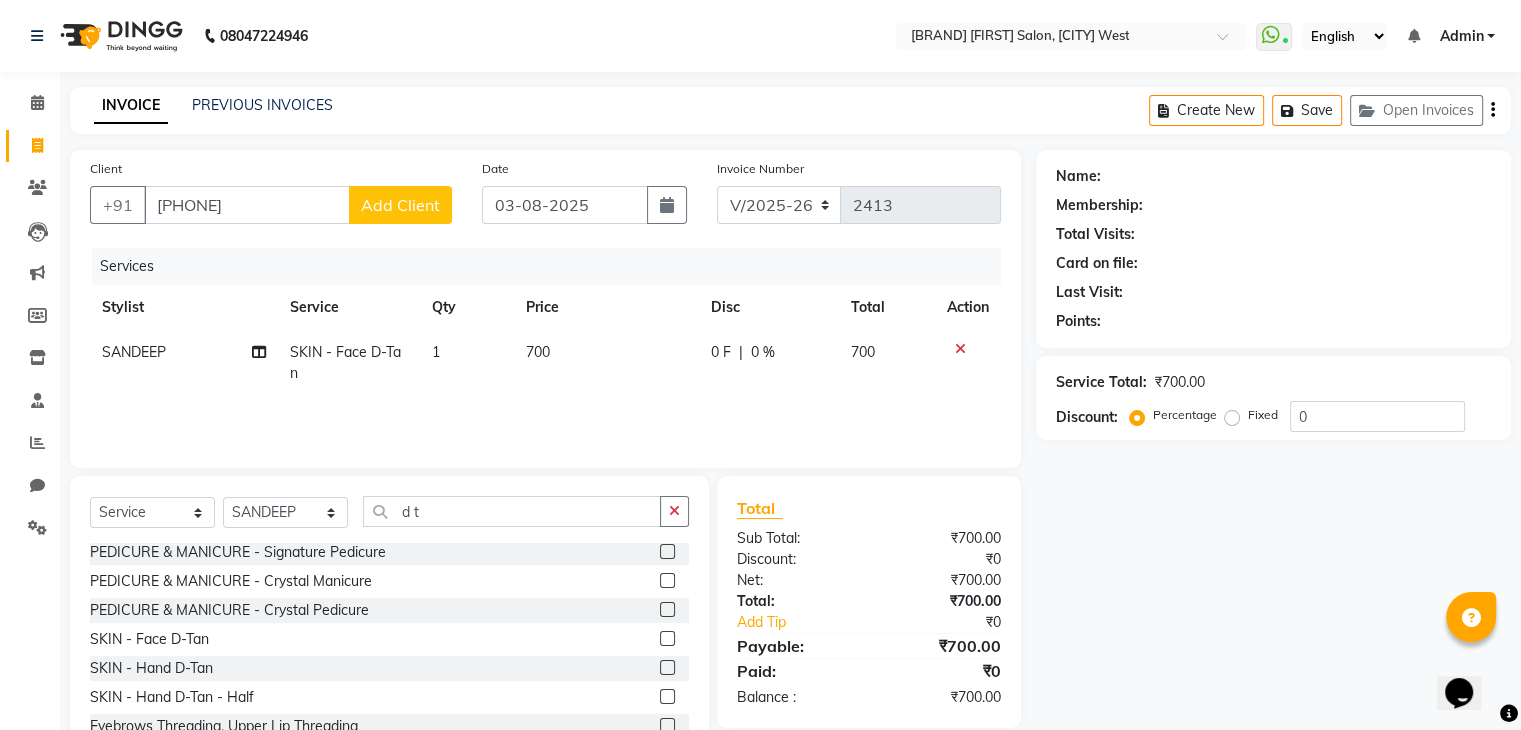 click on "Add Client" 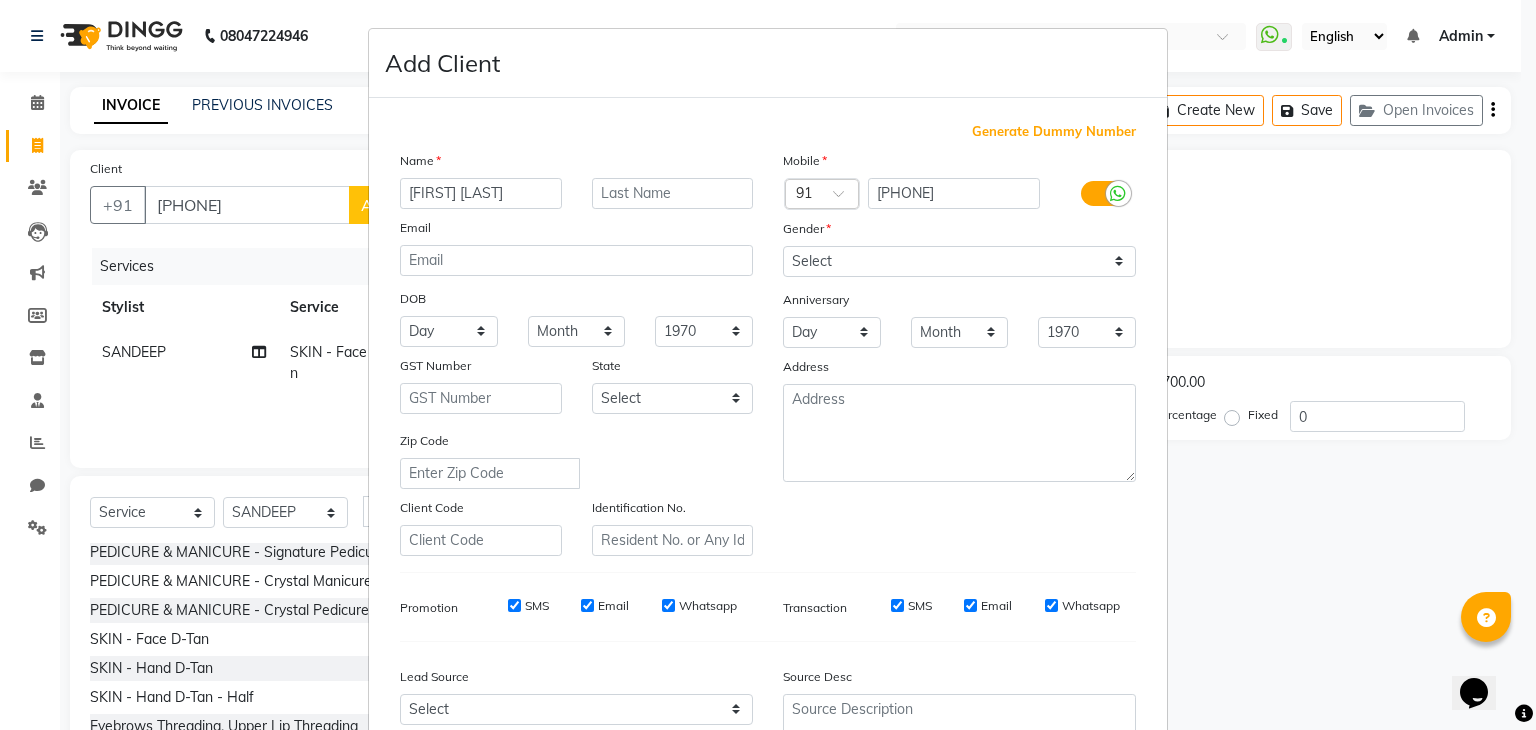 type on "ajit kumar" 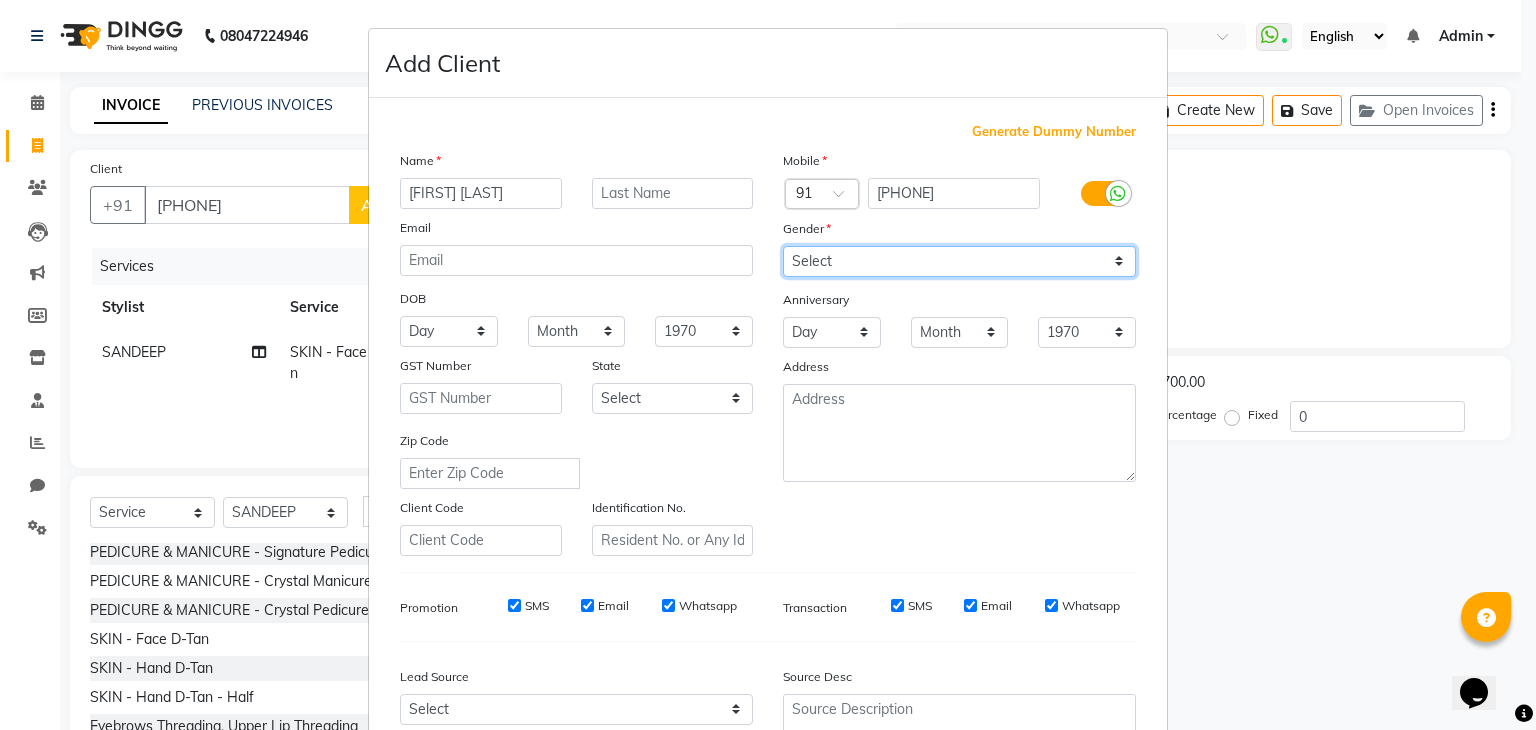 click on "Select Male Female Other Prefer Not To Say" at bounding box center [959, 261] 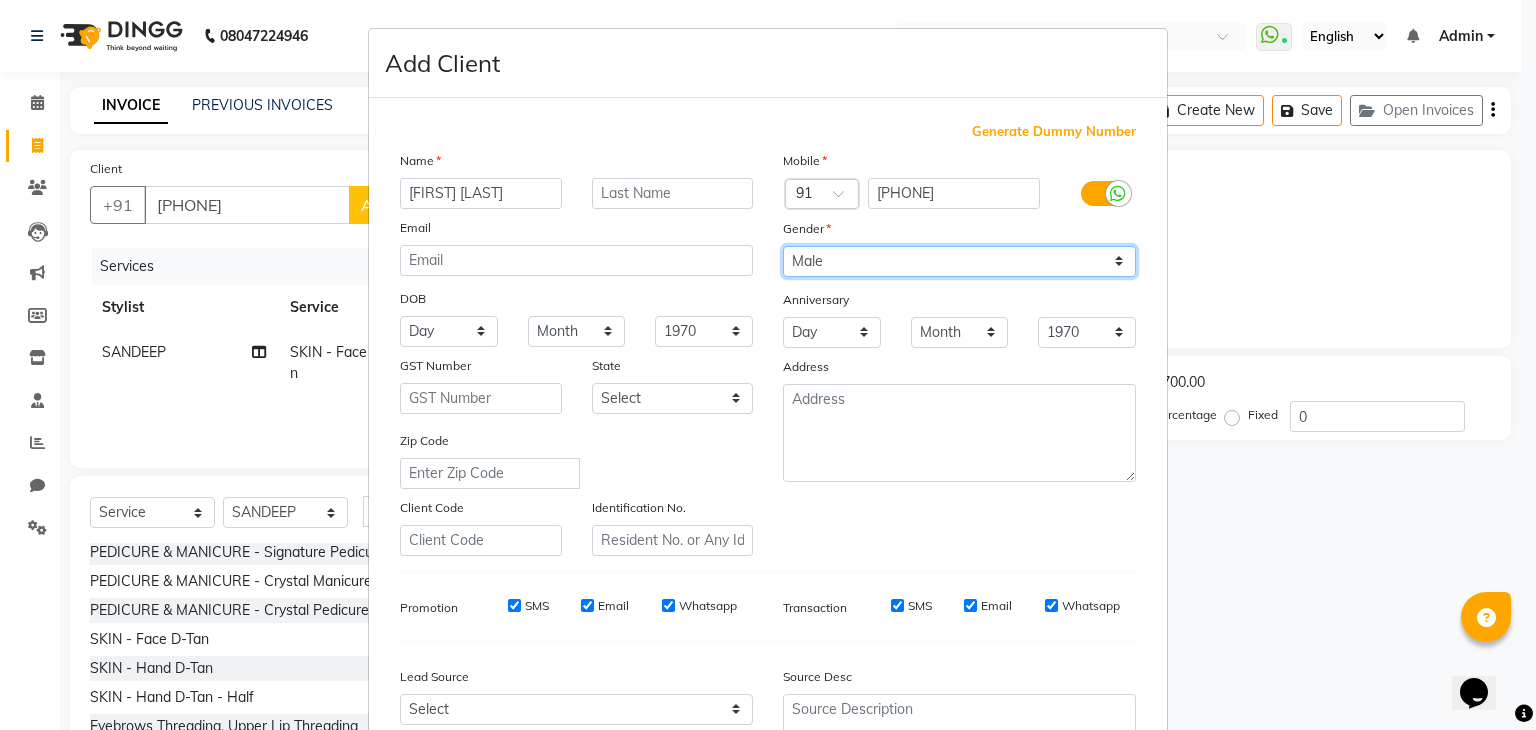 click on "Select Male Female Other Prefer Not To Say" at bounding box center (959, 261) 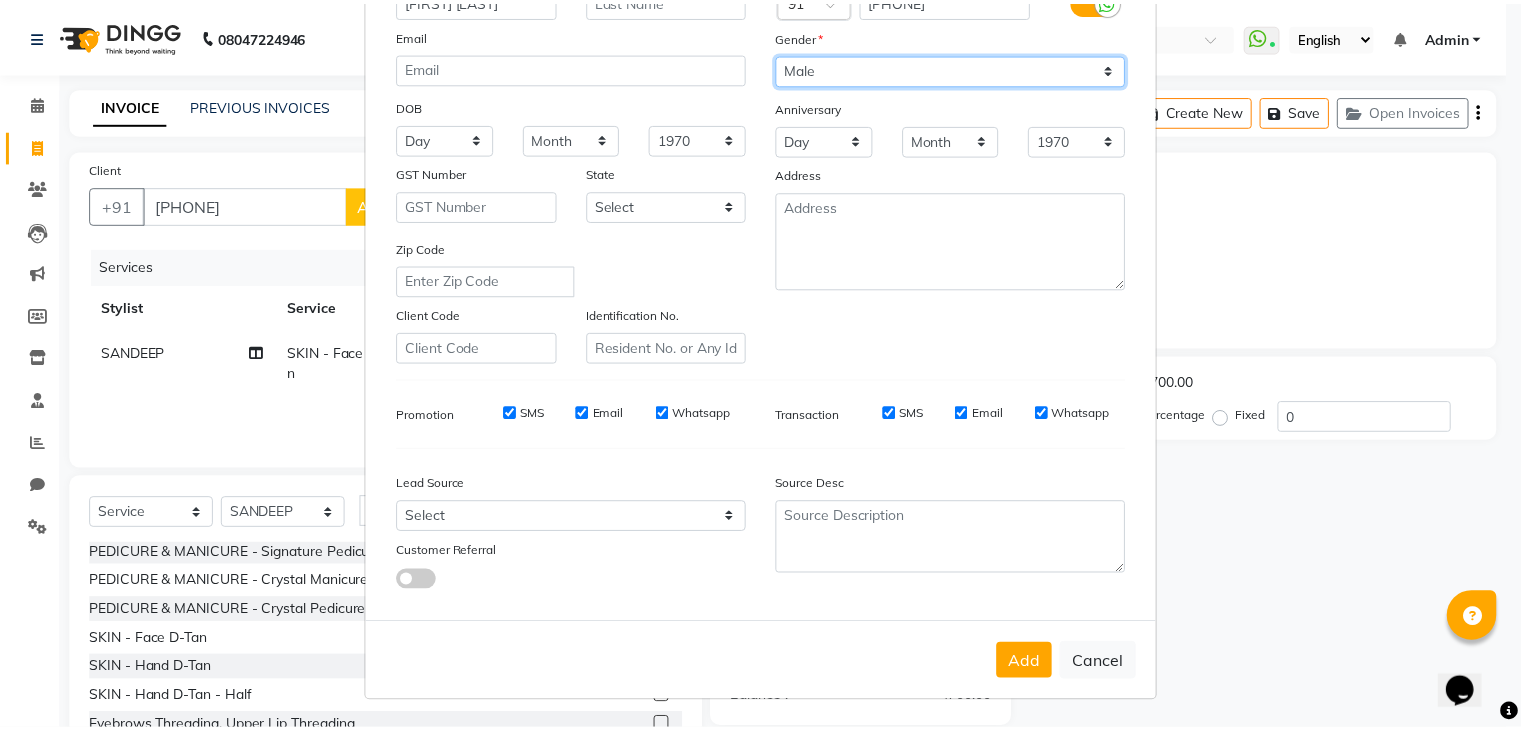 scroll, scrollTop: 202, scrollLeft: 0, axis: vertical 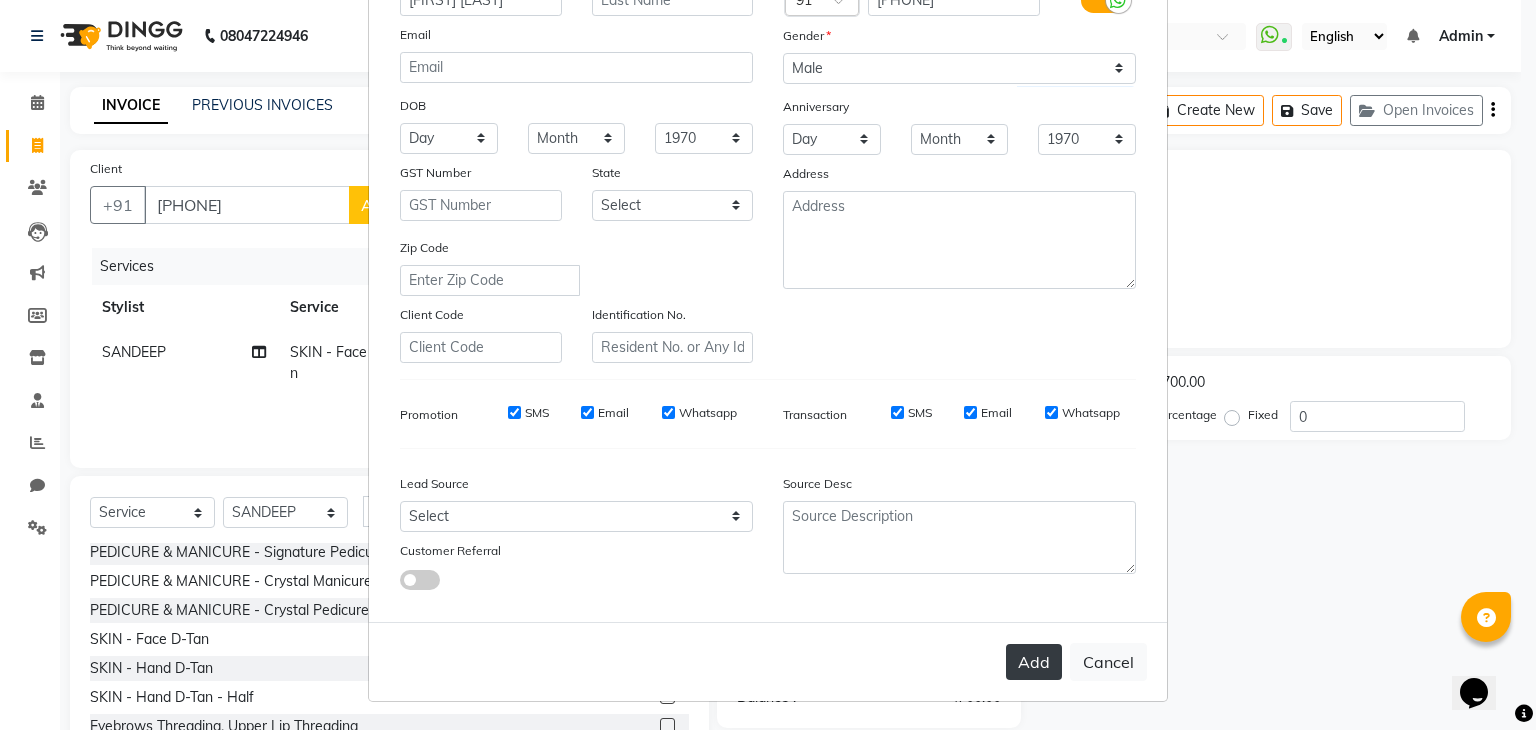 click on "Add" at bounding box center [1034, 662] 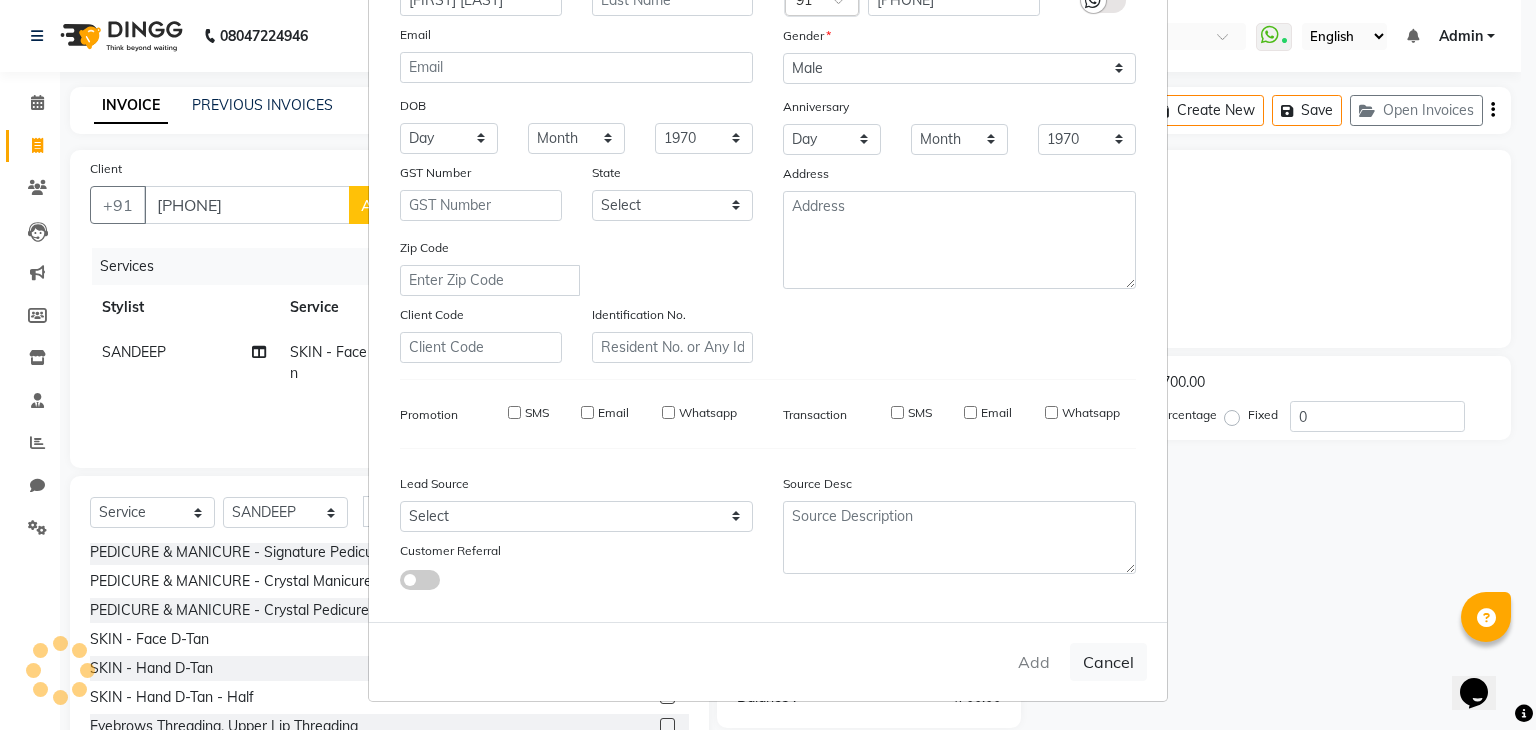 type 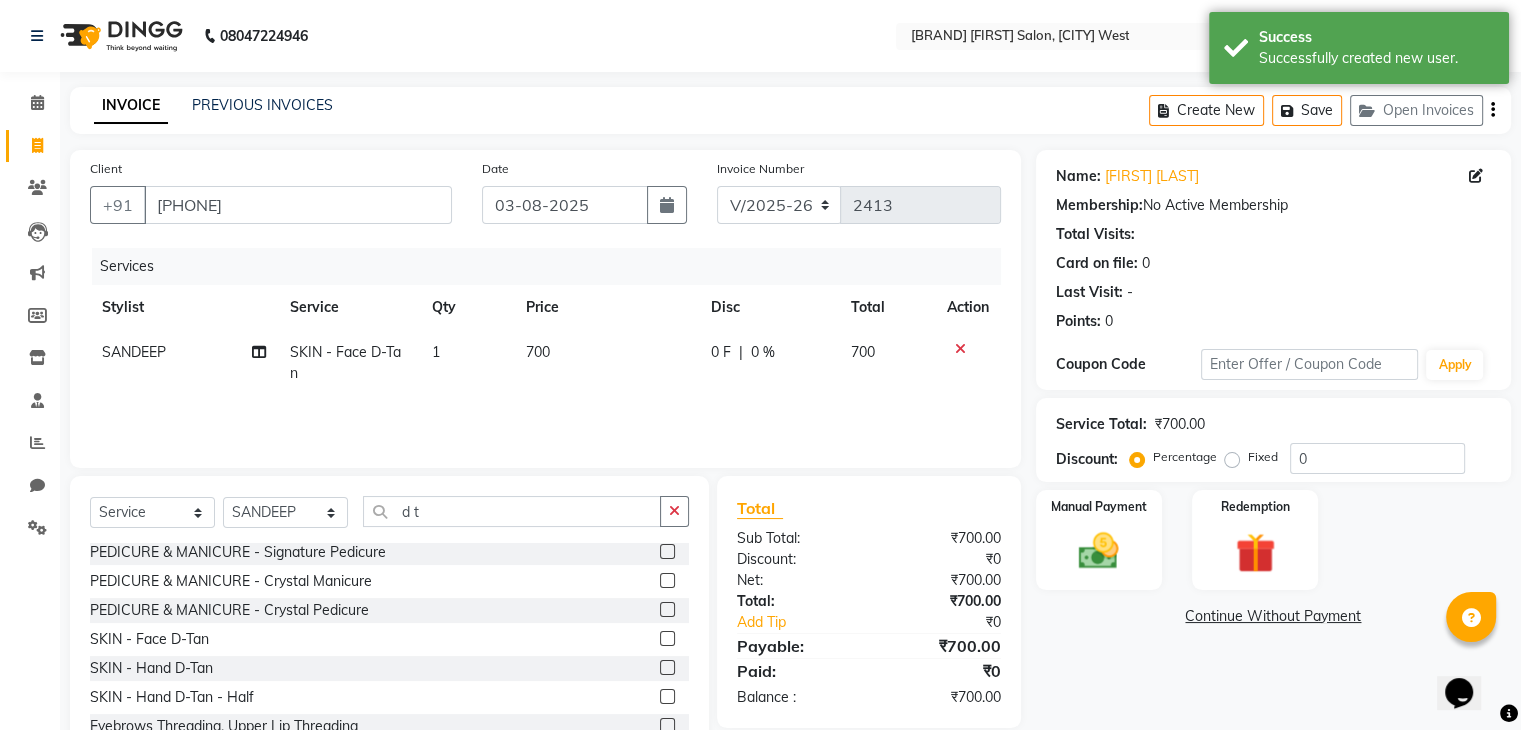 click on "Select  Service  Product  Membership  Package Voucher Prepaid Gift Card  Select Stylist ALAM ASHISH DEEPA HASIB JITU MEENAKSHI NITIN SIR PRAJAKTA Rupa SANDEEP SHAHIM YASEEN d t Dandruff Treatment  side cut  HAIR TREATMENT - QOD Treatment  PEDICURE & MANICURE - Signature Manicure  PEDICURE & MANICURE - Signature Pedicure  PEDICURE & MANICURE - Crystal Manicure  PEDICURE & MANICURE - Crystal Pedicure  SKIN - Face D-Tan  SKIN - Hand D-Tan  SKIN - Hand D-Tan - Half  Eyebrows Threading, Upper Lip Threading" 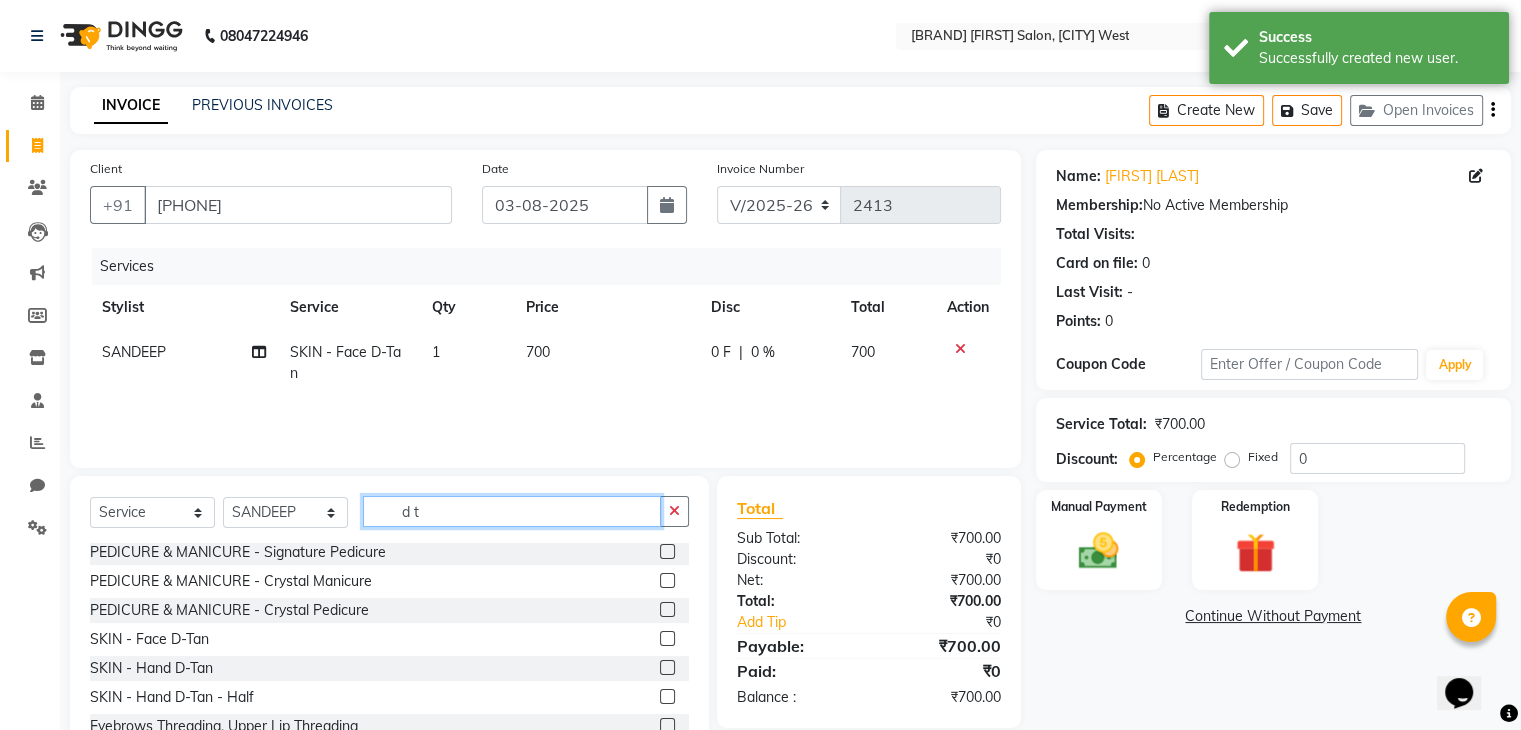 click on "d t" 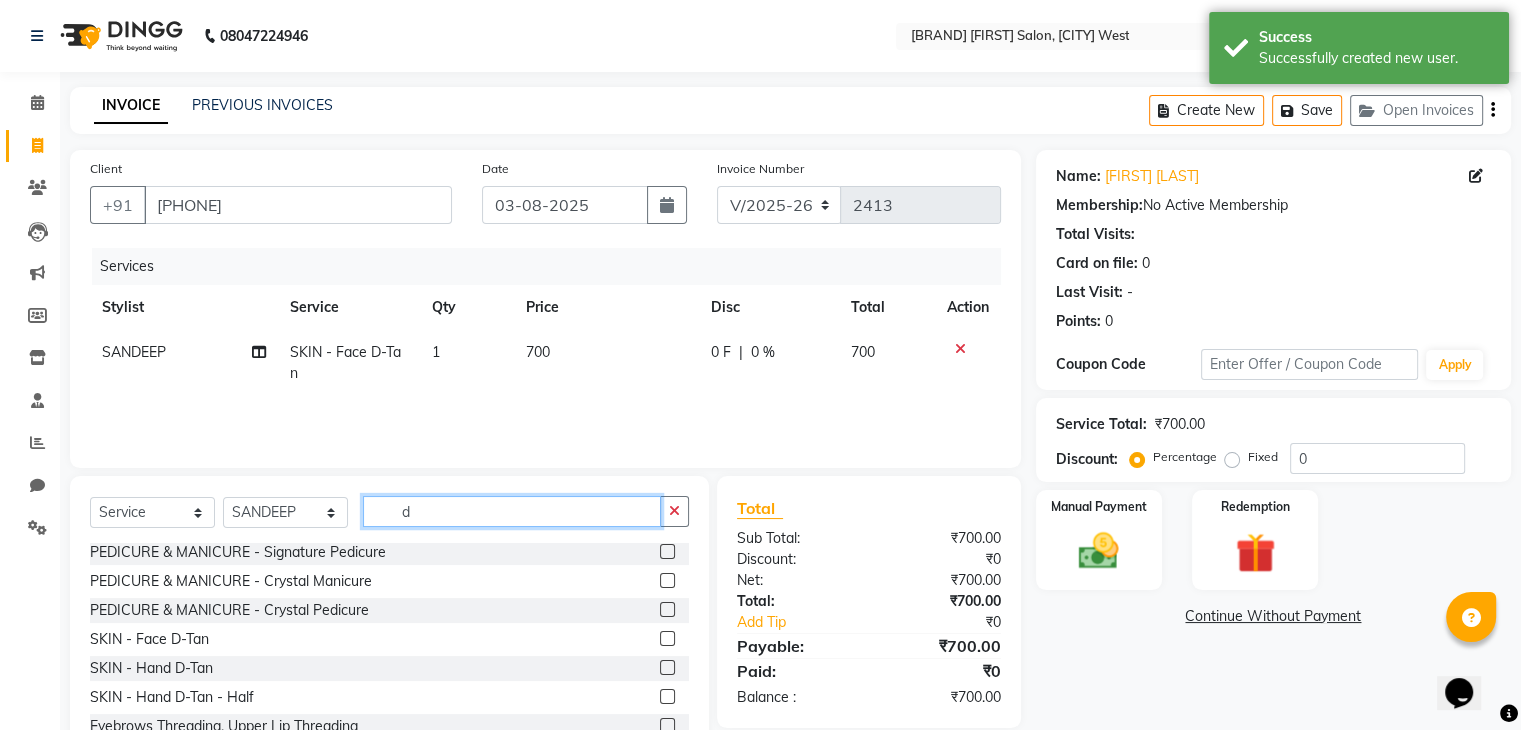 type on "d" 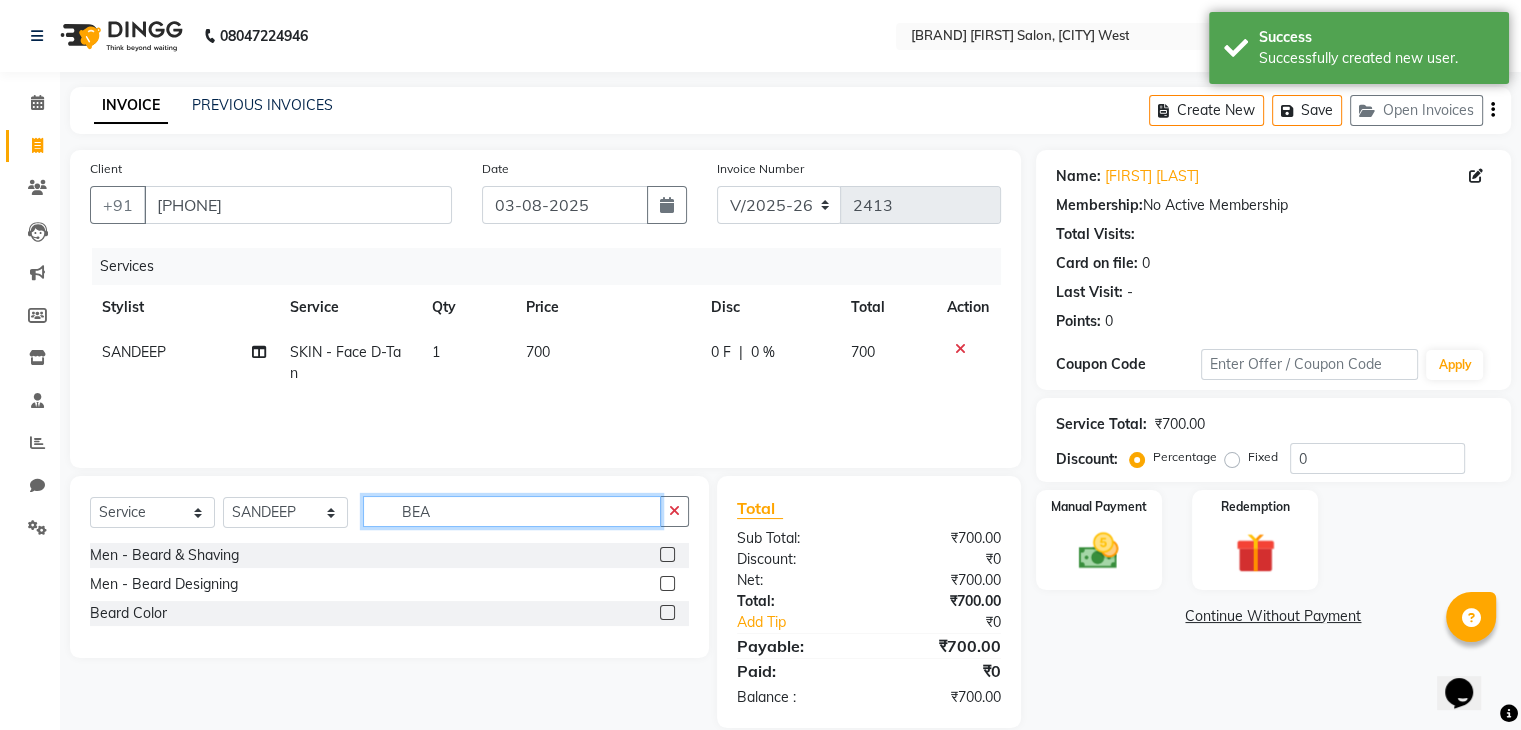 scroll, scrollTop: 0, scrollLeft: 0, axis: both 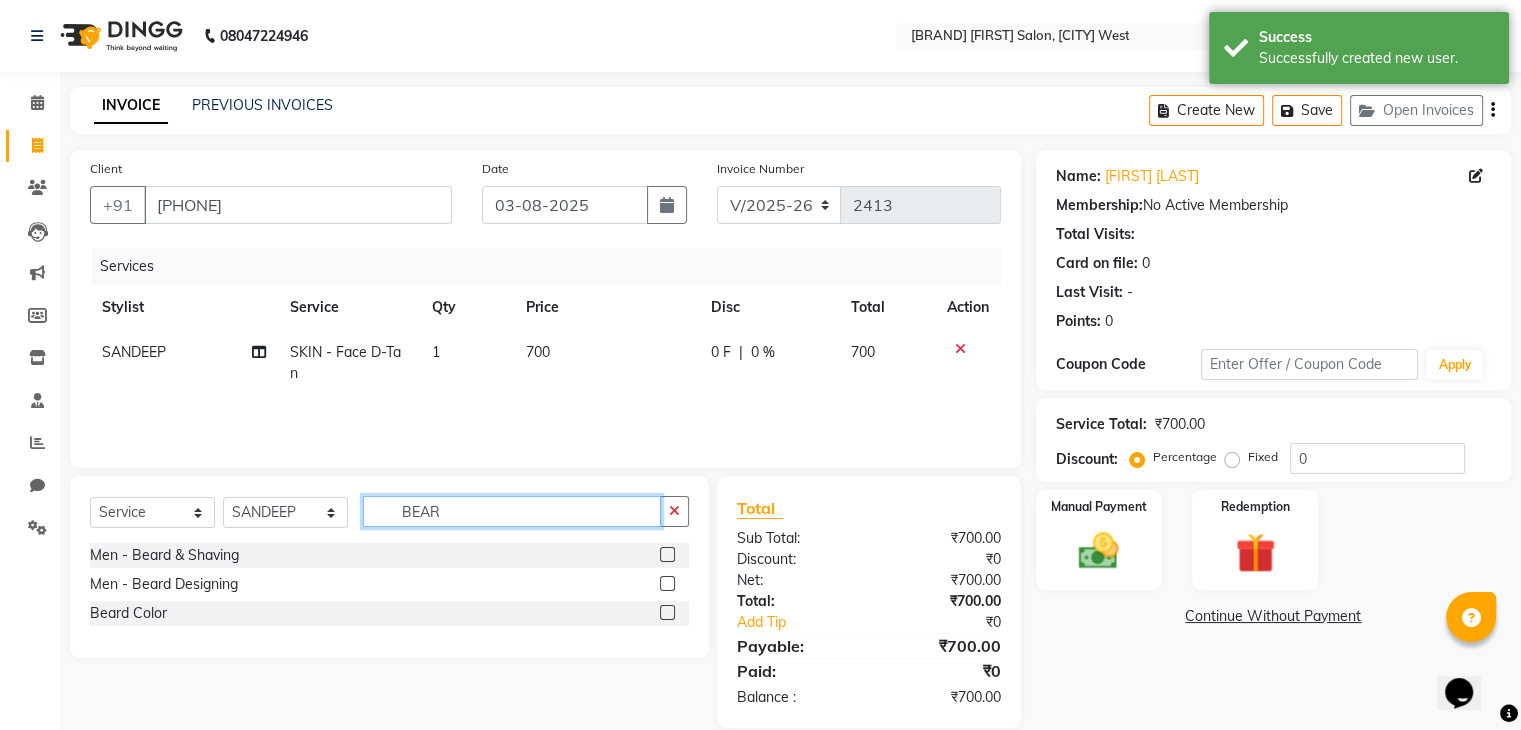 type on "BEAR" 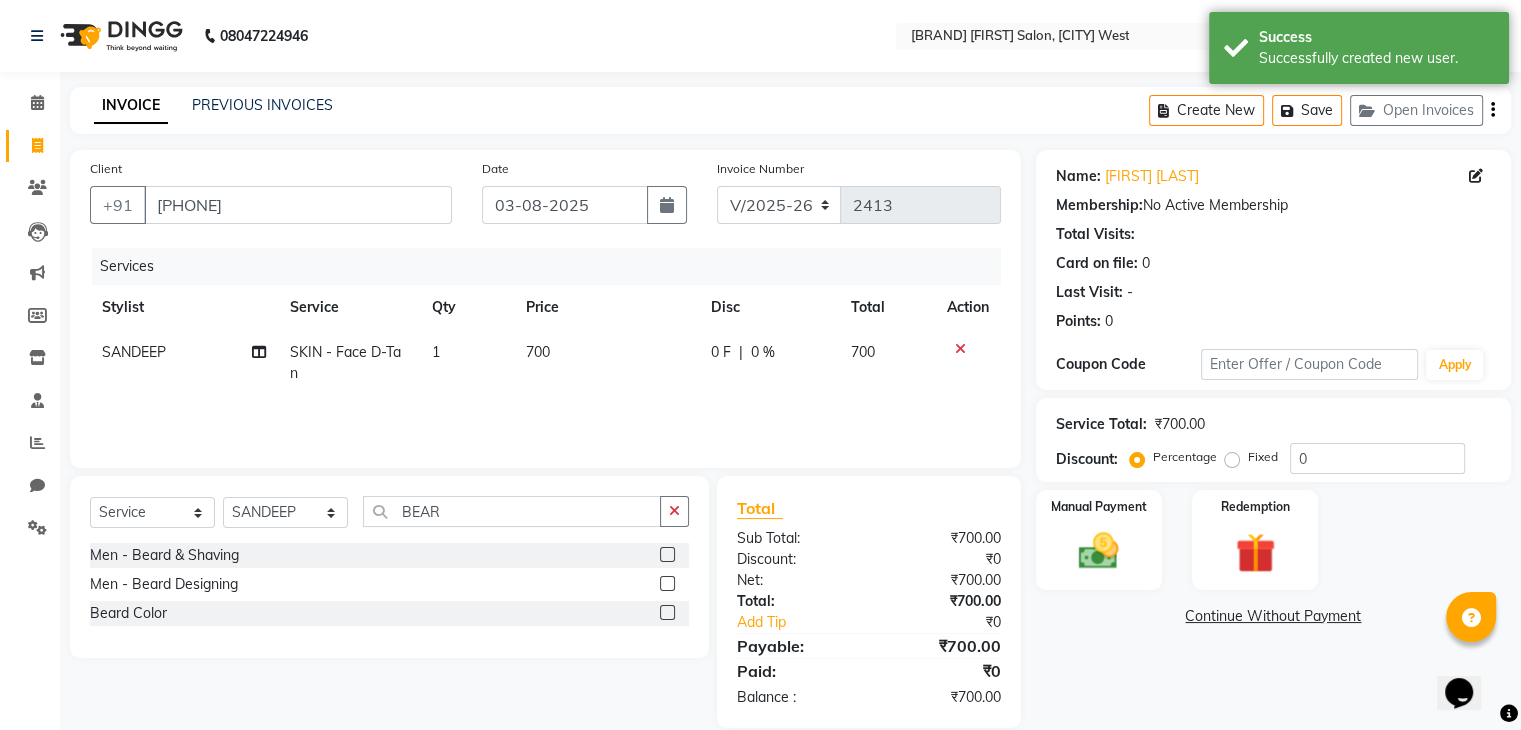 click 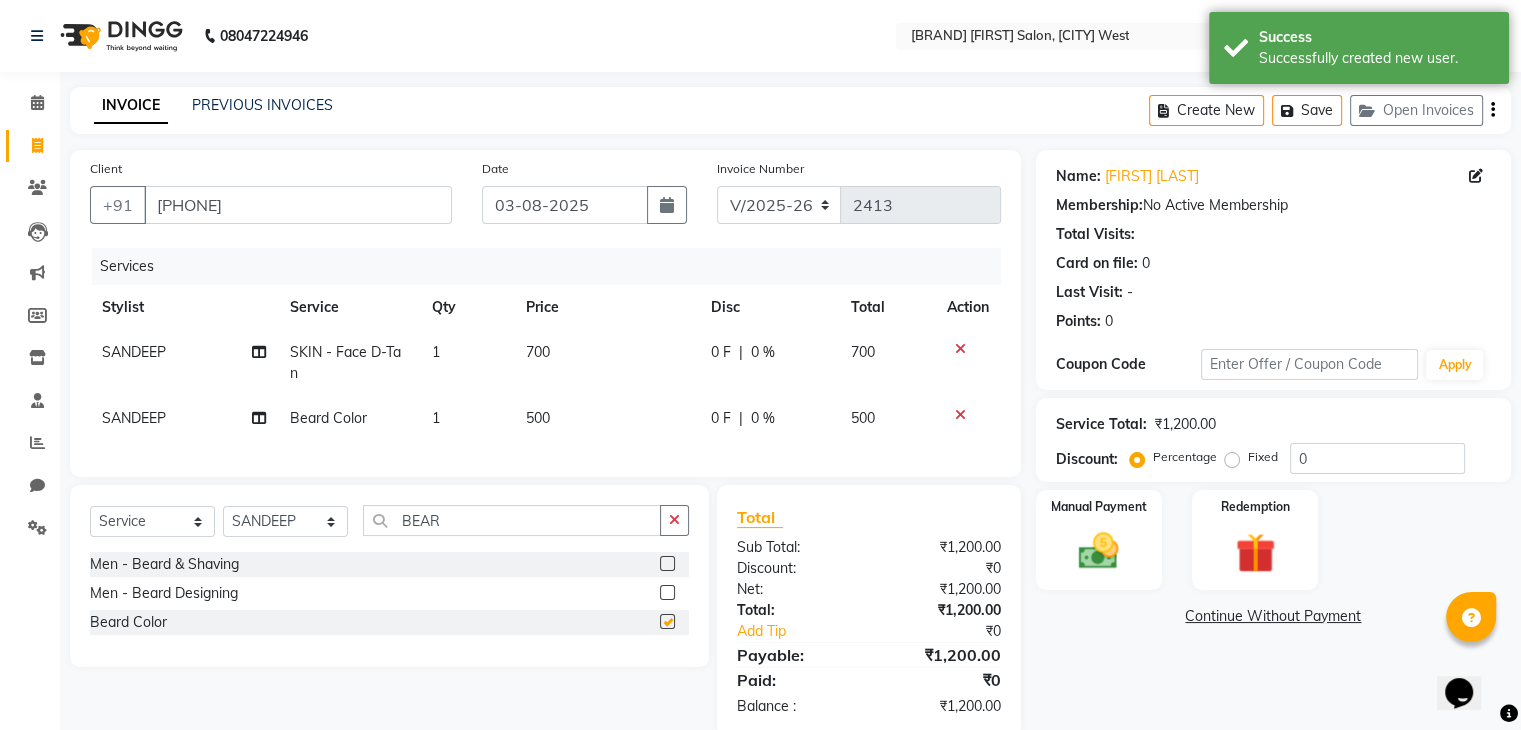 checkbox on "false" 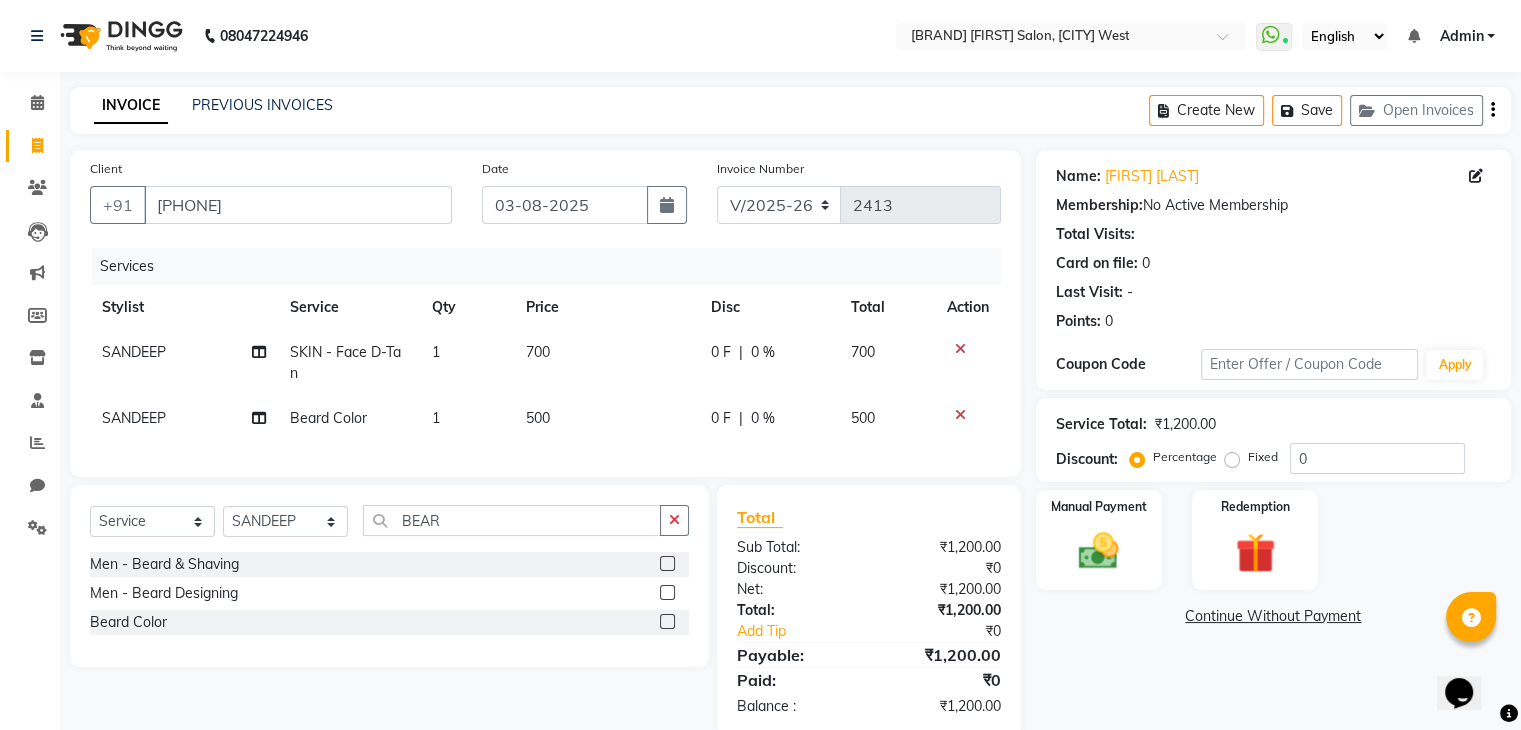 click 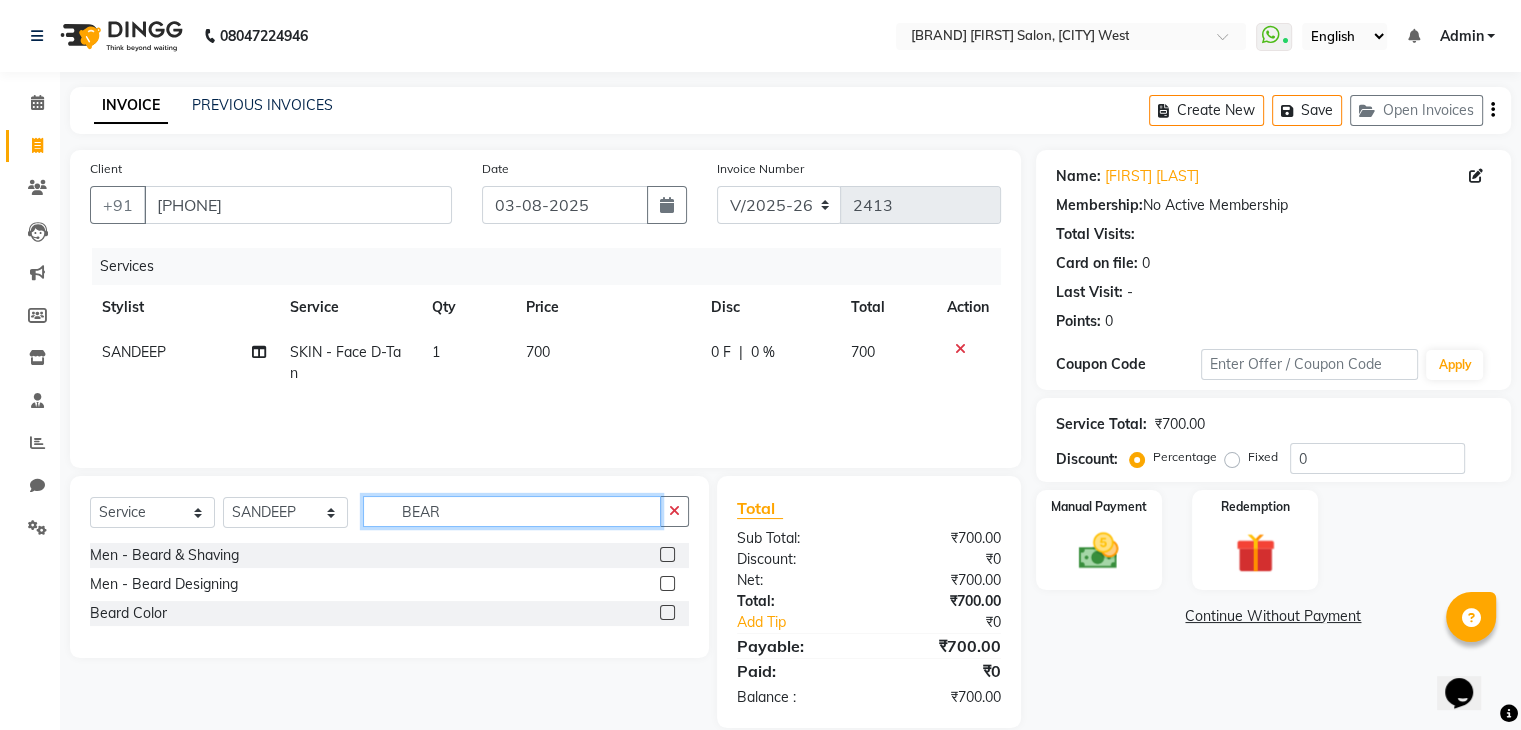 click on "BEAR" 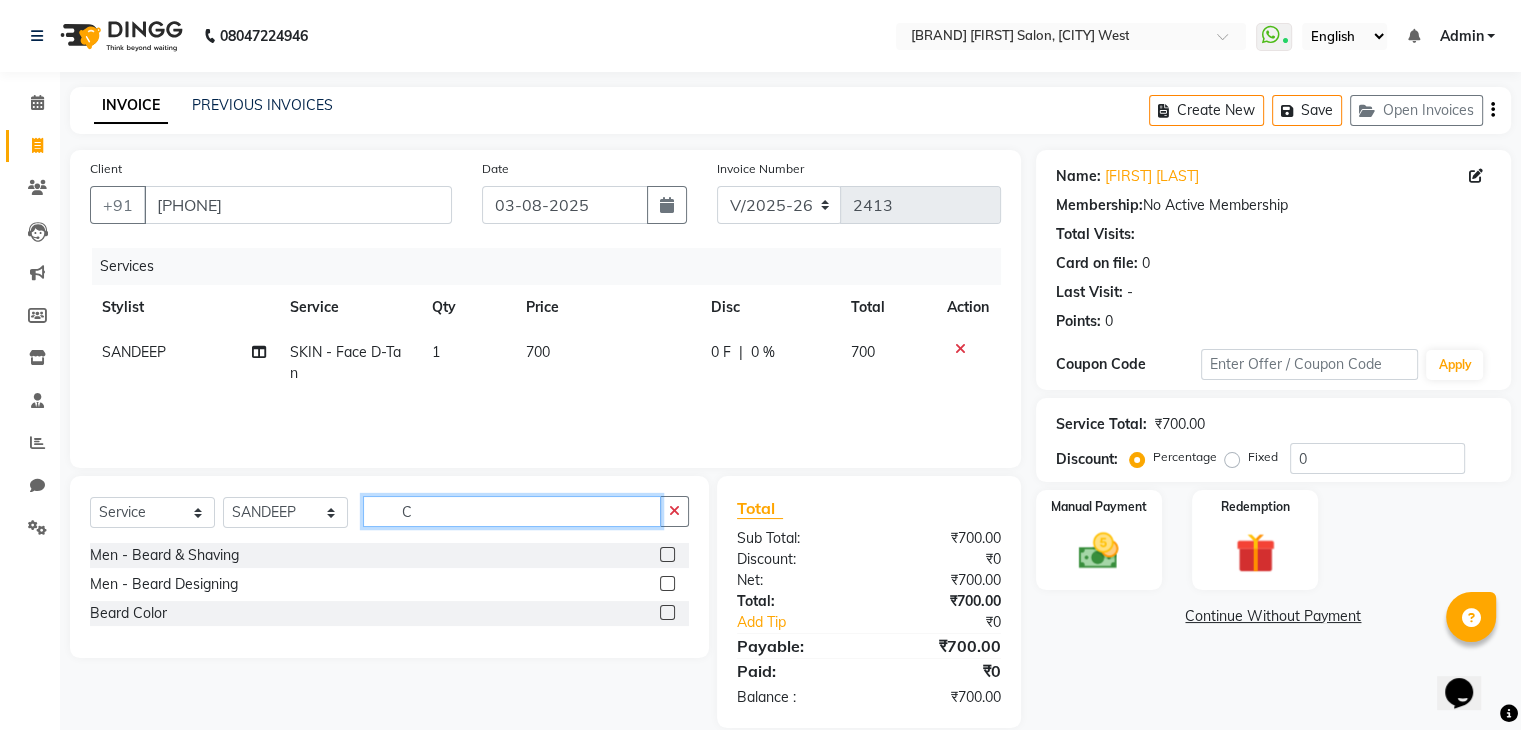 click on "C" 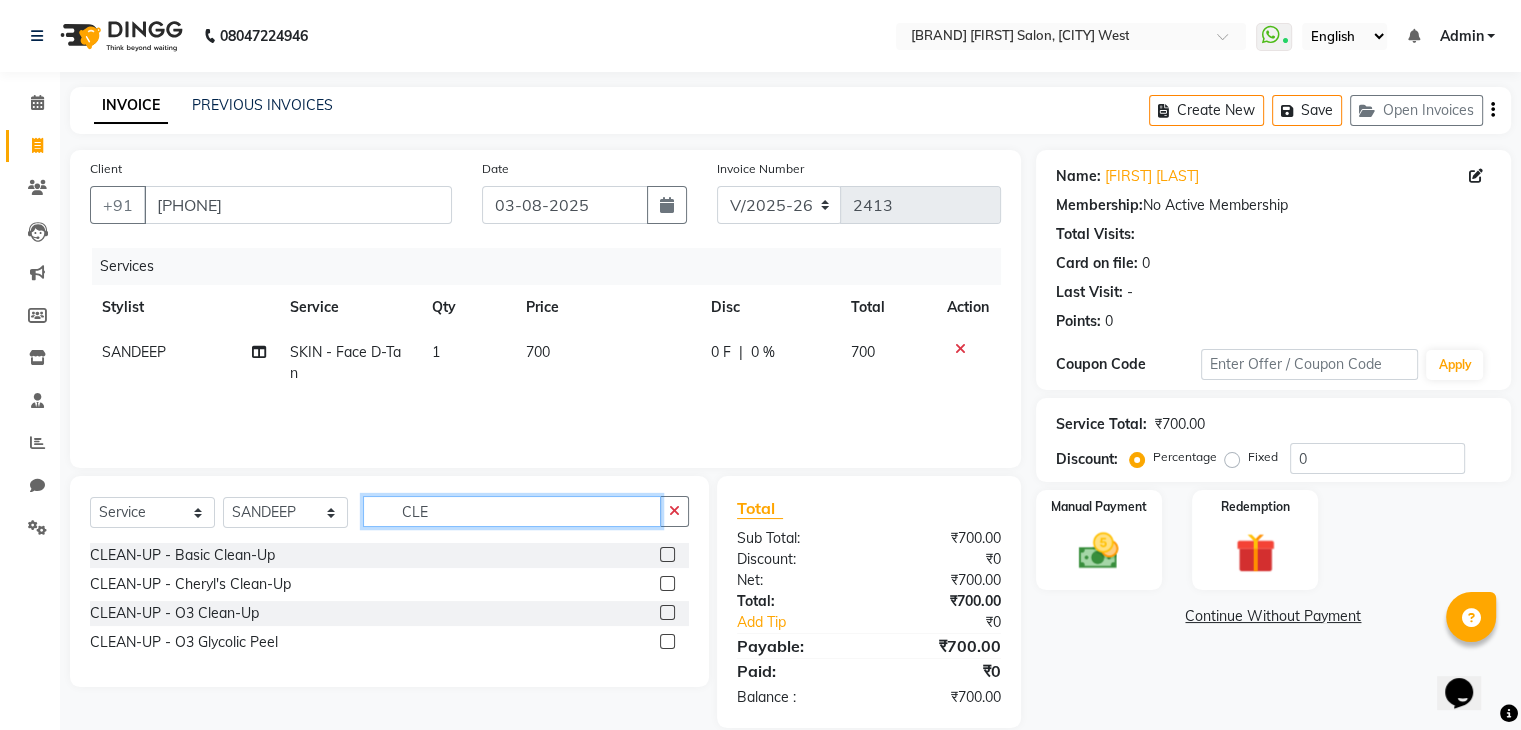 type on "CLE" 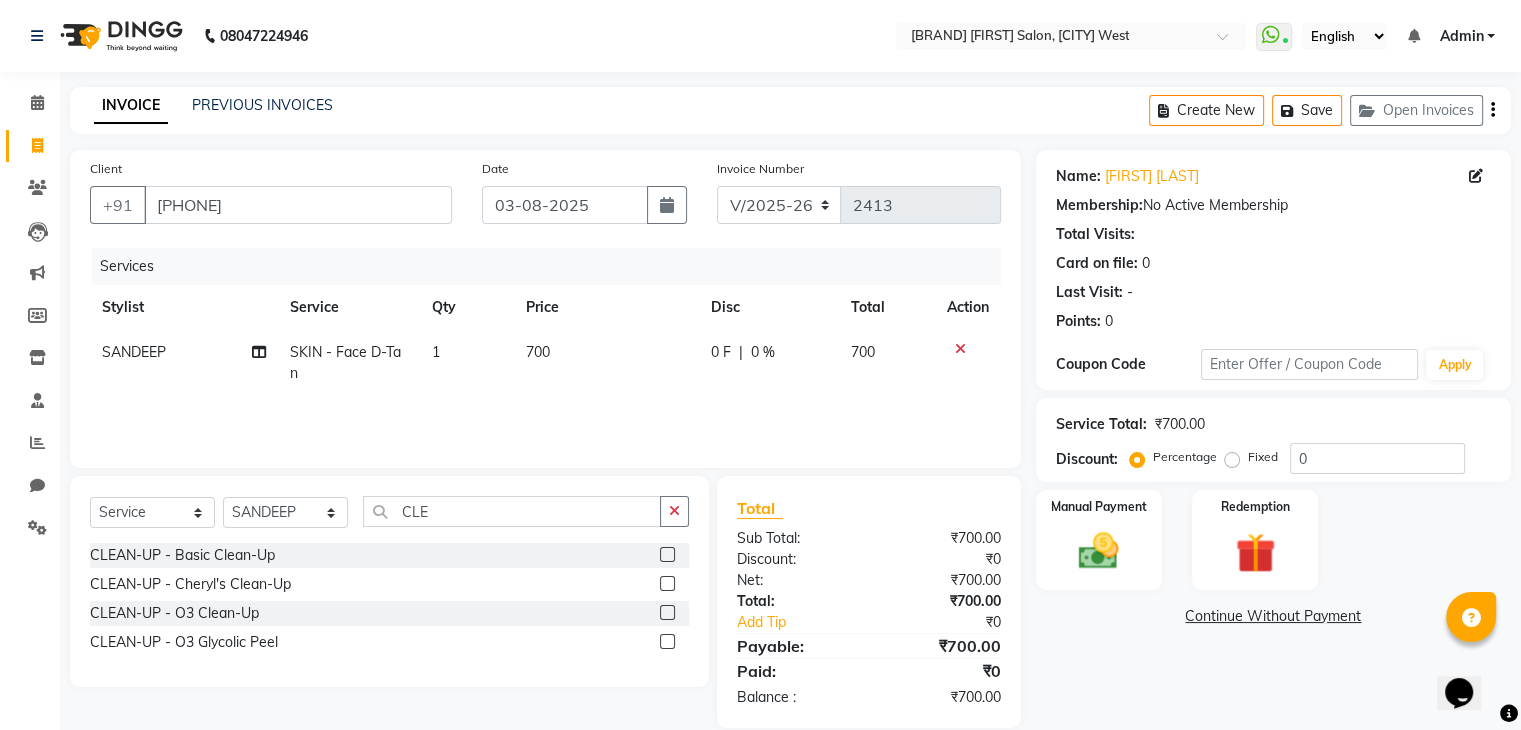 click 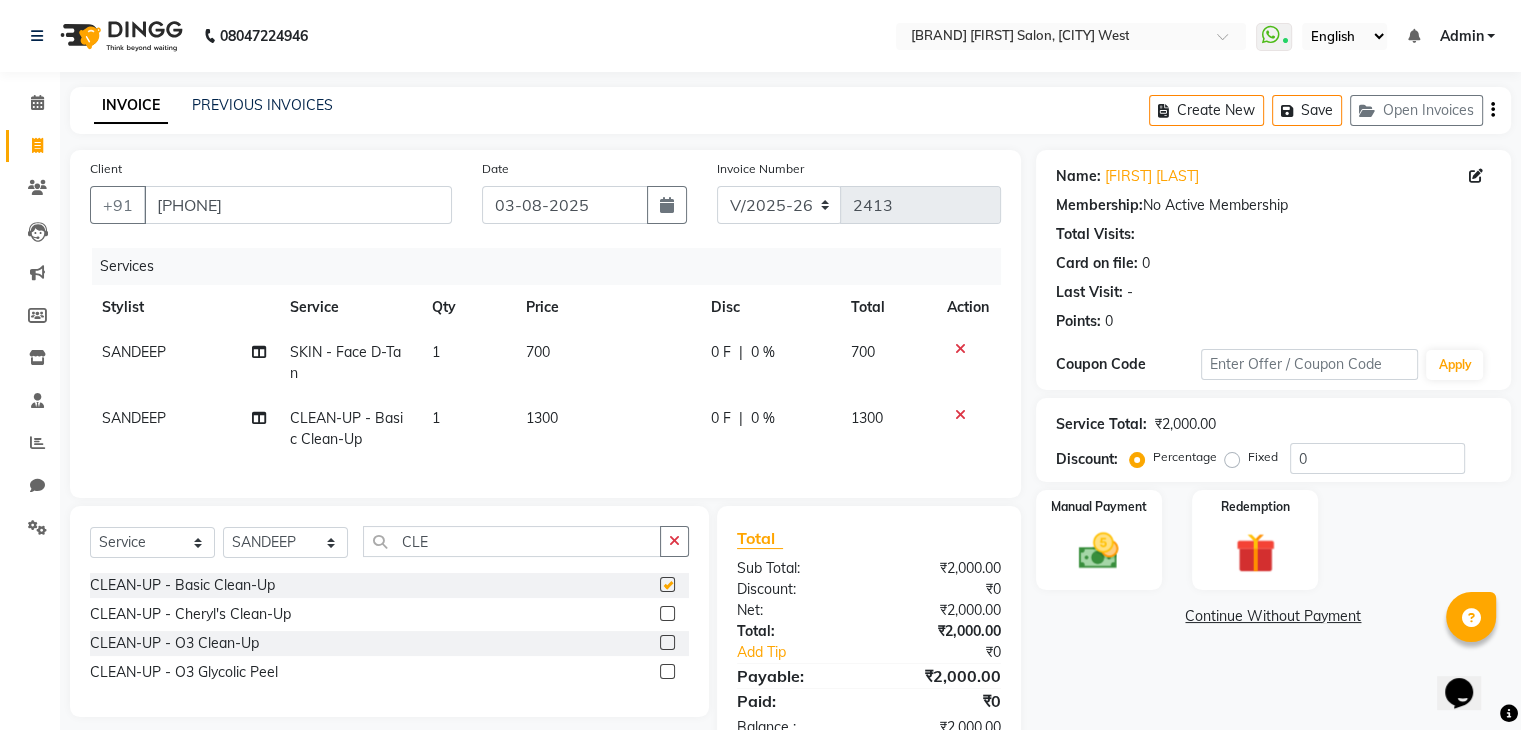 checkbox on "false" 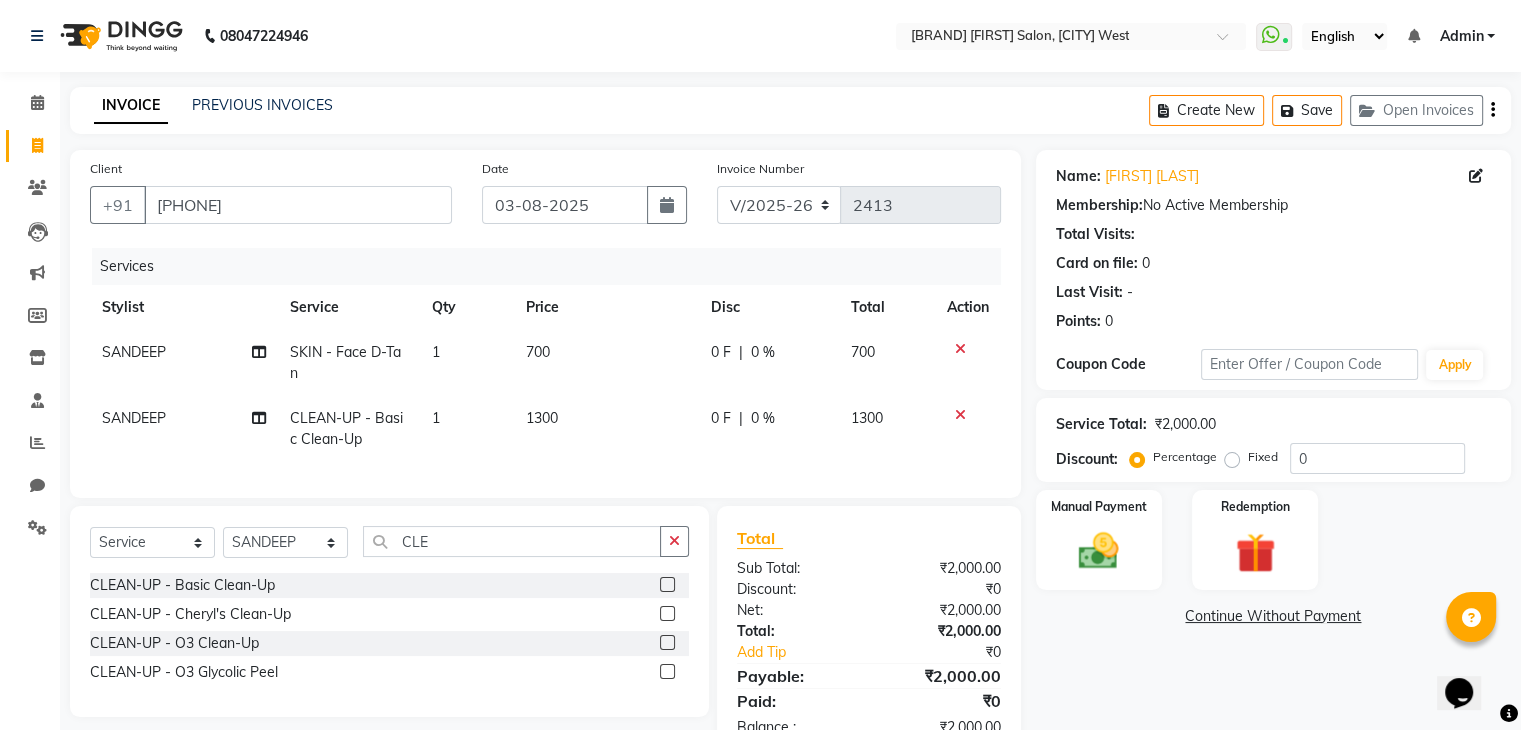 click on "700" 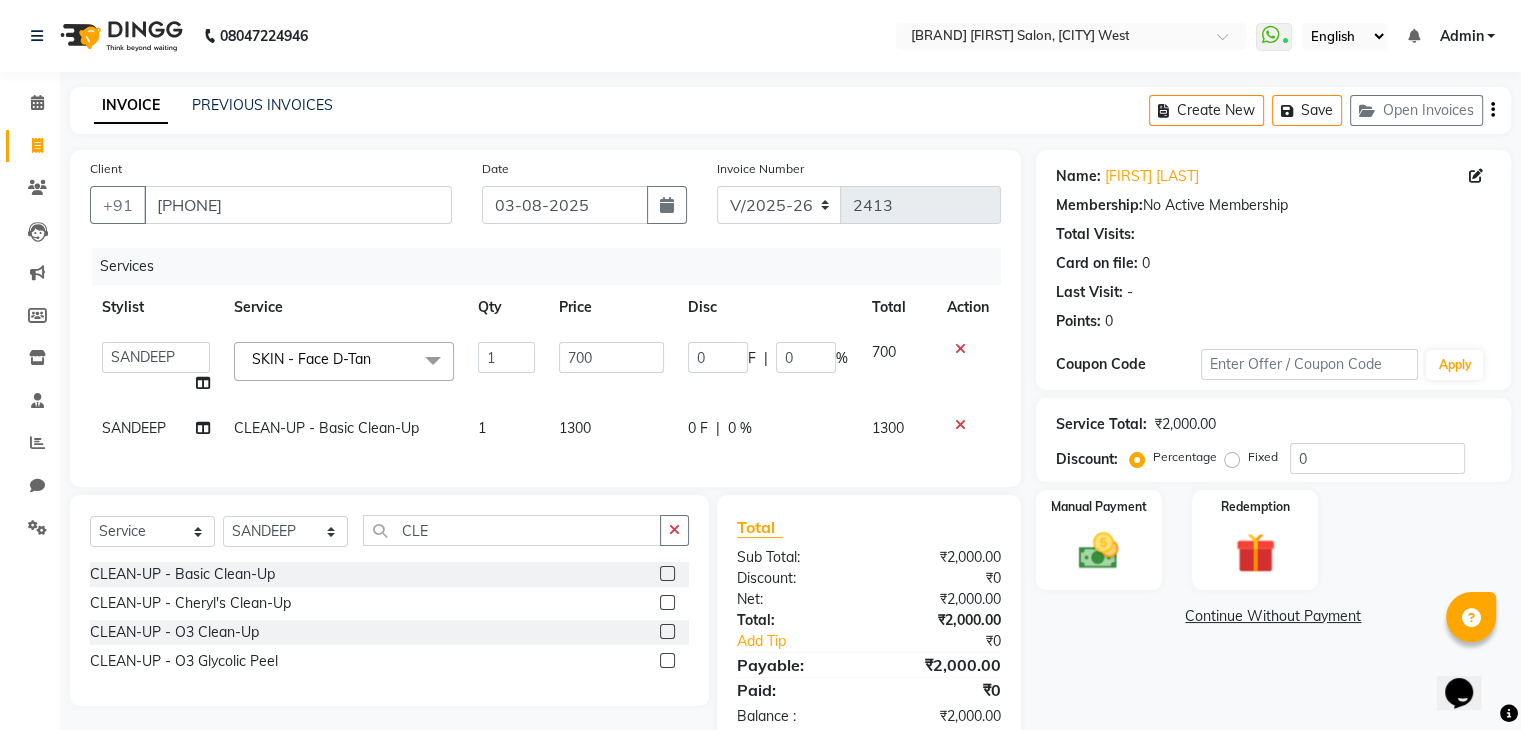 click on "700" 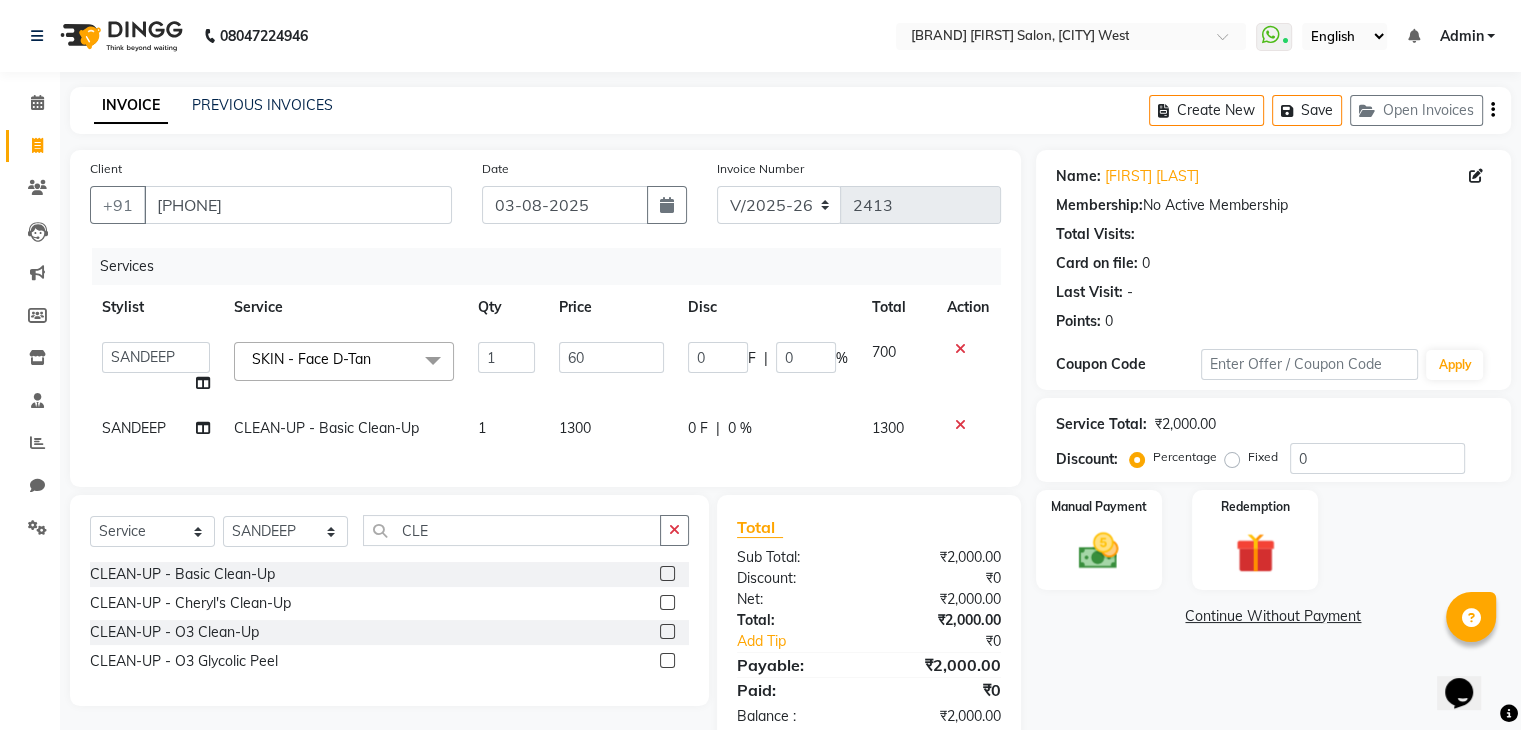 type on "600" 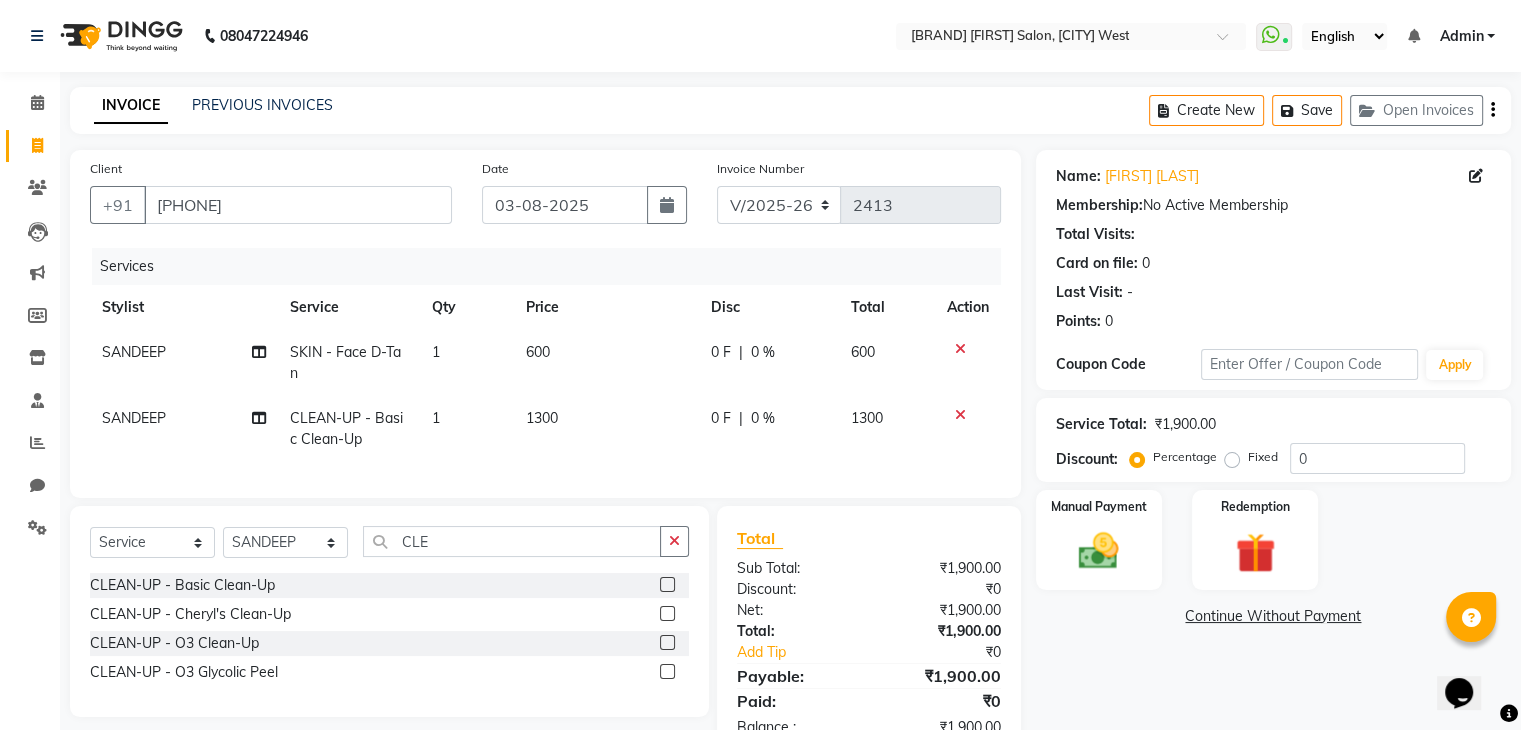 click on "1300" 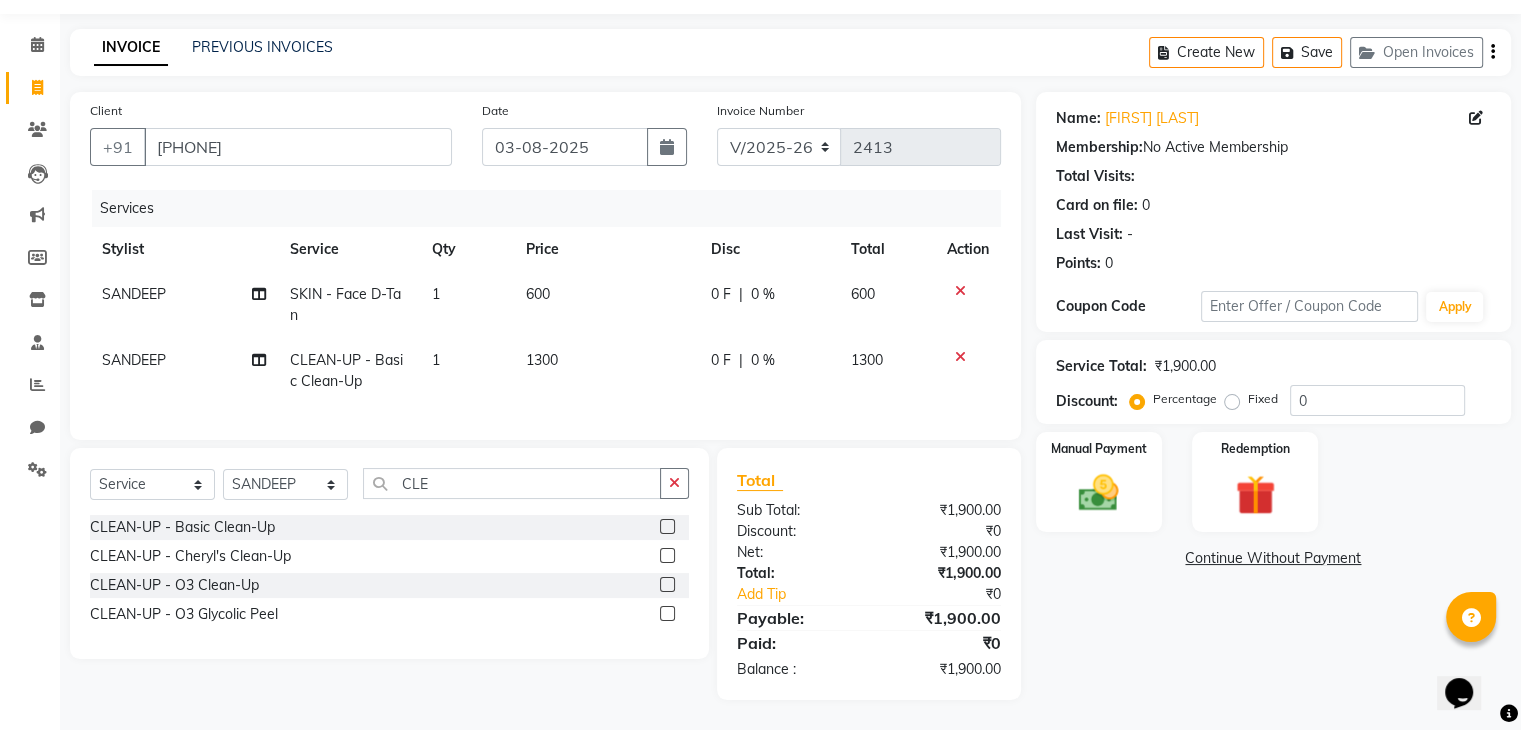 select on "82599" 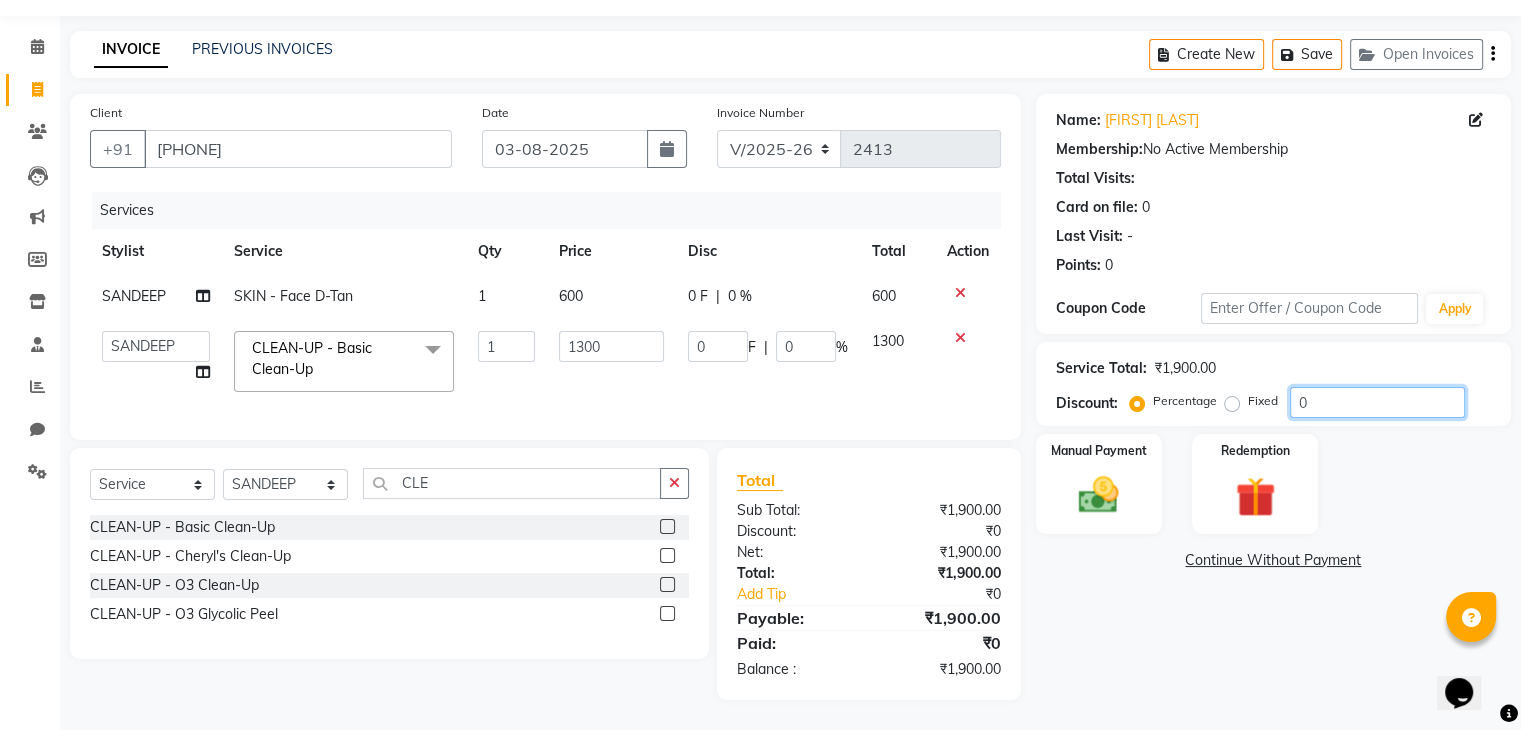 click on "0" 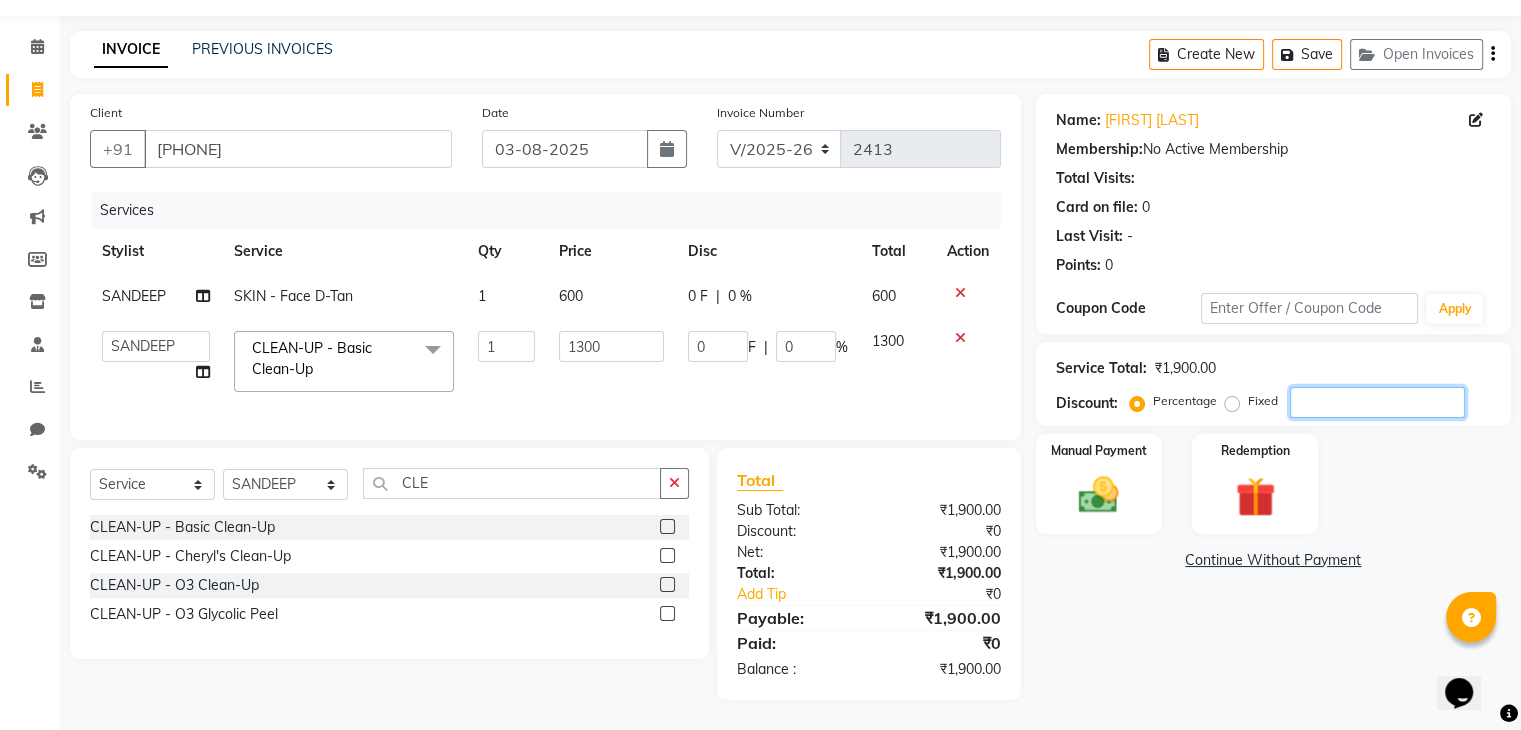 type on "1" 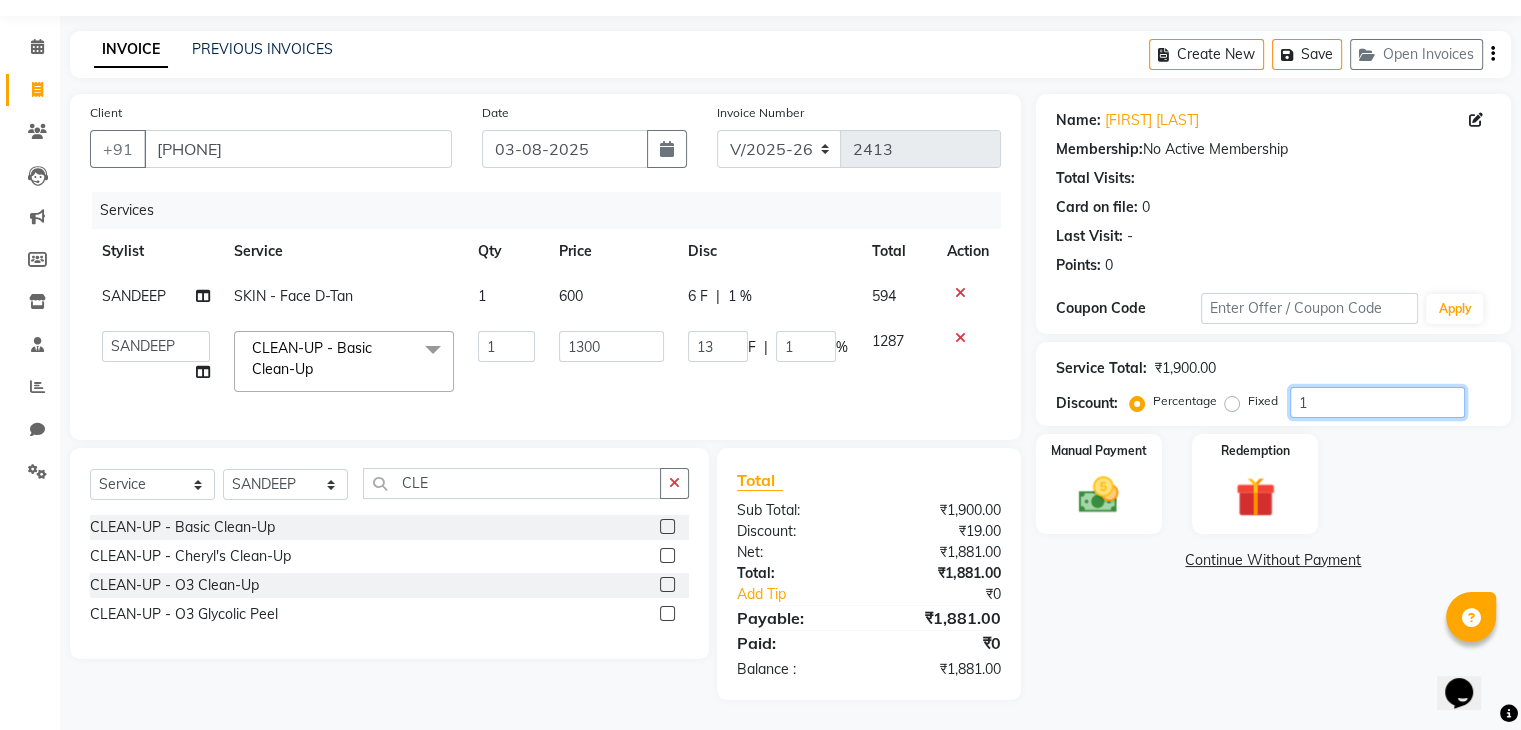 type on "10" 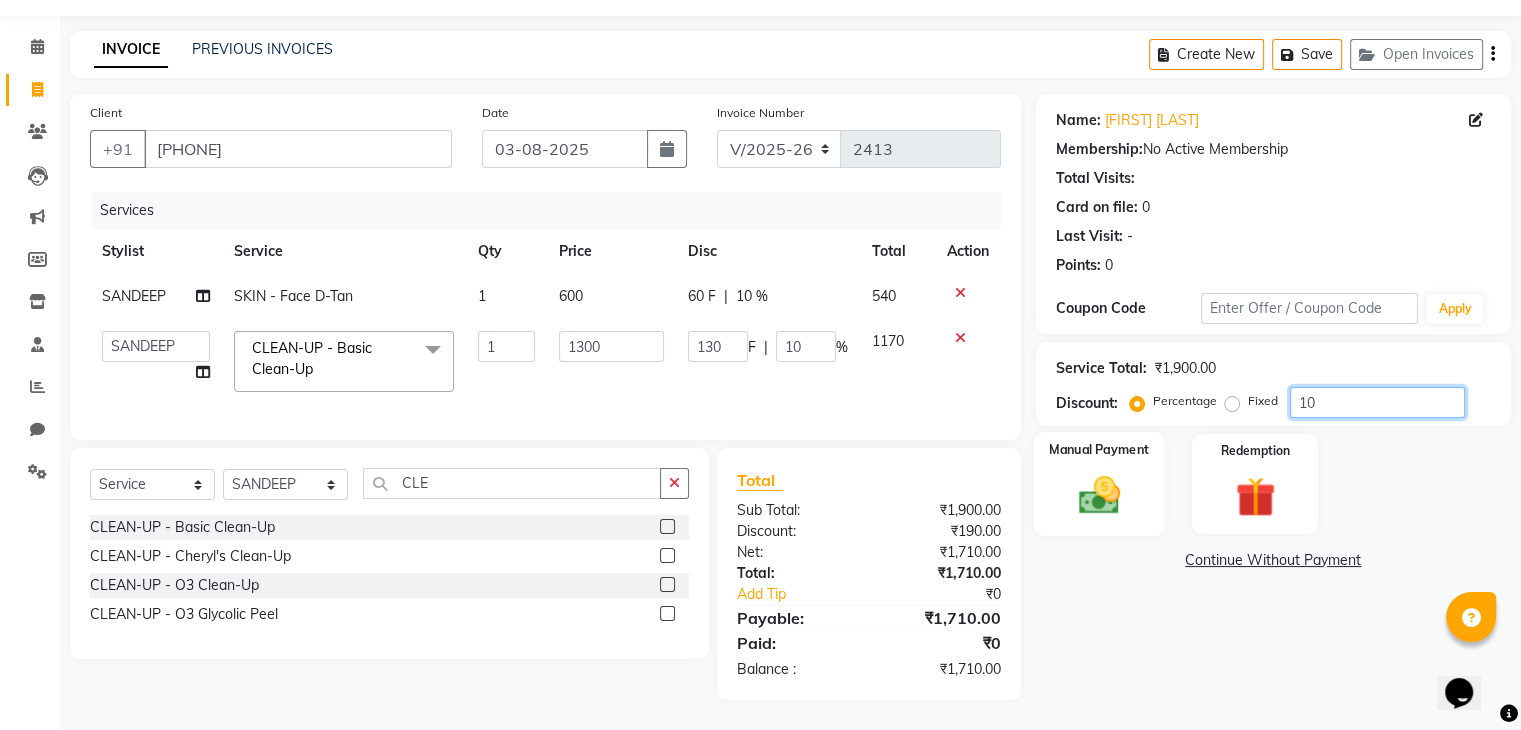 type on "10" 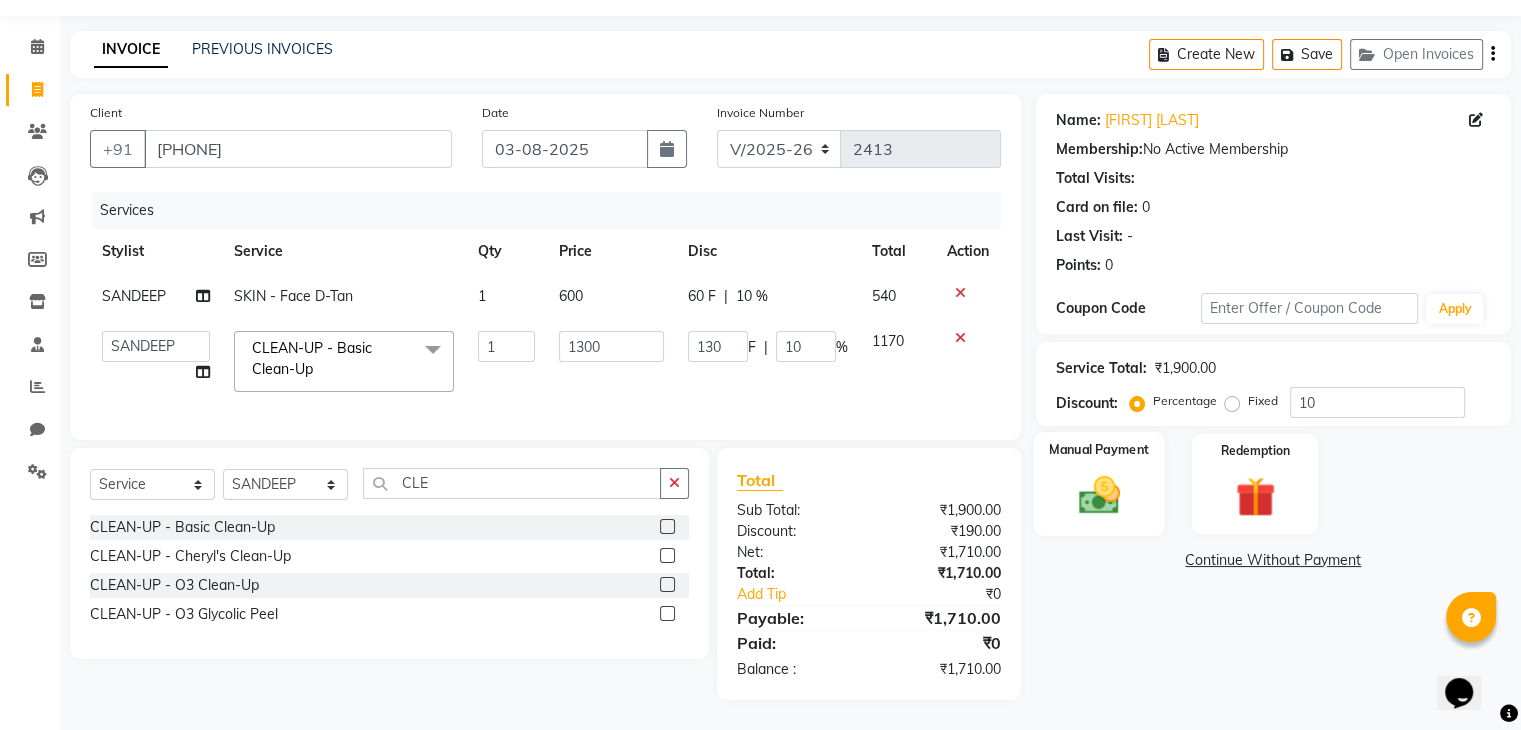 click on "Manual Payment" 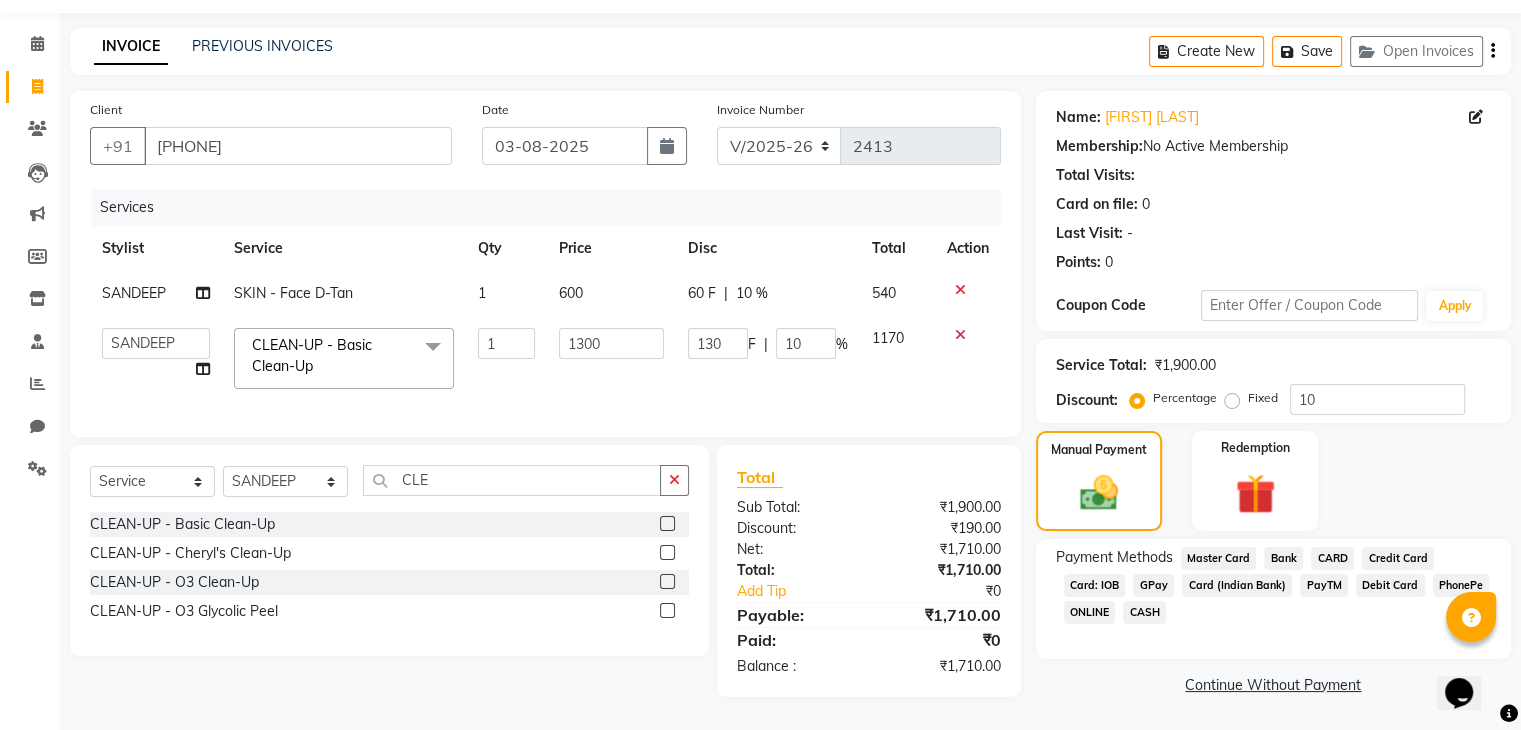 click on "CARD" 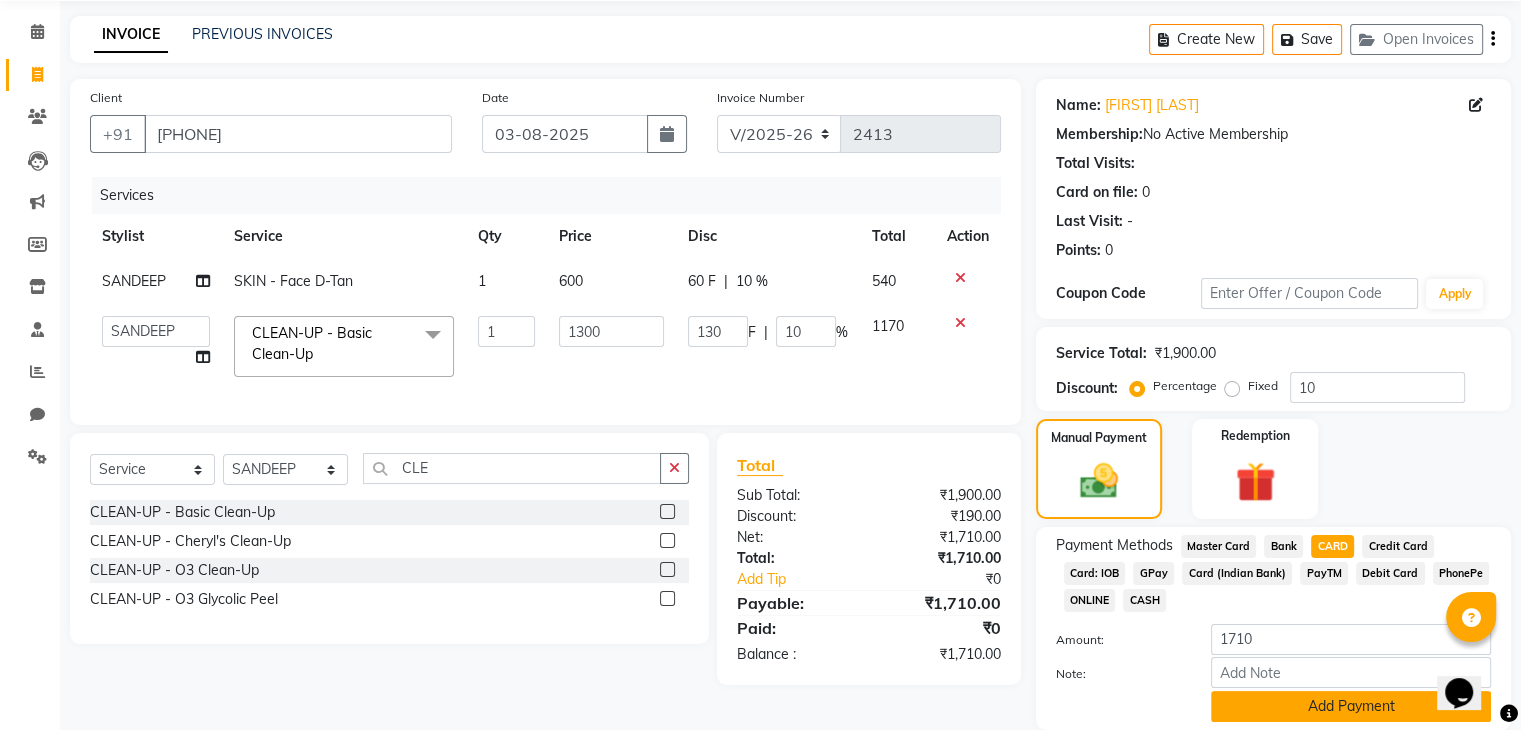 click on "Add Payment" 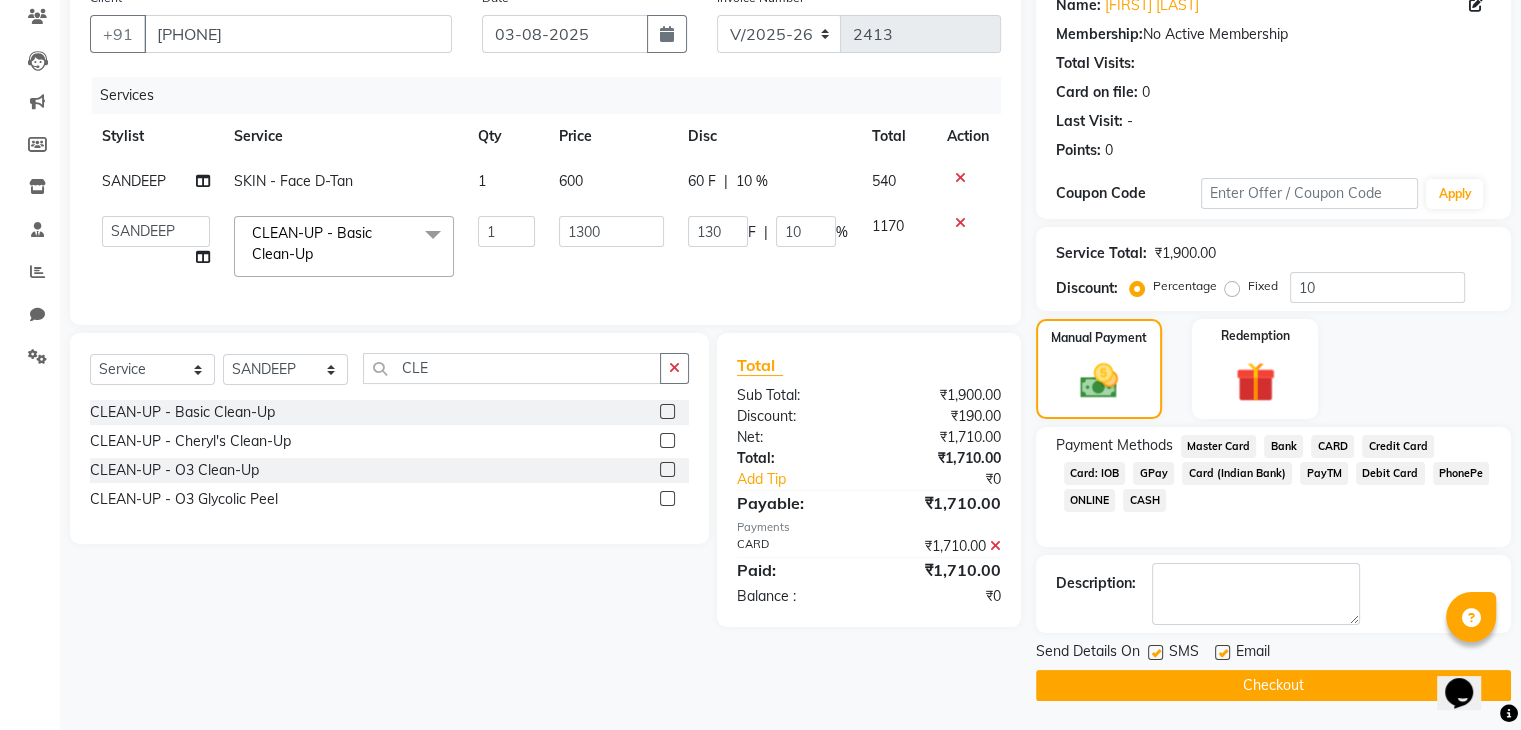 scroll, scrollTop: 170, scrollLeft: 0, axis: vertical 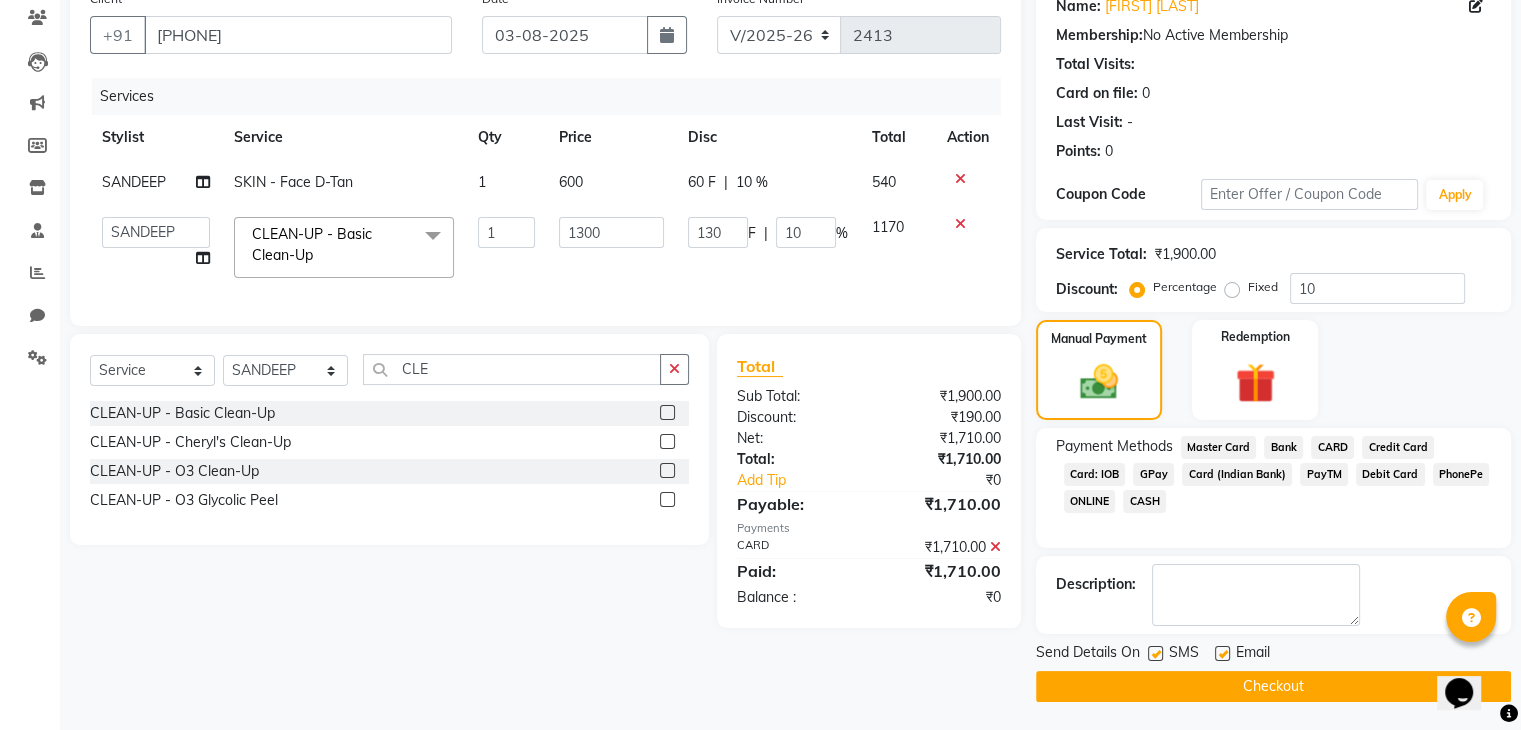 click on "Checkout" 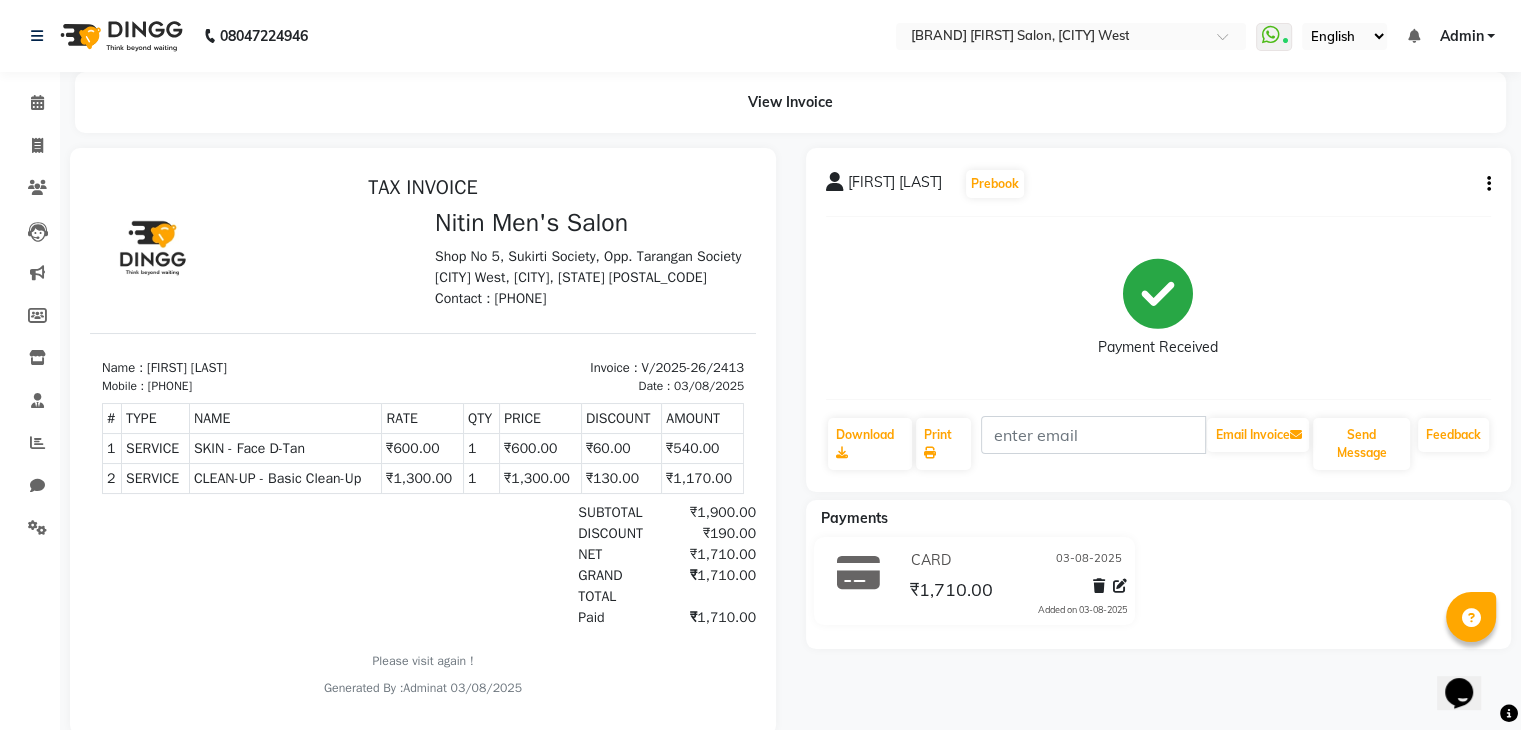 scroll, scrollTop: 49, scrollLeft: 0, axis: vertical 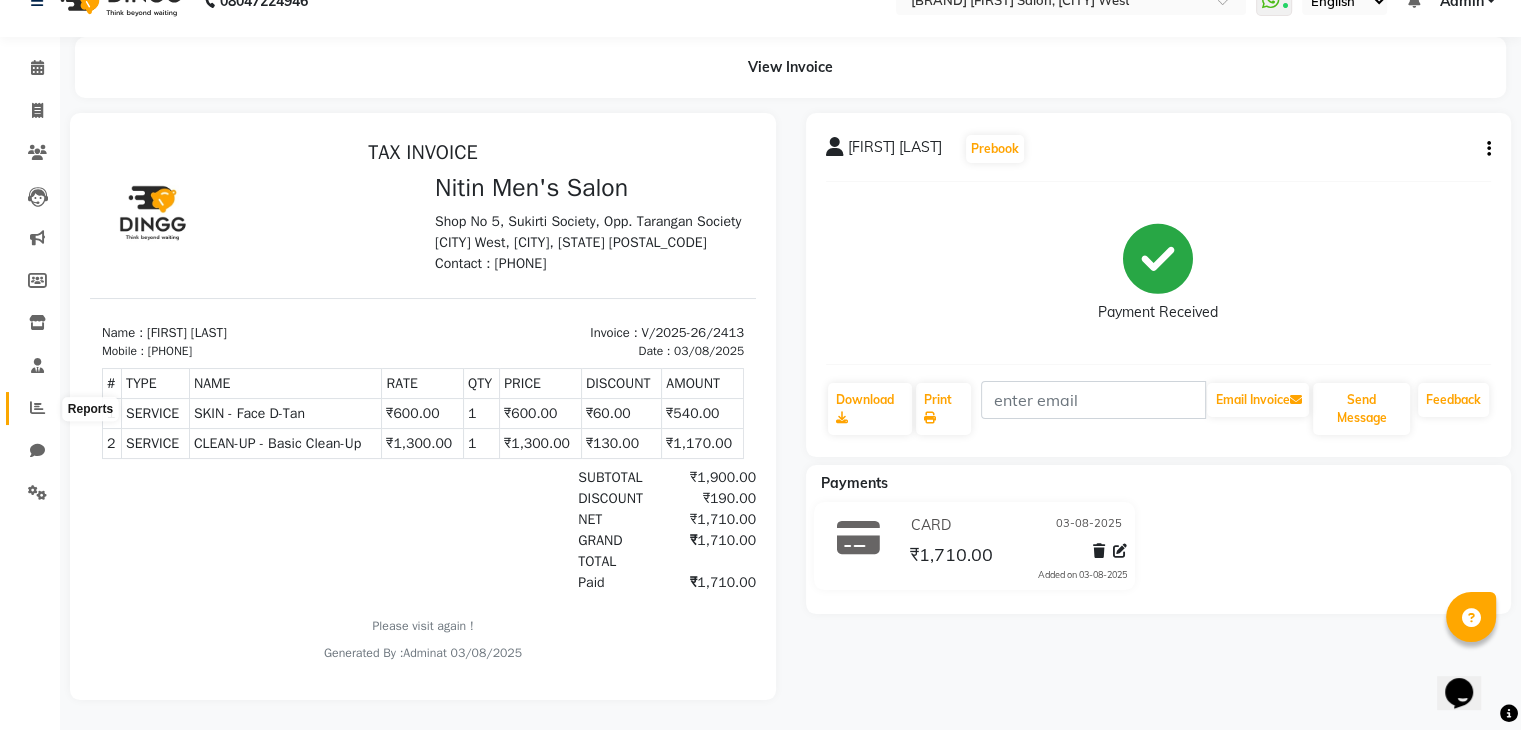 click 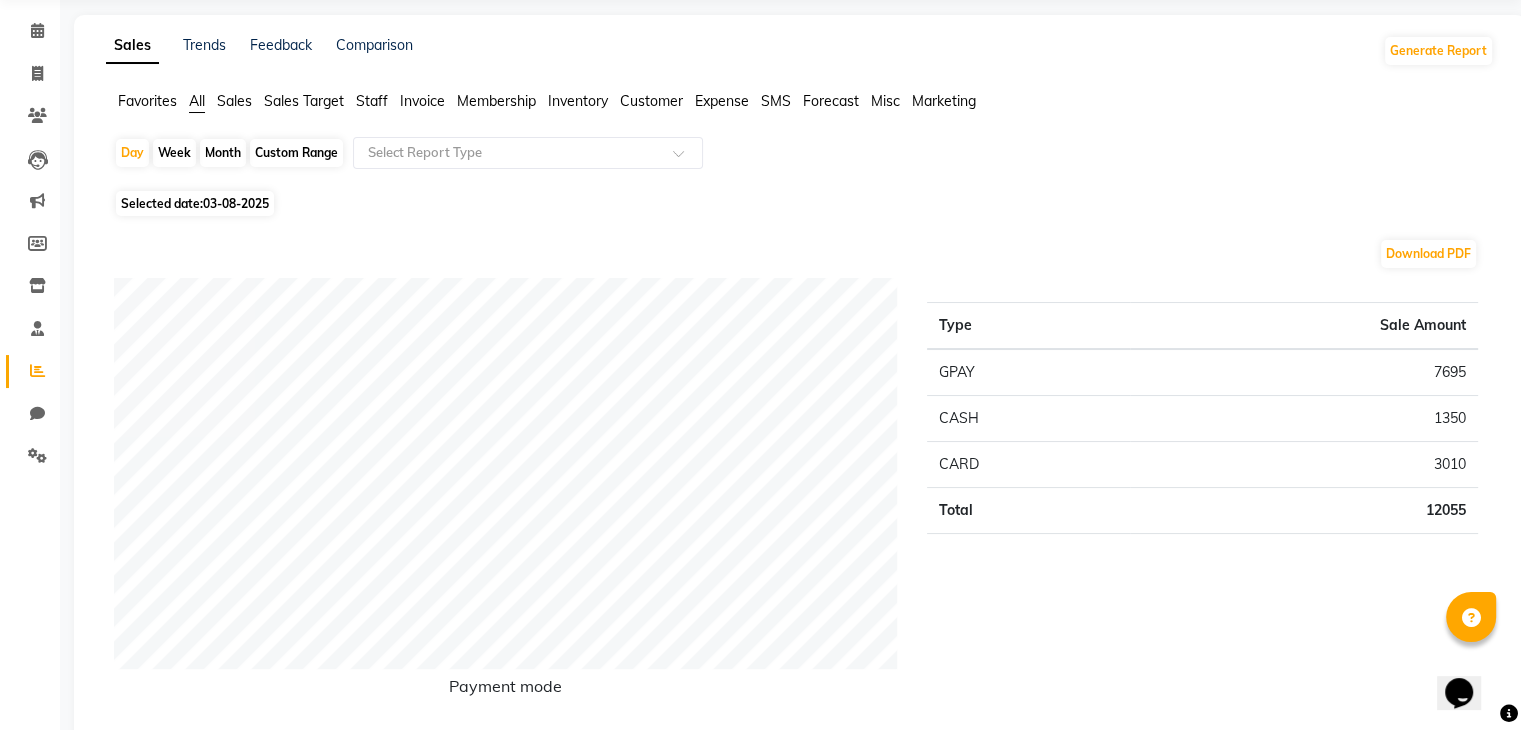 scroll, scrollTop: 0, scrollLeft: 0, axis: both 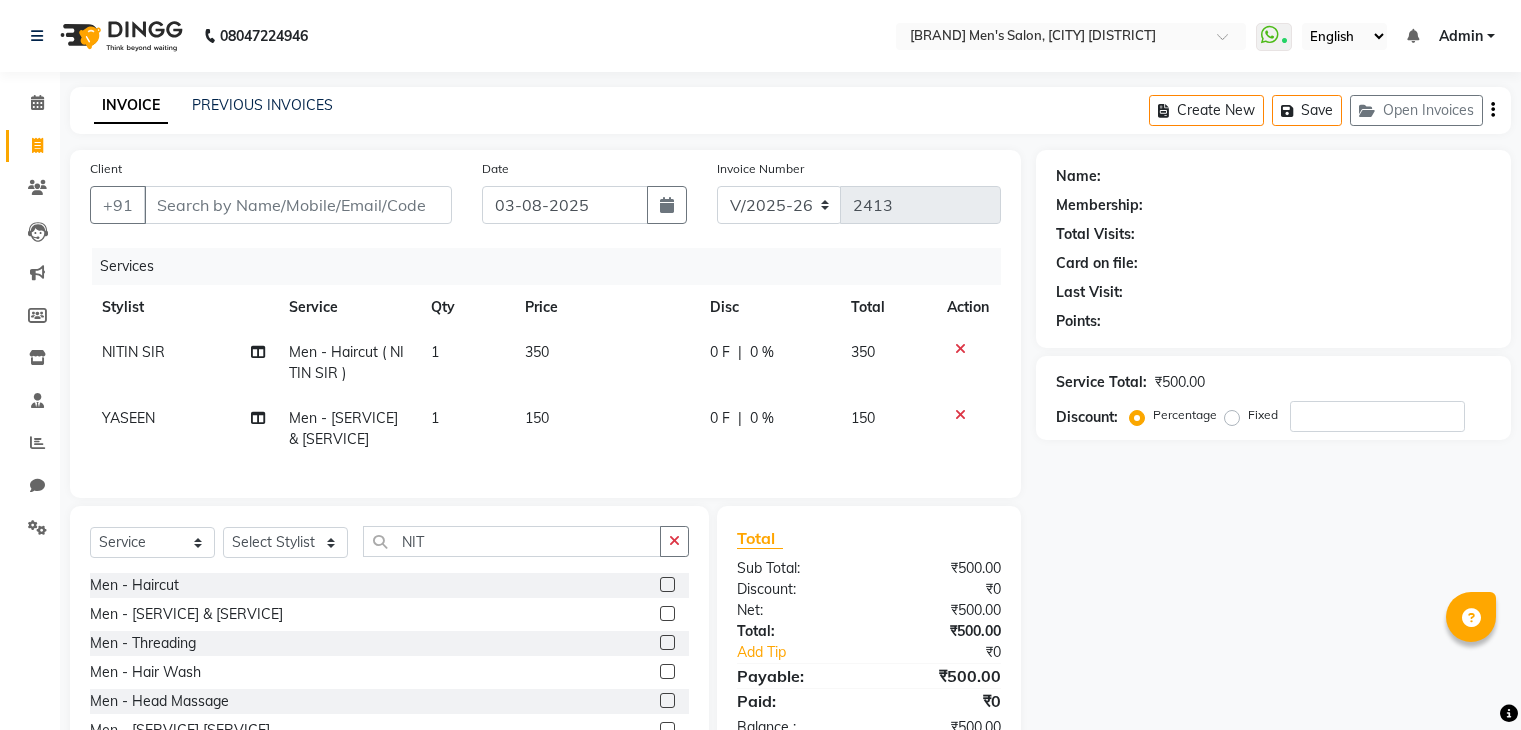 select on "7981" 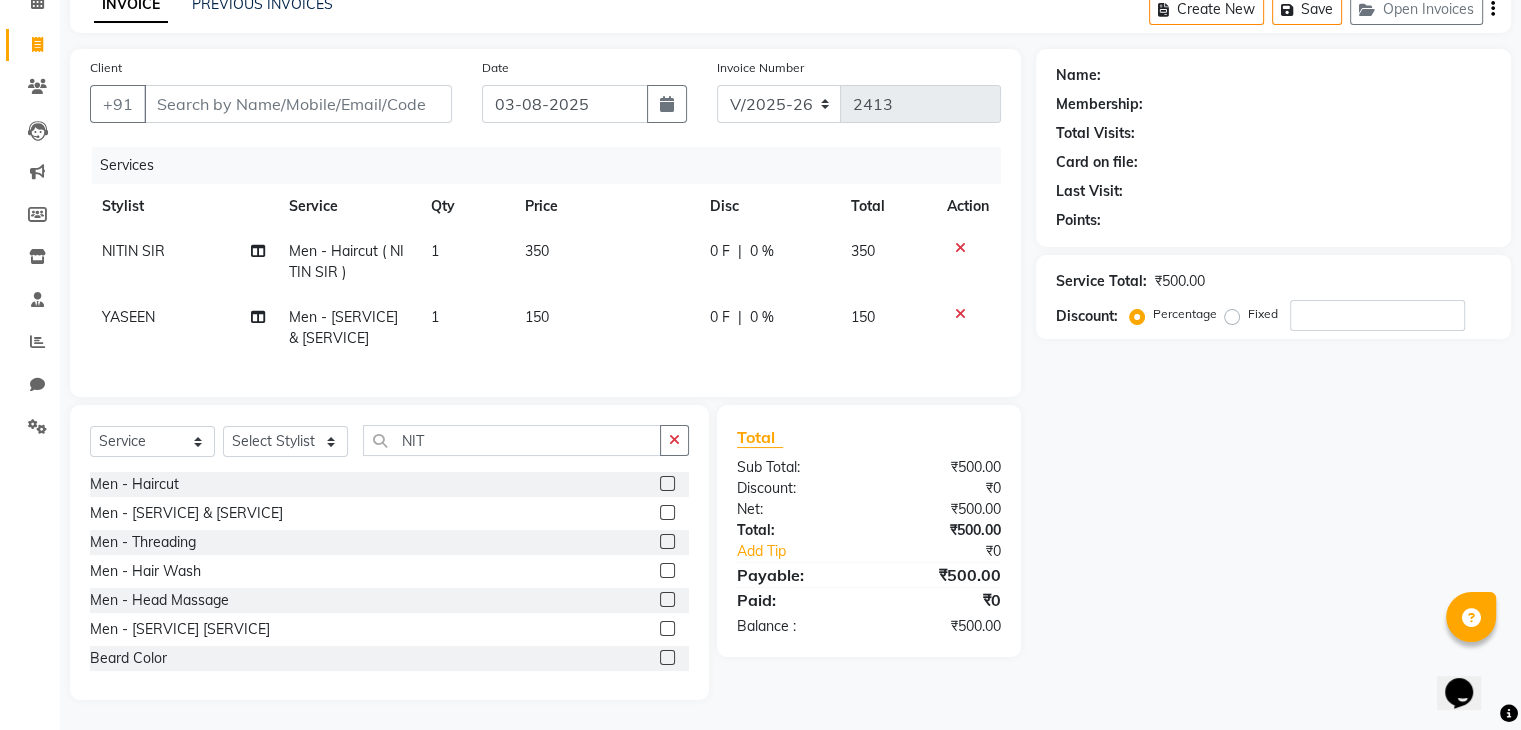 scroll, scrollTop: 0, scrollLeft: 0, axis: both 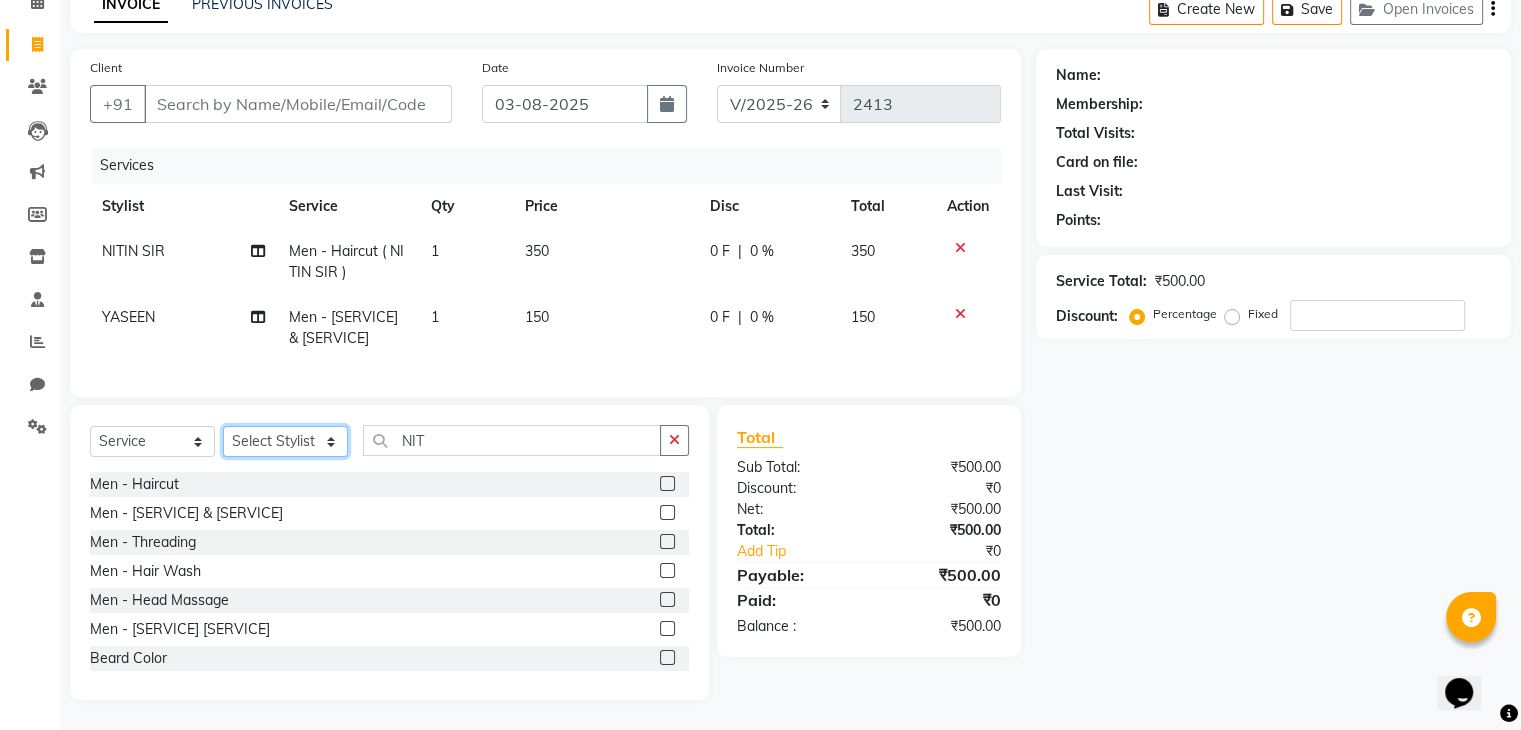 click on "Select Stylist [FIRST] [FIRST] [FIRST] [FIRST] [FIRST] [FIRST] [FIRST] [FIRST] [FIRST] [FIRST] [FIRST] [FIRST]" 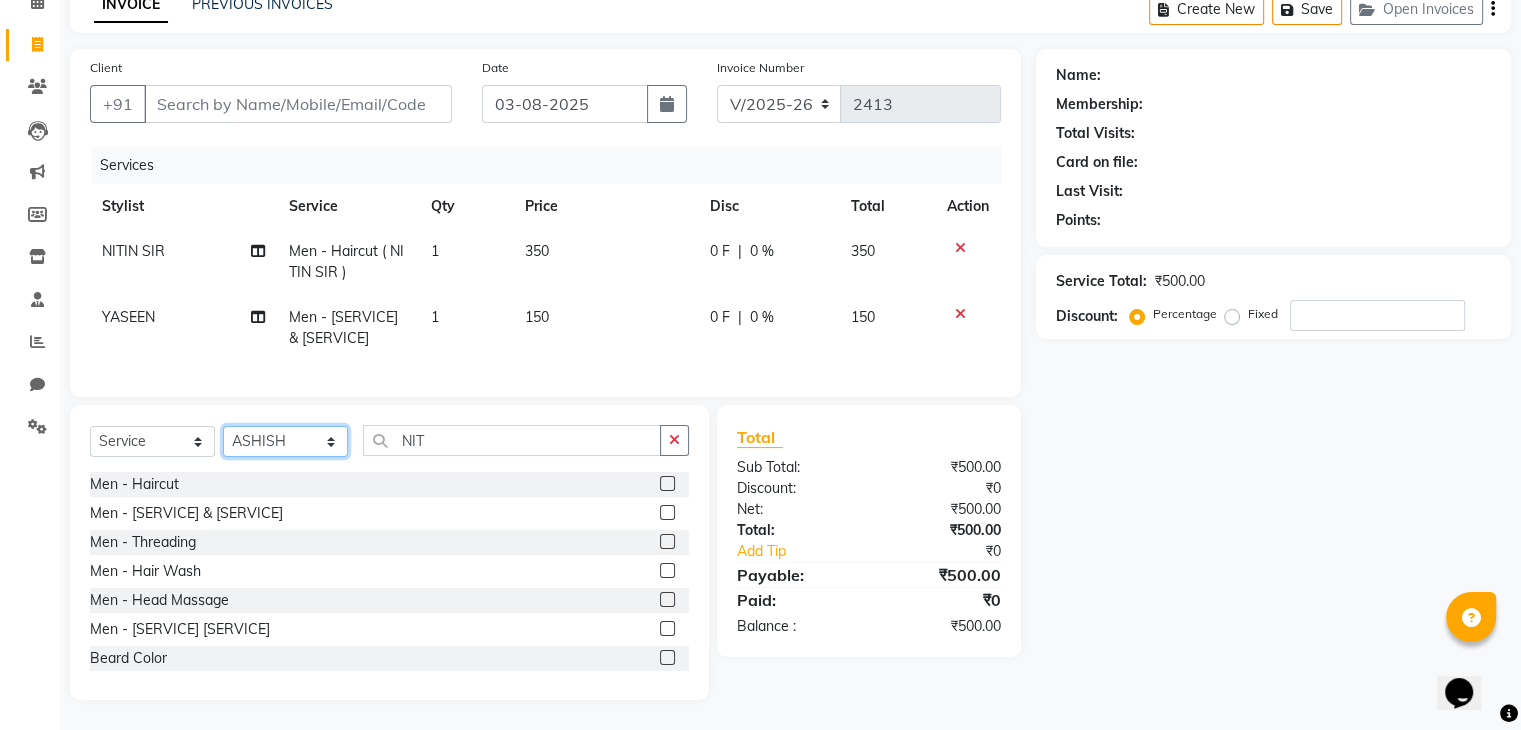 click on "Select Stylist [FIRST] [FIRST] [FIRST] [FIRST] [FIRST] [FIRST] [FIRST] [FIRST] [FIRST] [FIRST] [FIRST] [FIRST]" 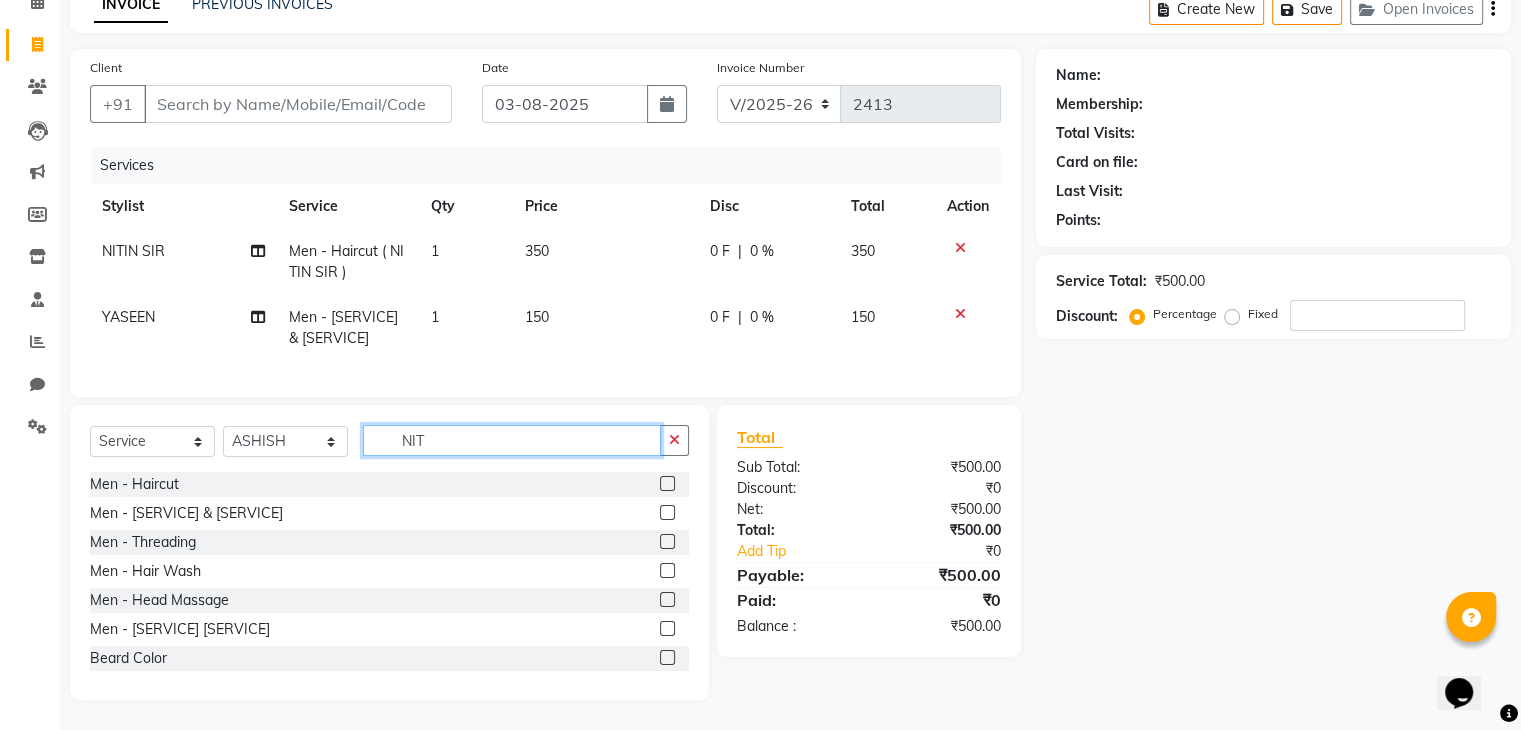 click on "NIT" 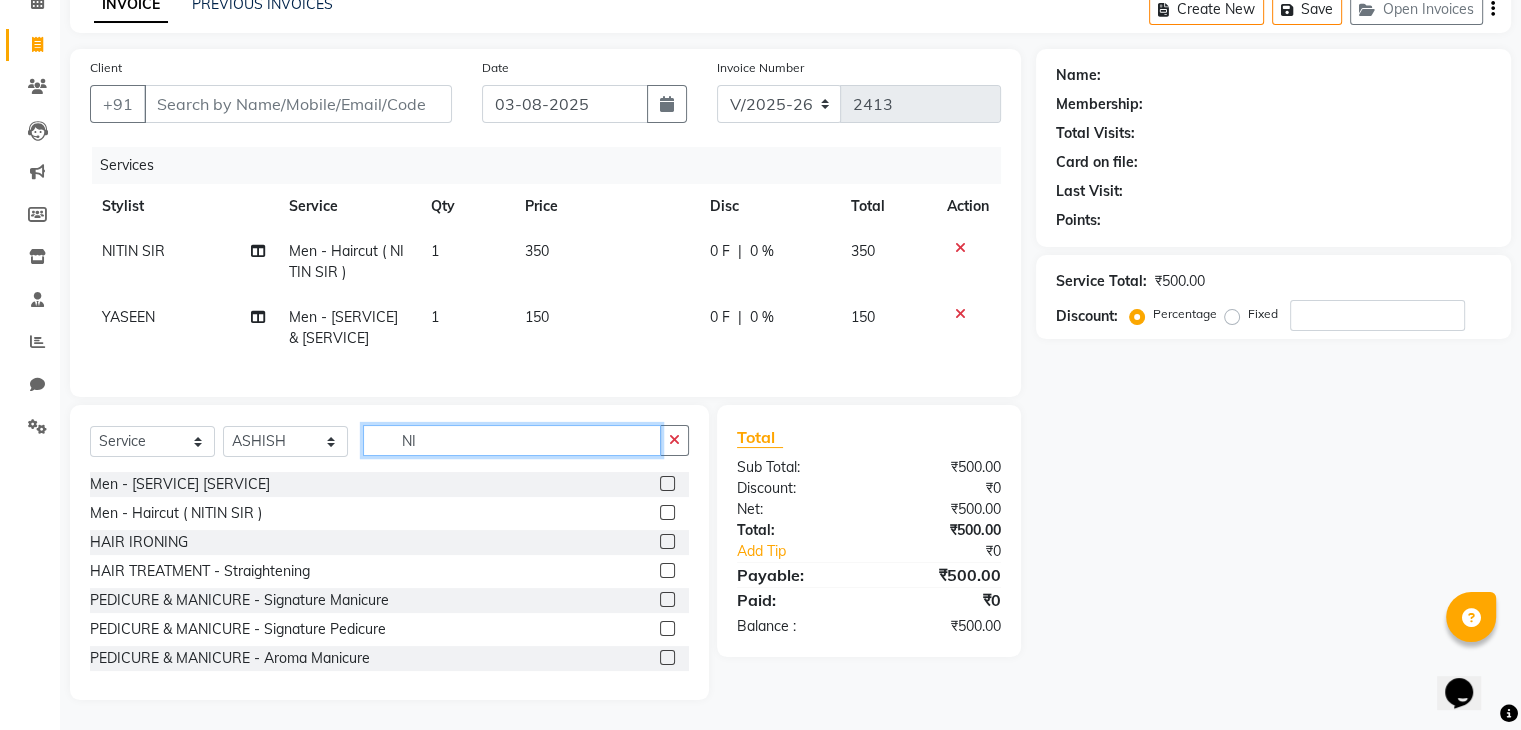 type on "N" 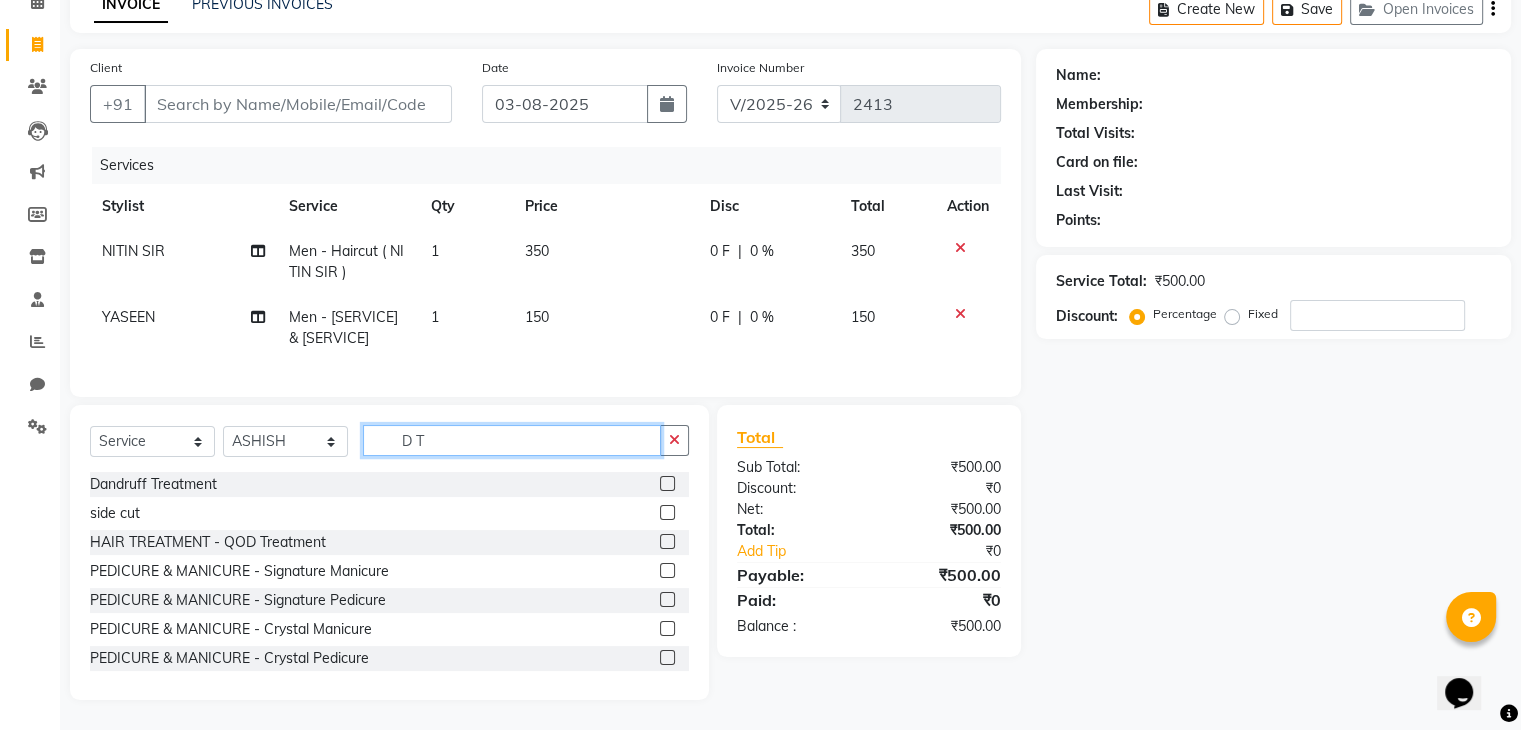 scroll, scrollTop: 119, scrollLeft: 0, axis: vertical 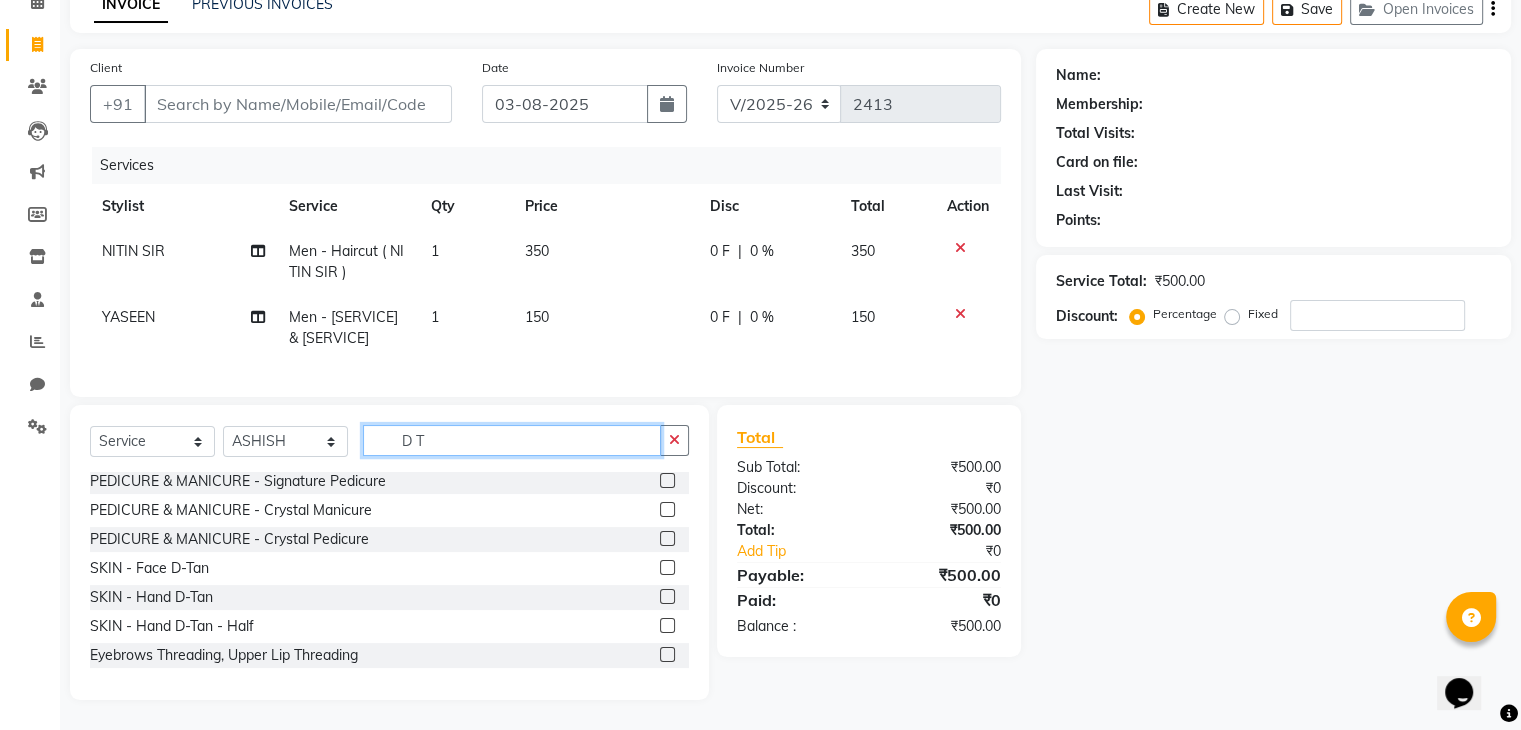 type on "D T" 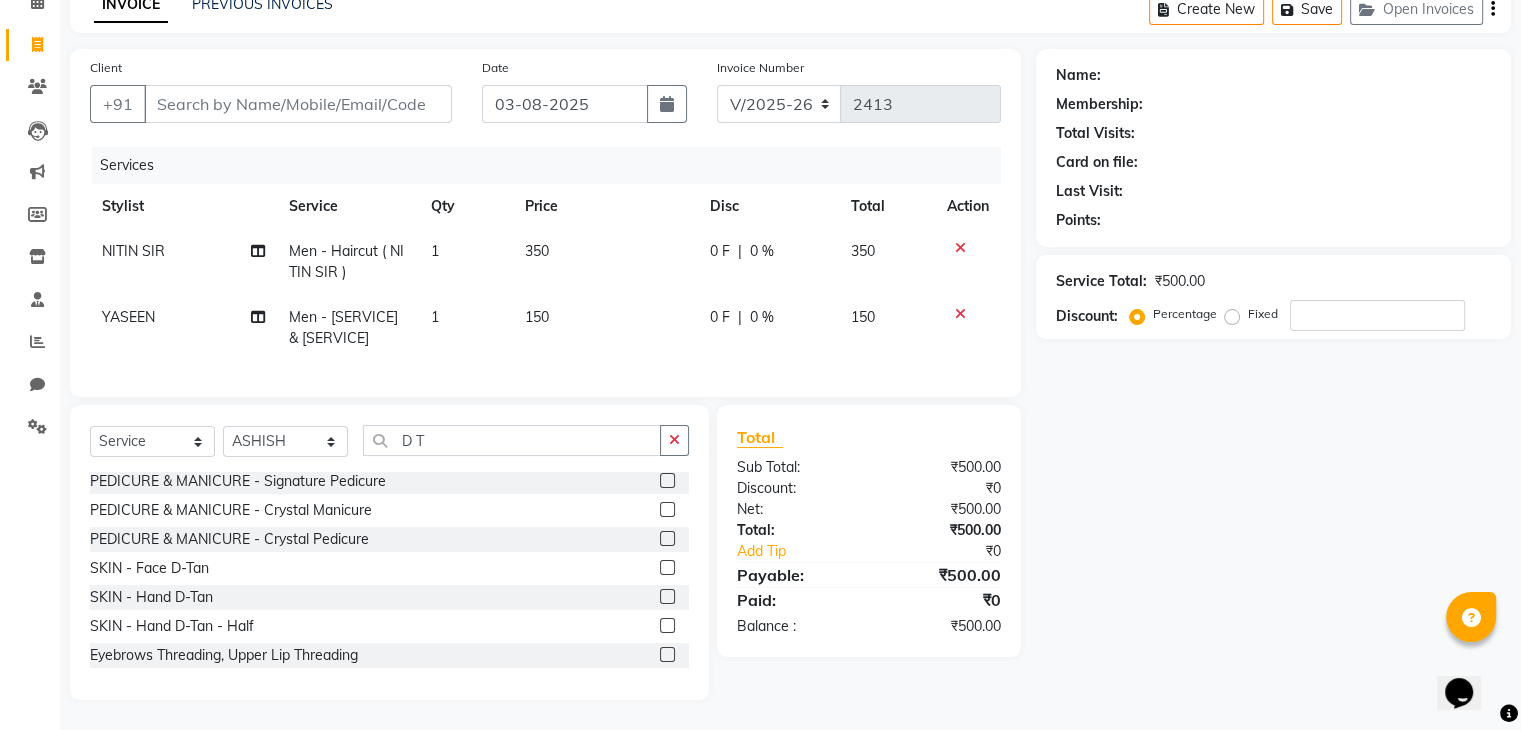 click 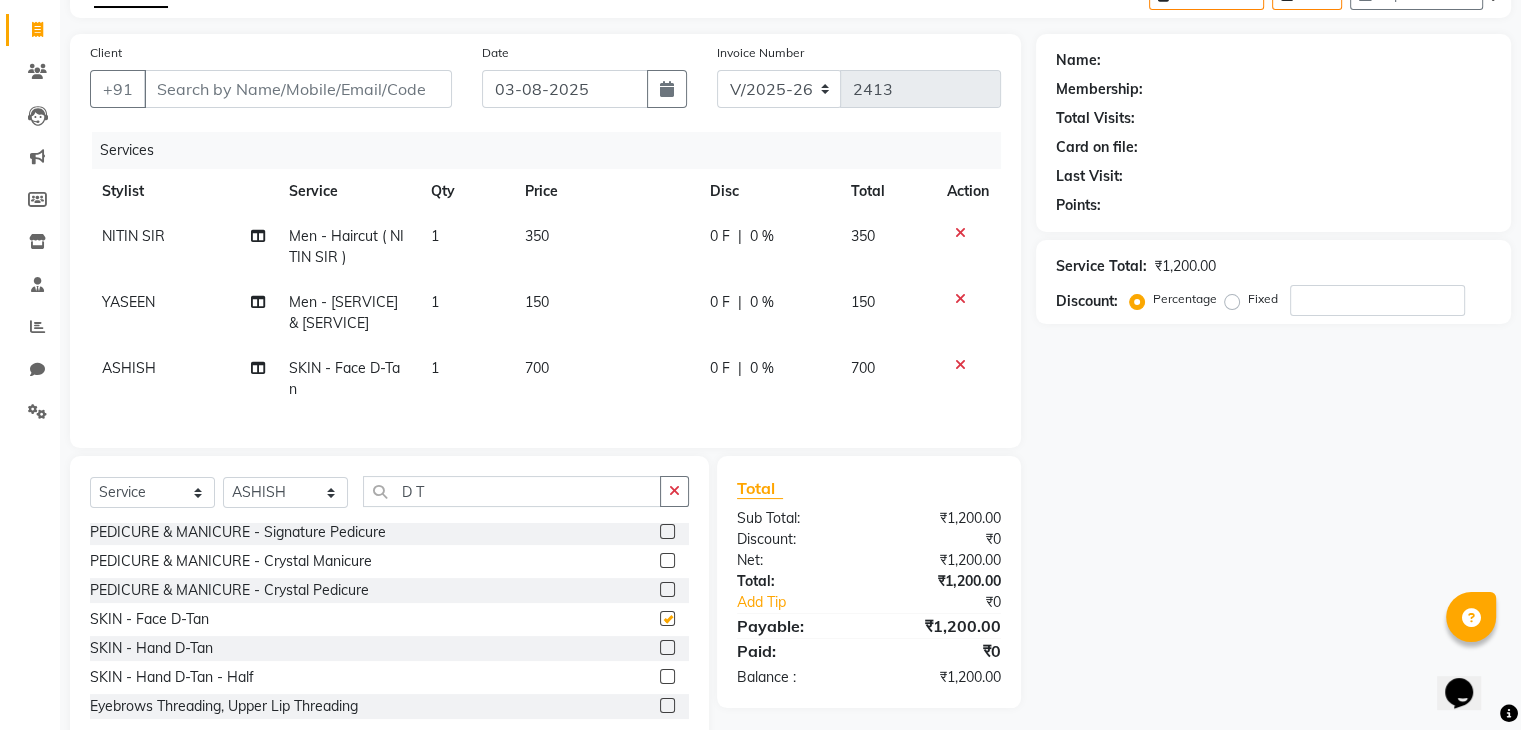 checkbox on "false" 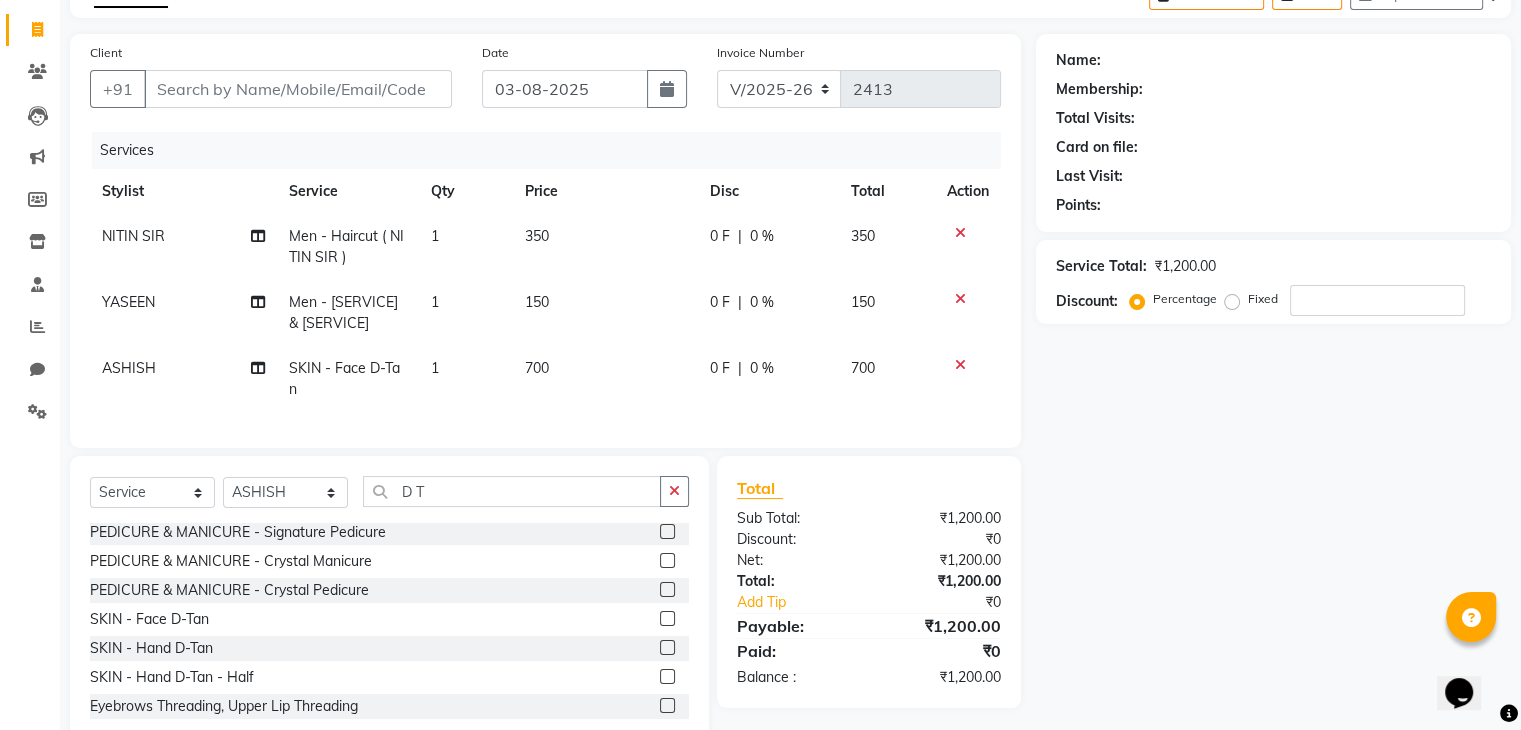 click on "700" 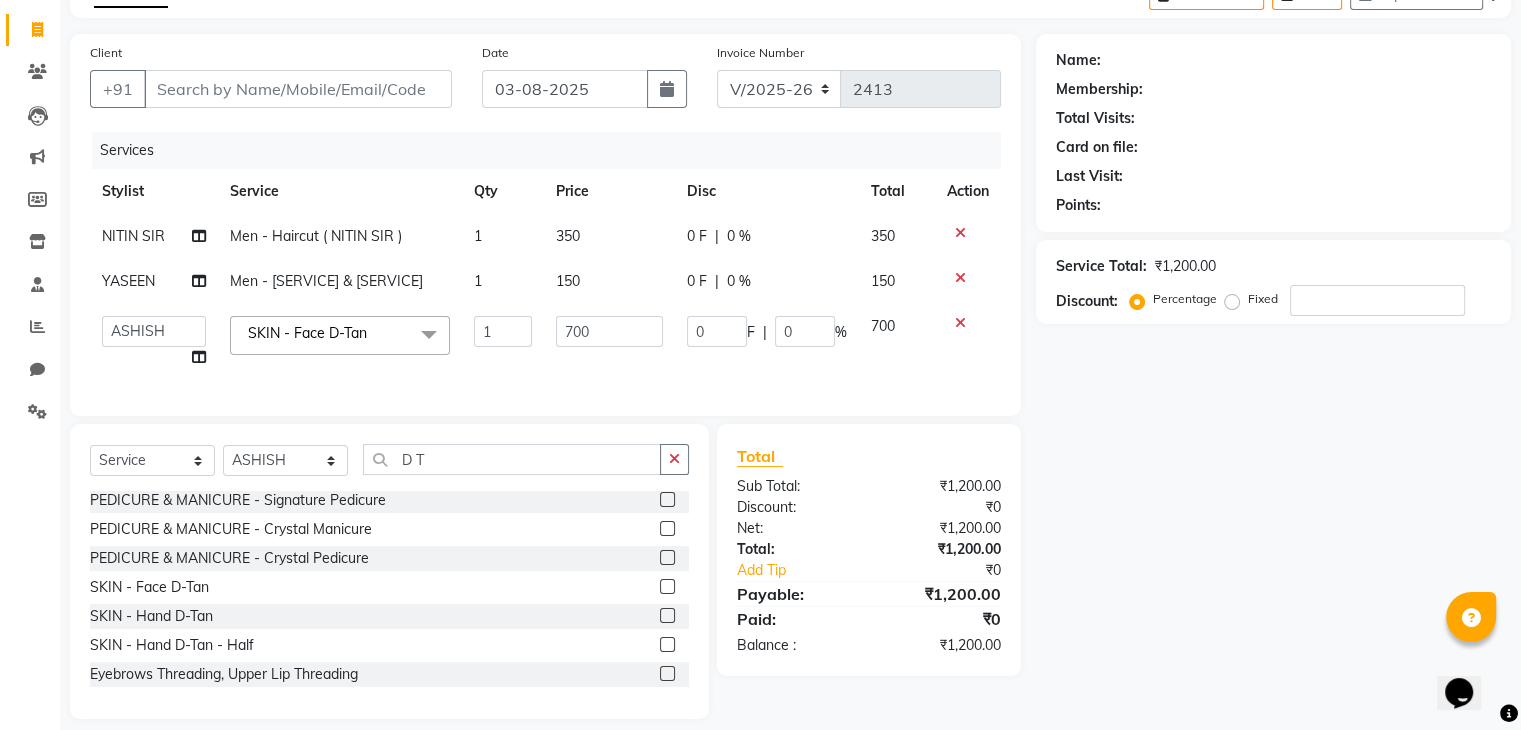 click on "700" 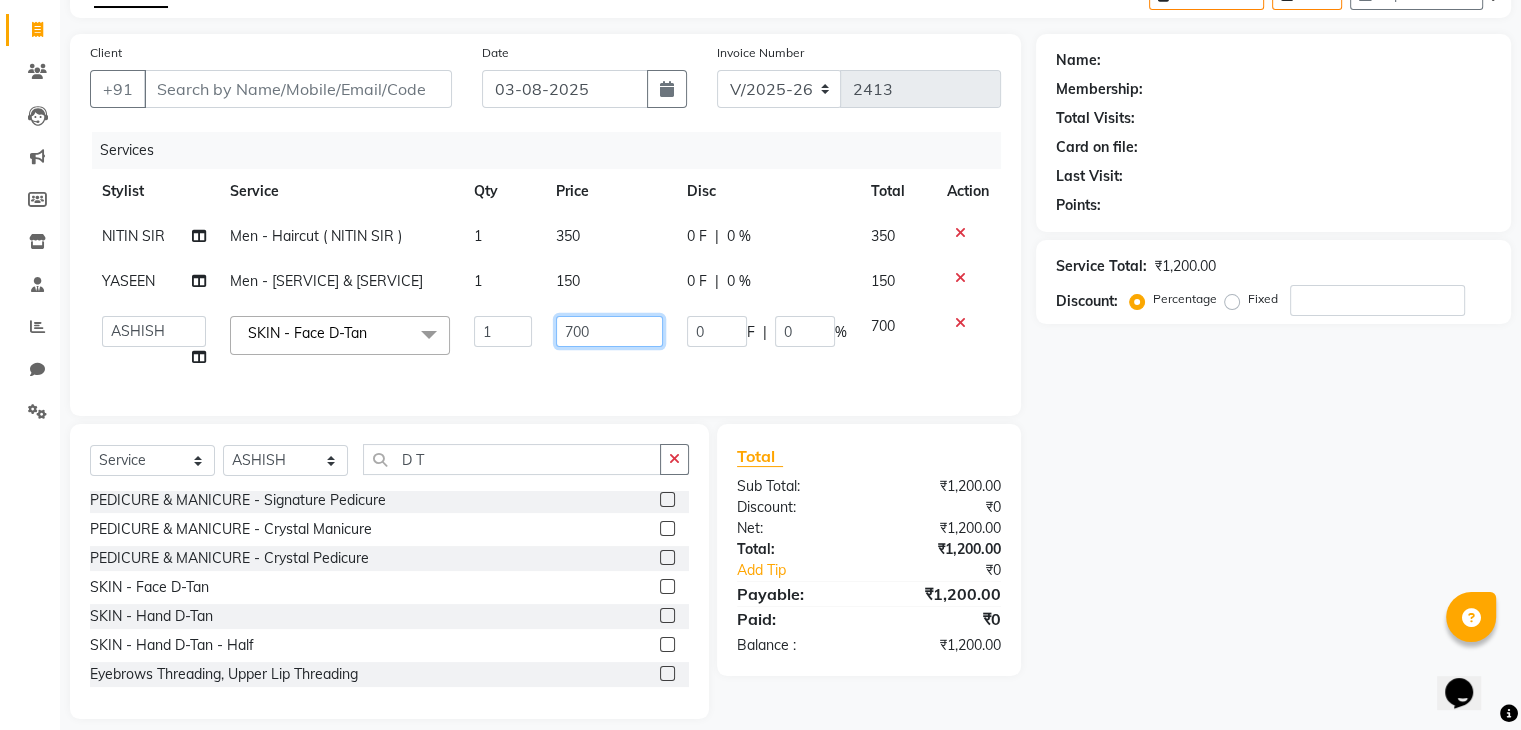 click on "700" 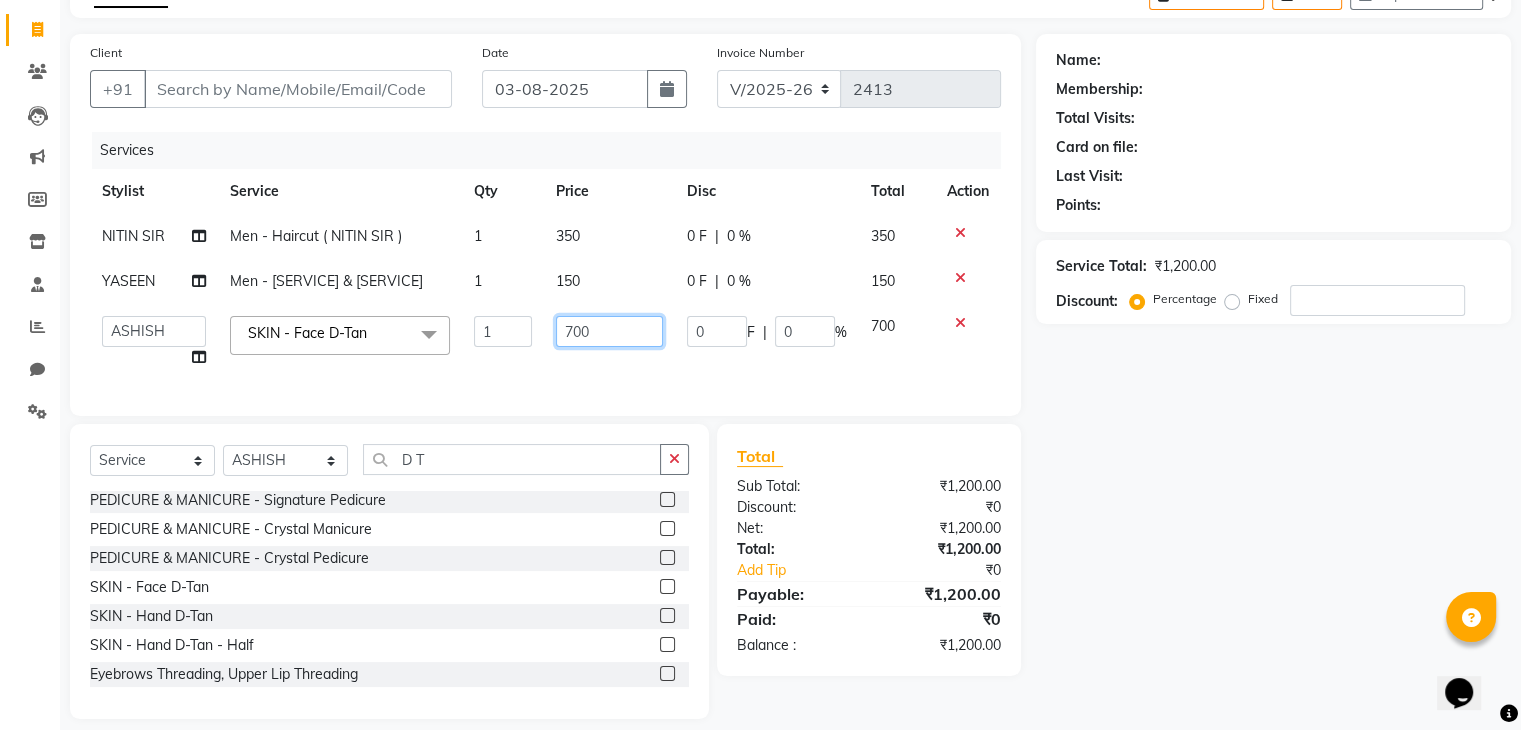click on "700" 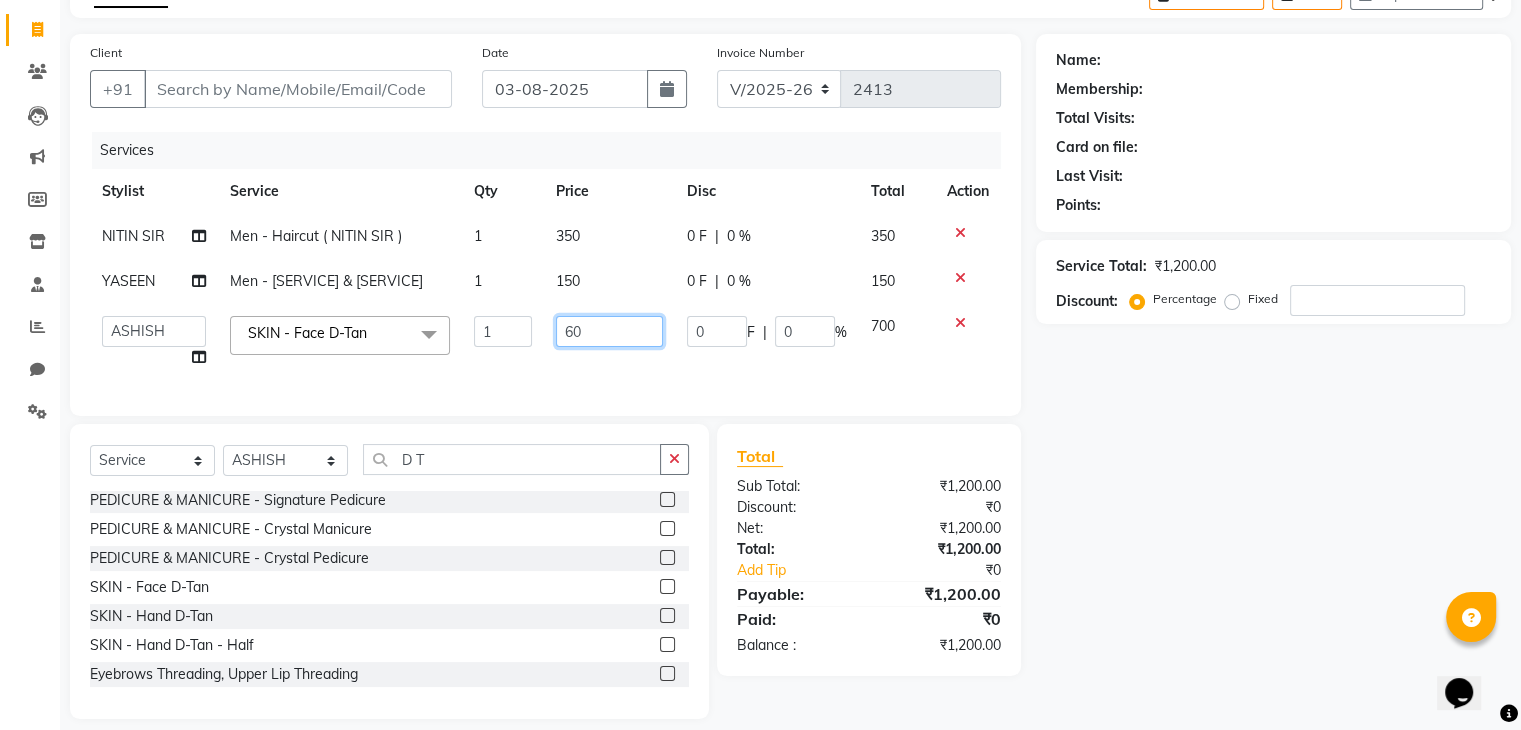 type on "600" 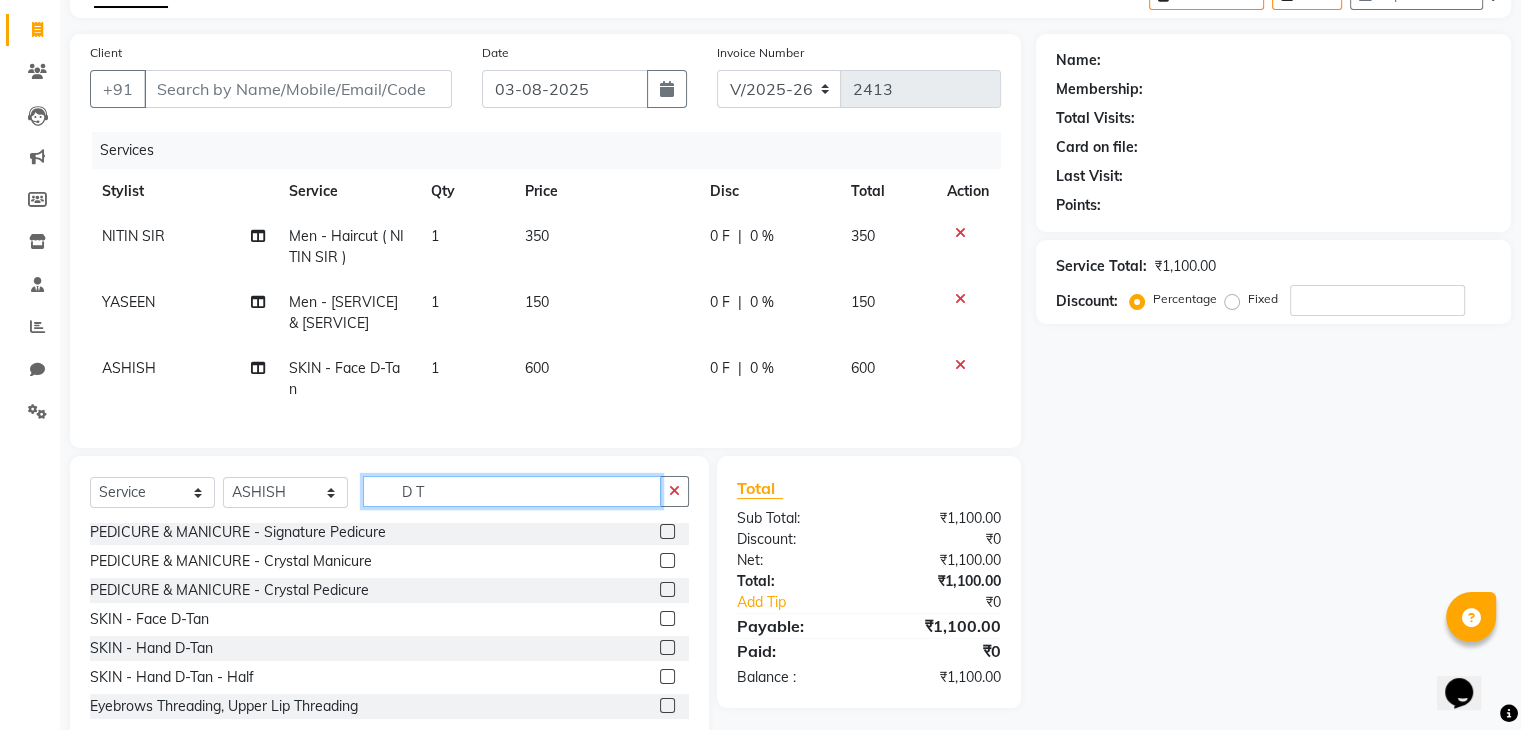 click on "Select  Service  Product  Membership  Package Voucher Prepaid Gift Card  Select Stylist [FIRST] [FIRST] [FIRST] [FIRST] [FIRST] [FIRST] [FIRST] [FIRST] [FIRST] [FIRST] [FIRST] [FIRST] [SERVICE]  [SERVICE]  [SERVICE] - [SERVICE]  [SERVICE] & [SERVICE] - [SERVICE]  [SERVICE] & [SERVICE] - [SERVICE]  [SERVICE] & [SERVICE] - [SERVICE]  [SERVICE] - [SERVICE]  [SERVICE] - [SERVICE]  [SERVICE] - [SERVICE]" 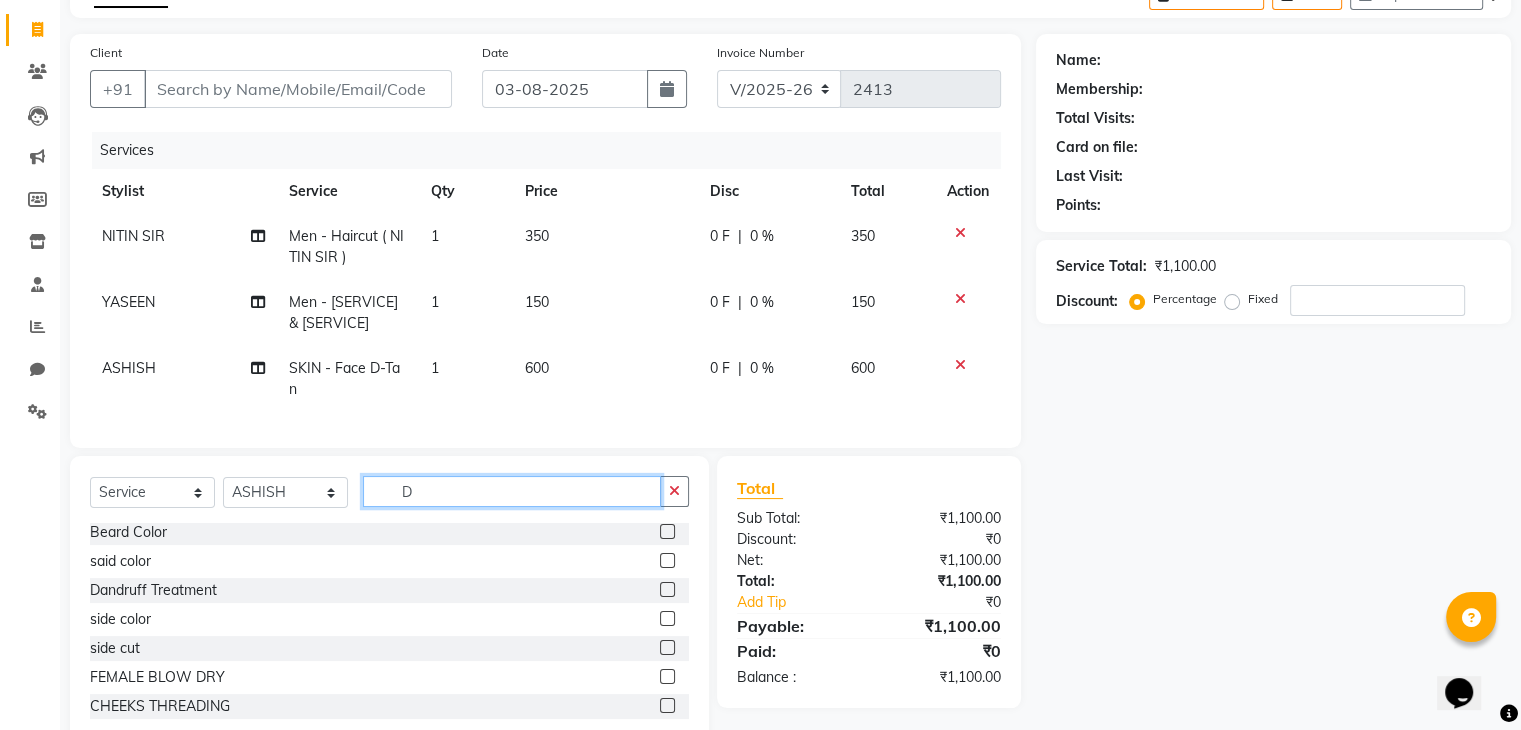 scroll, scrollTop: 408, scrollLeft: 0, axis: vertical 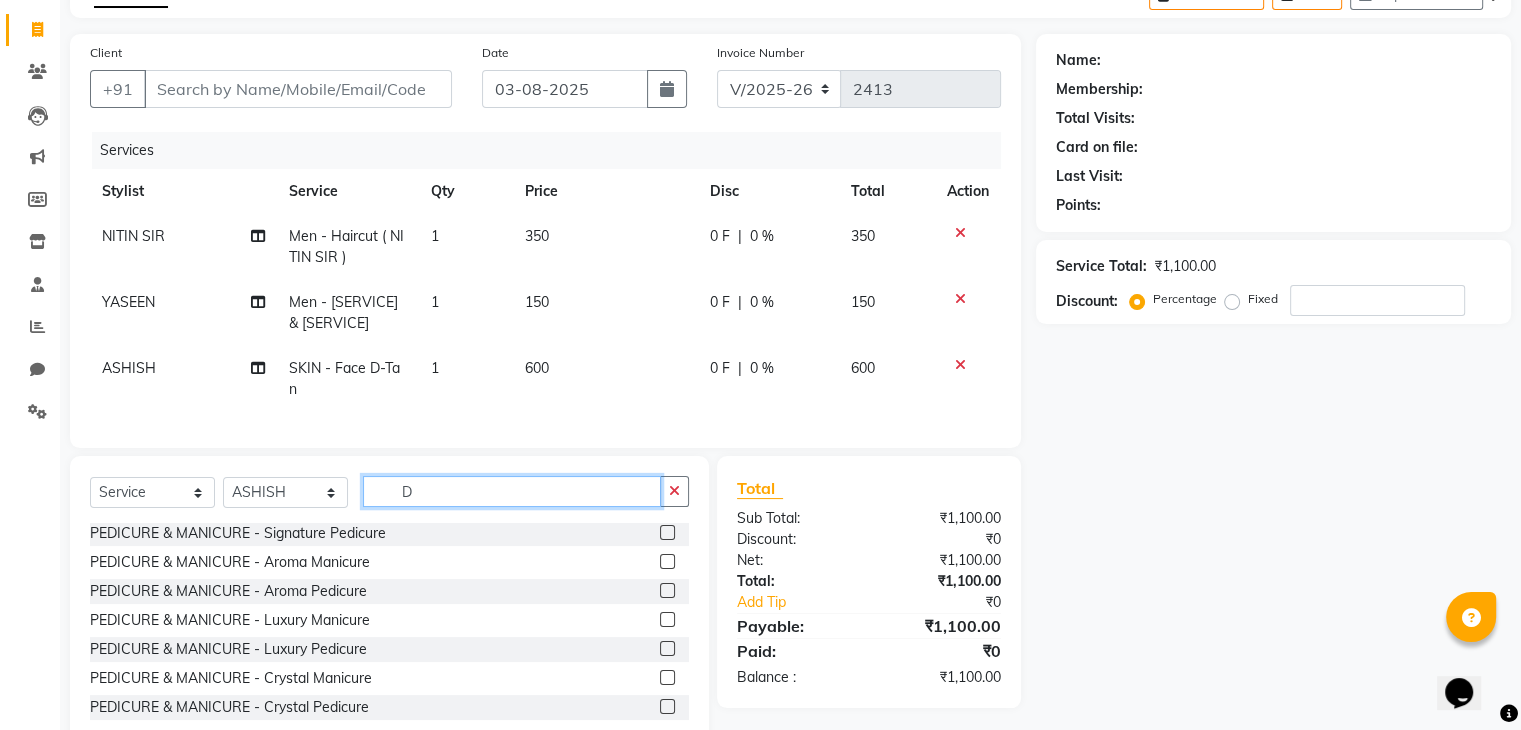 type on "D" 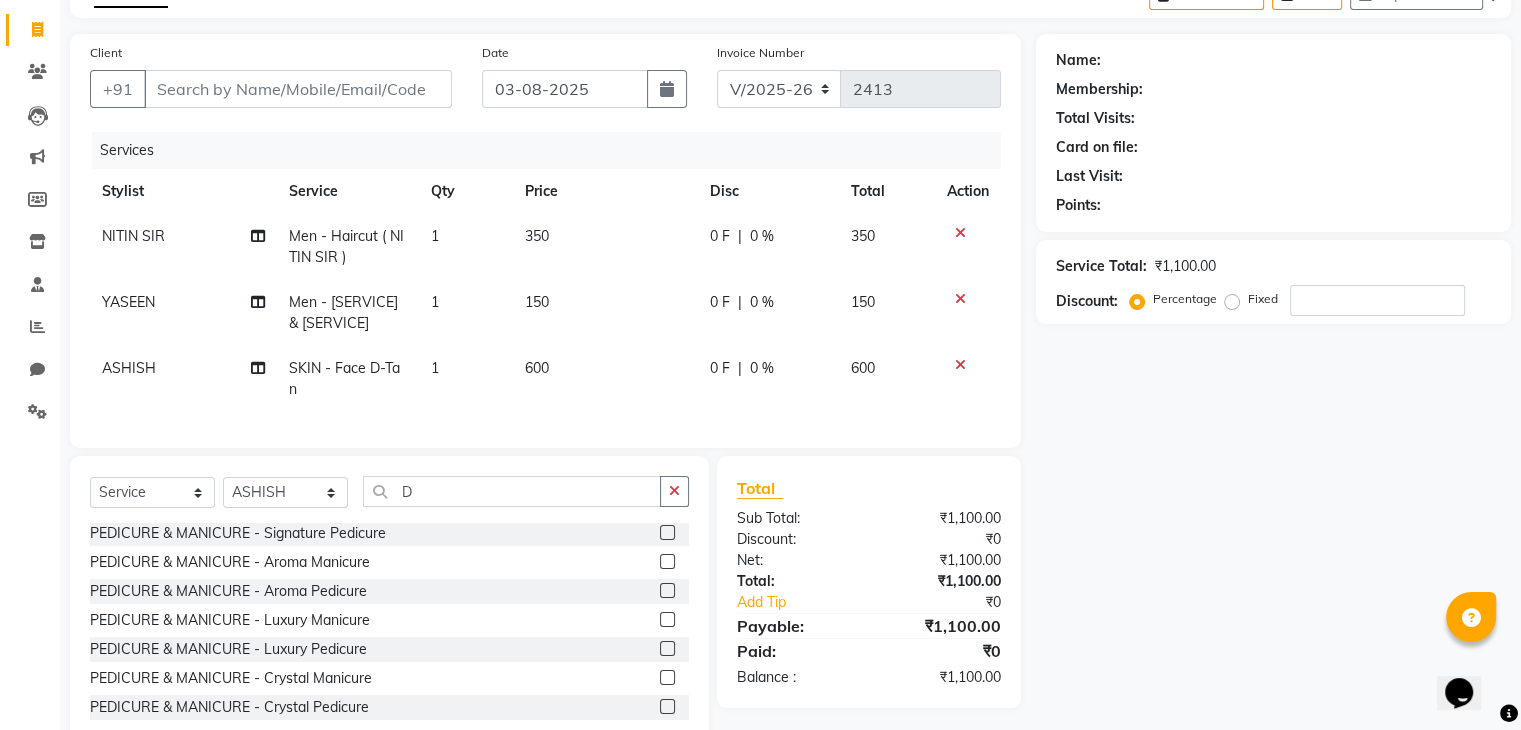 click on "600" 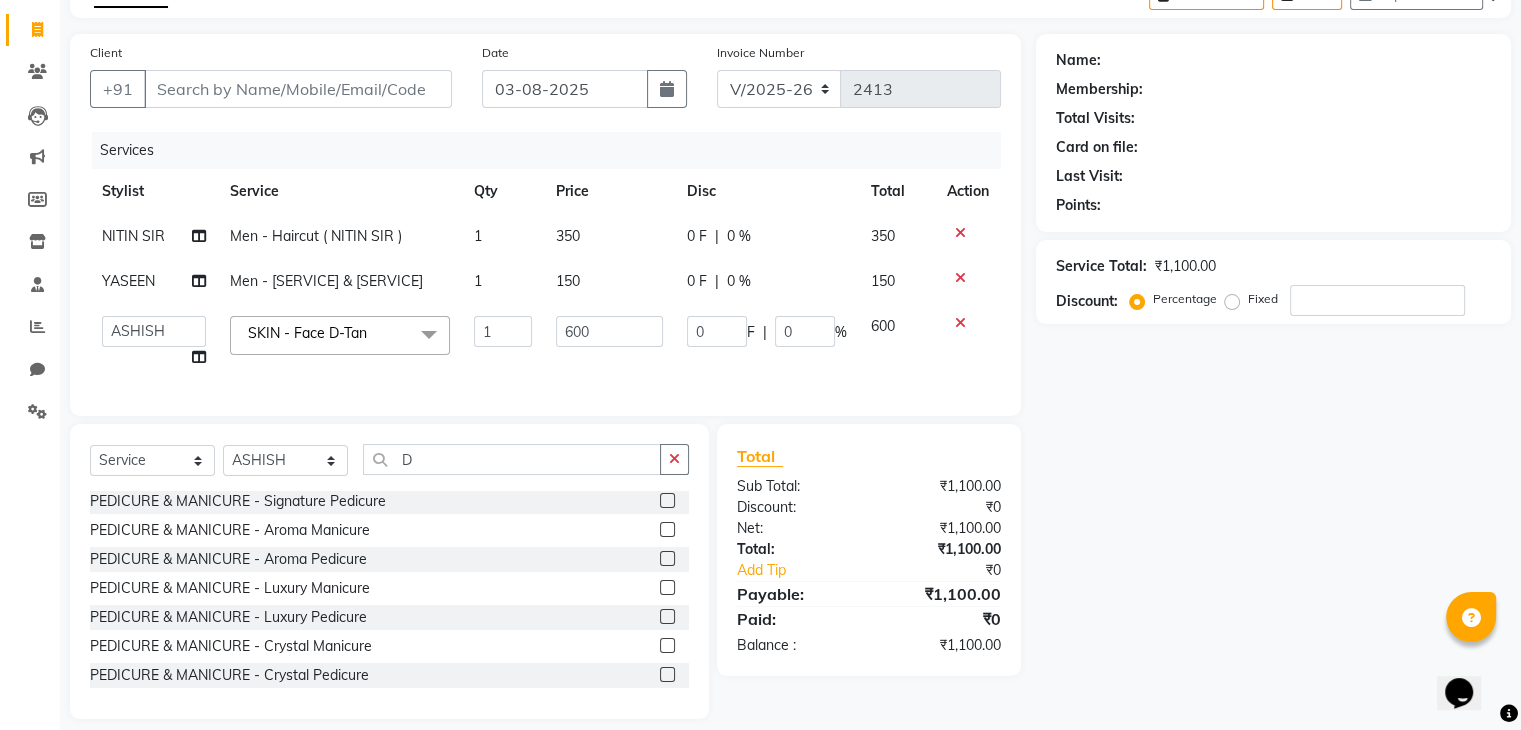 click on "600" 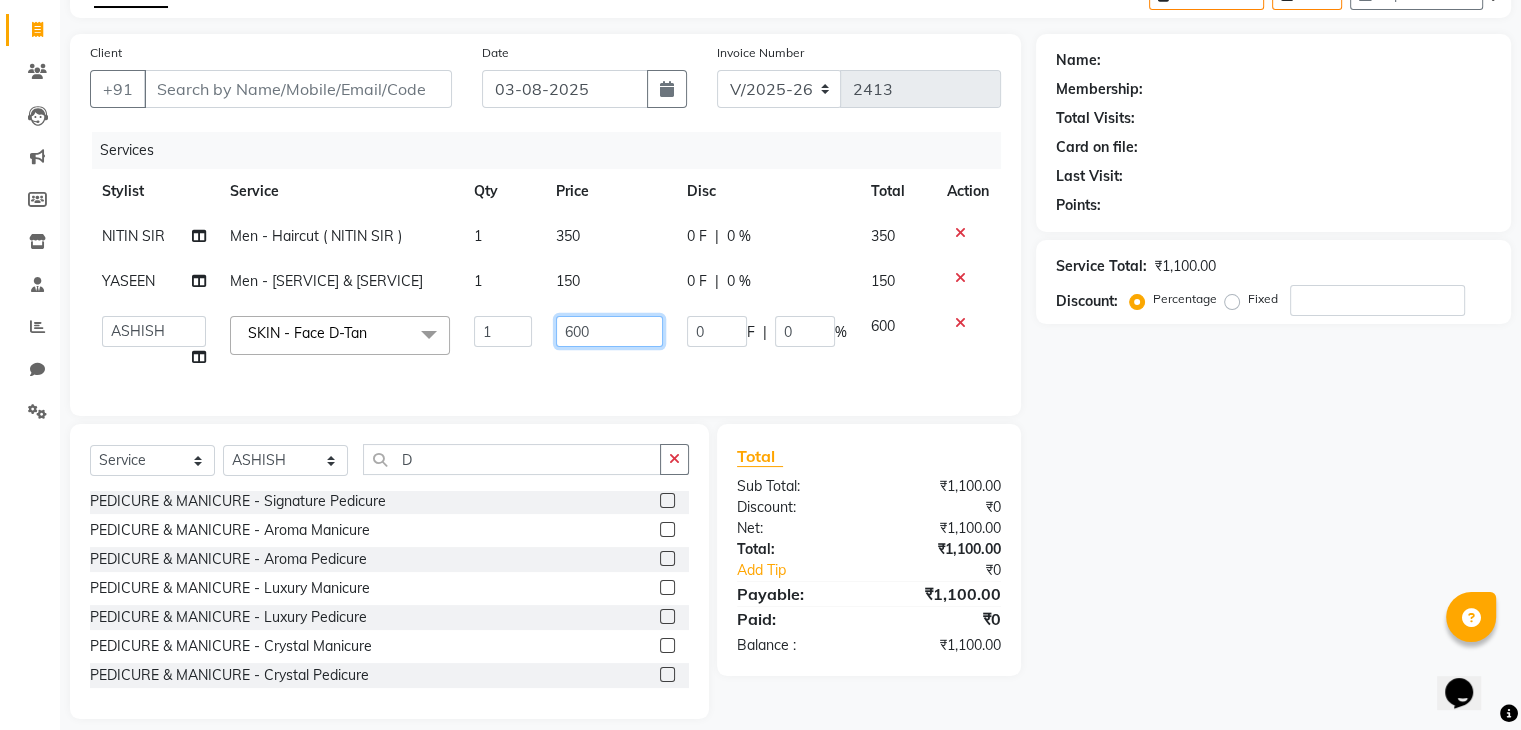 click on "600" 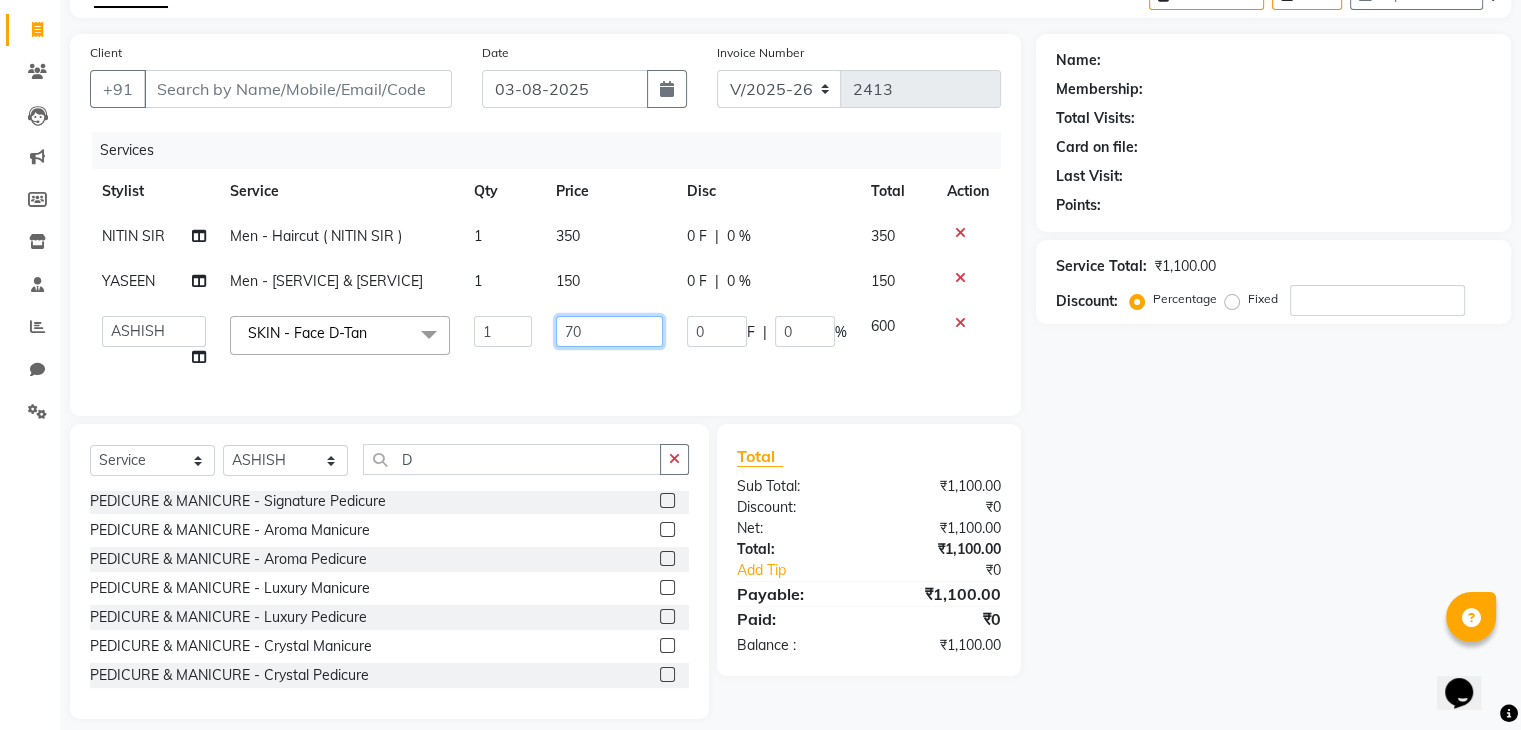 type on "700" 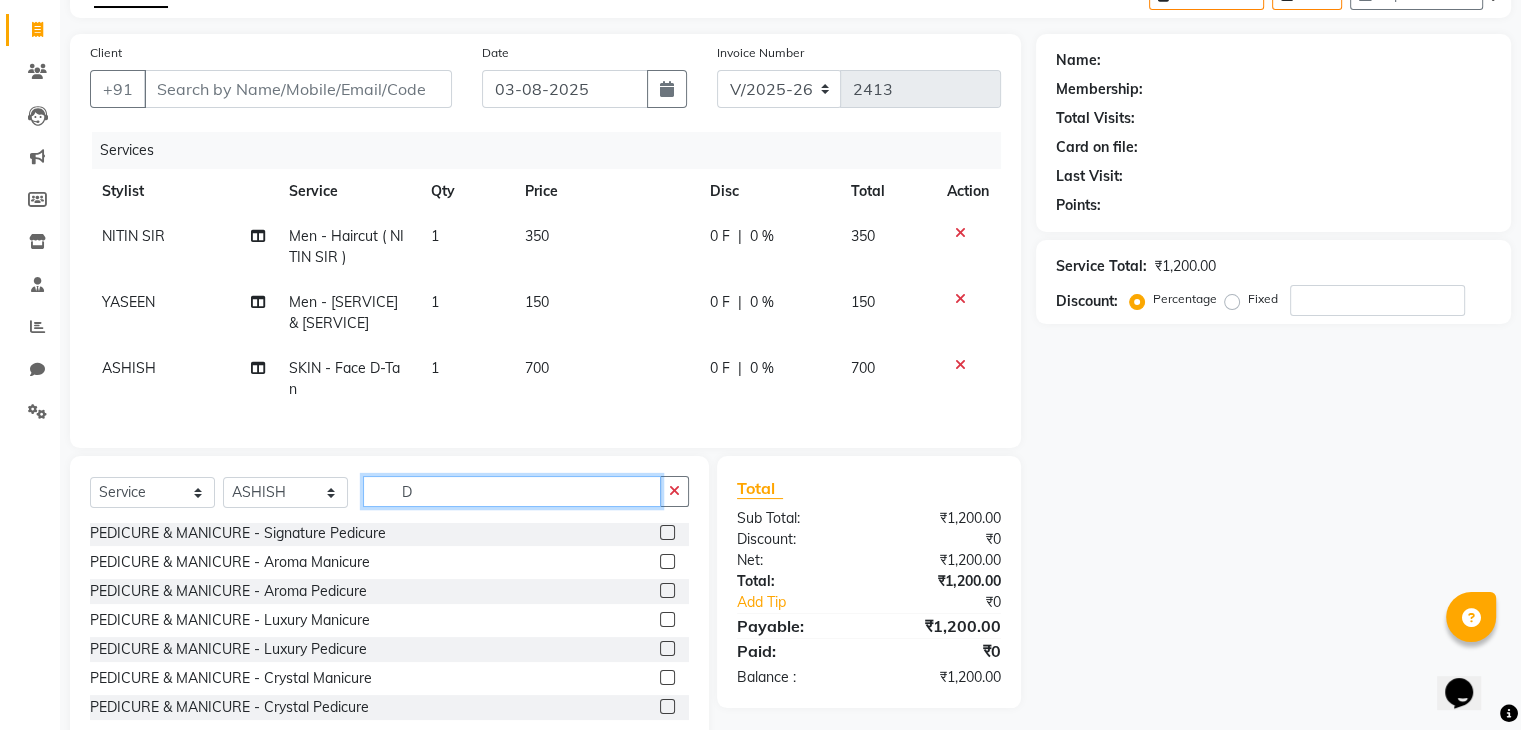 click on "Select  Service  Product  Membership  Package Voucher Prepaid Gift Card  Select Stylist [FIRST] [FIRST] [FIRST] [FIRST] [FIRST] [FIRST] [FIRST] [FIRST] [FIRST] [FIRST] [FIRST] [FIRST] Men - [SERVICE] & [SERVICE]  Men - [SERVICE]  Men - [SERVICE]  Men - [SERVICE]  [SERVICE] [SERVICE]  [SERVICE] [SERVICE]  [SERVICE] [SERVICE]  [GENDER] [SERVICE]  [SERVICE] [SERVICE]  [SERVICE] [SERVICE]  [SERVICE] - [SERVICE]  [SERVICE] & [SERVICE] - [SERVICE]  [SERVICE] & [SERVICE] - [SERVICE]  [SERVICE] & [SERVICE] - [SERVICE]  [SERVICE] & [SERVICE] - [SERVICE]  [SERVICE] & [SERVICE] - [SERVICE]  [SERVICE] & [SERVICE] - [SERVICE]  [SERVICE] & [SERVICE] - [SERVICE]  [SERVICE] - [SERVICE]  [SERVICE] - [SERVICE]  [SERVICE] - [SERVICE]  FACIAL - [BRAND] [BRAND]  TREATMENT FACIAL - [BRAND] [BRAND]  WAX - [SERVICE]  WAX - [SERVICE]  [SERVICE] [SERVICE]" 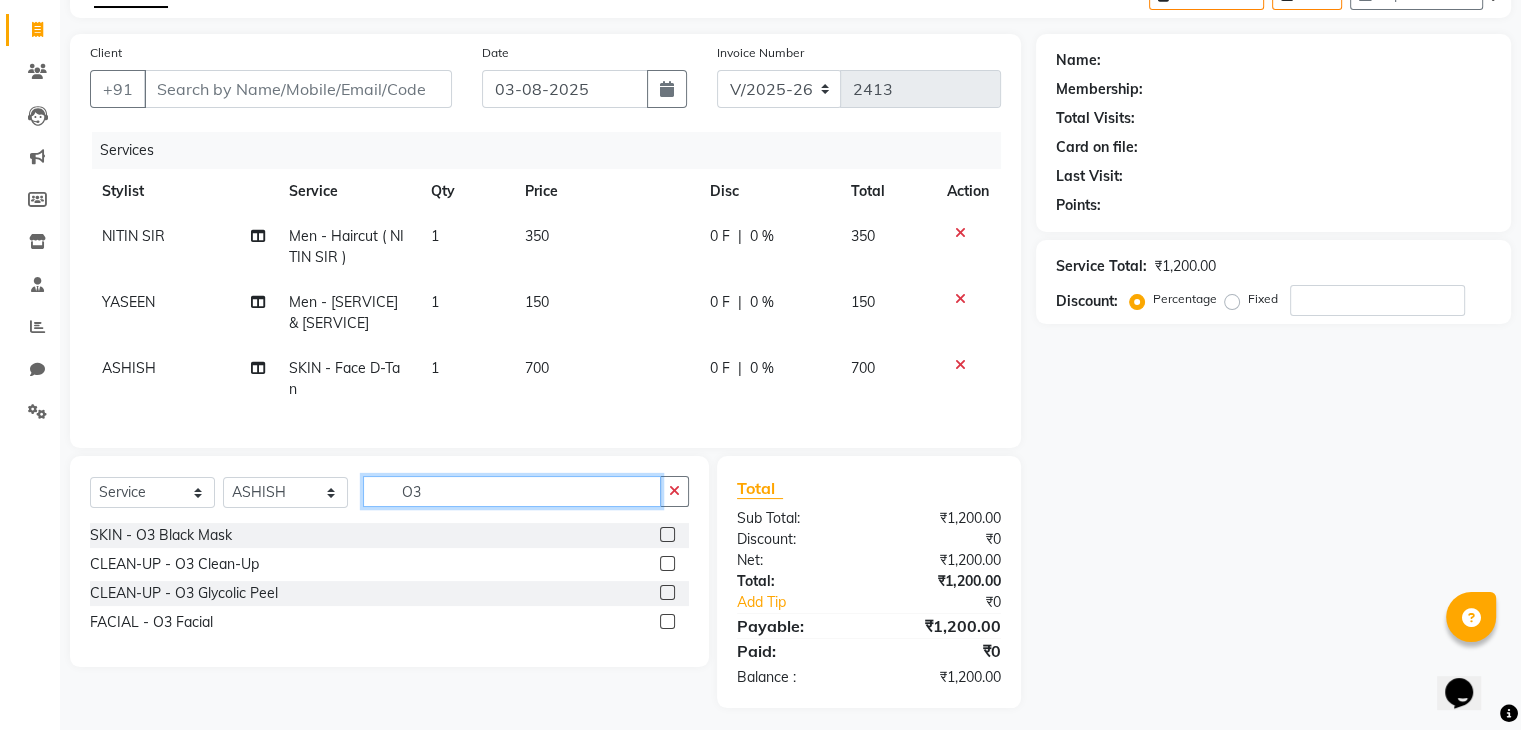 scroll, scrollTop: 0, scrollLeft: 0, axis: both 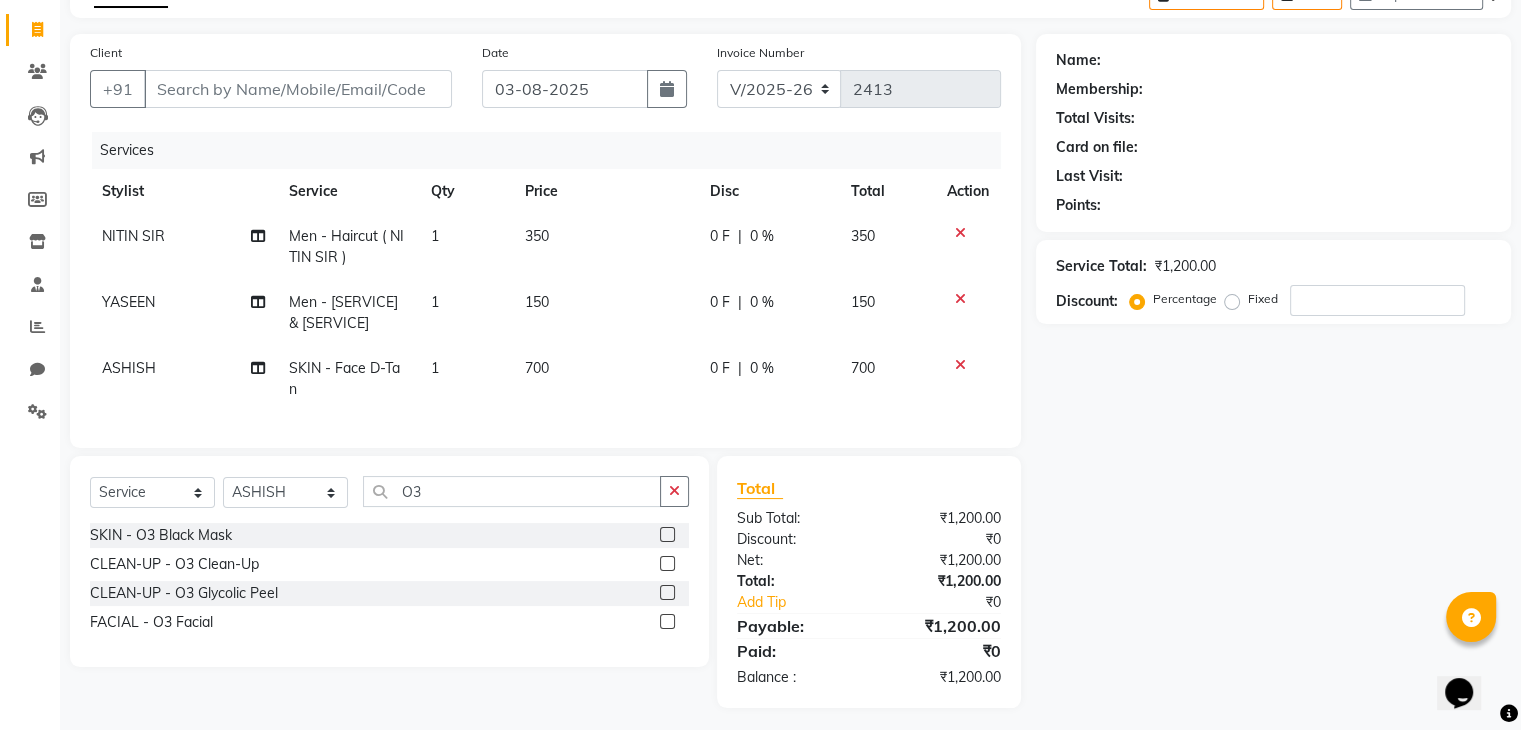 click 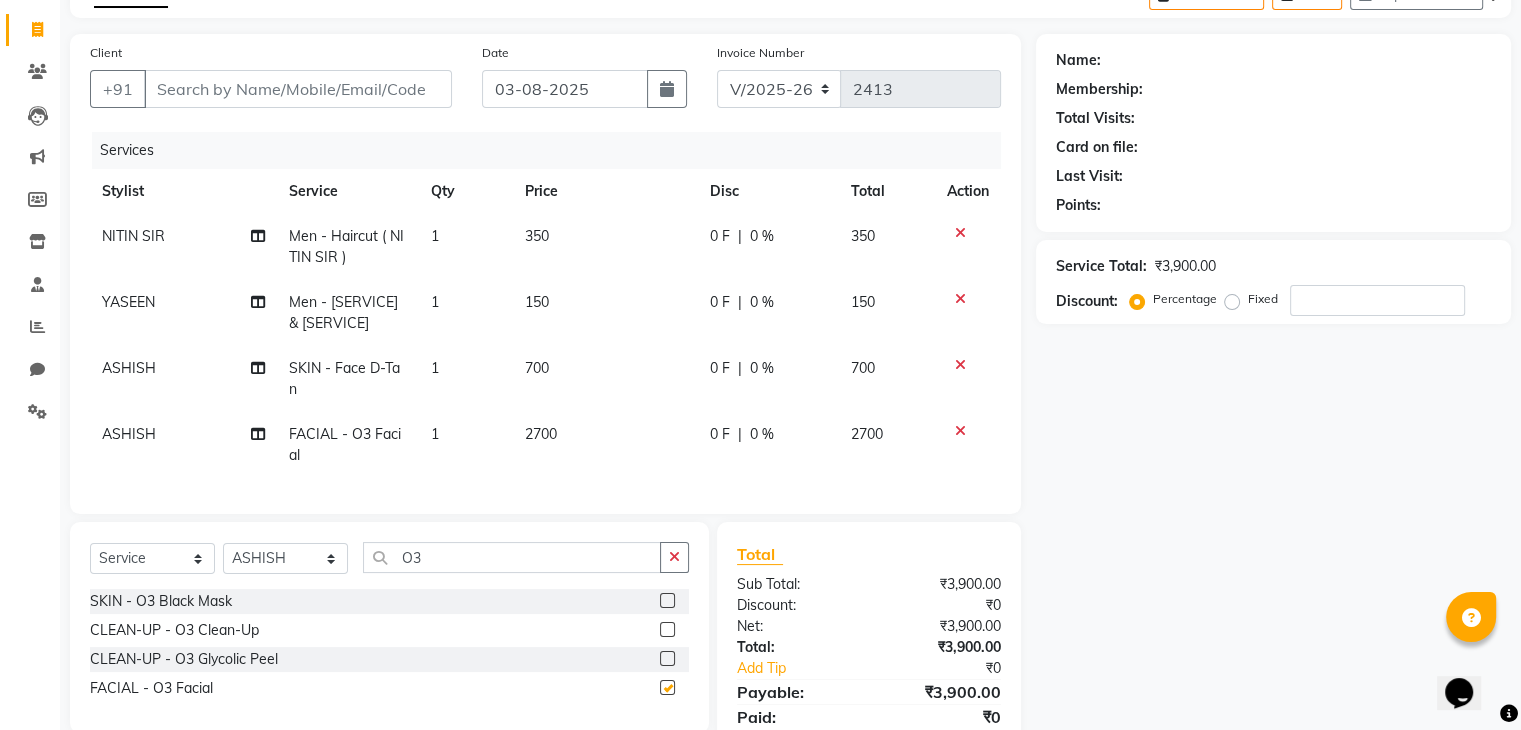 checkbox on "false" 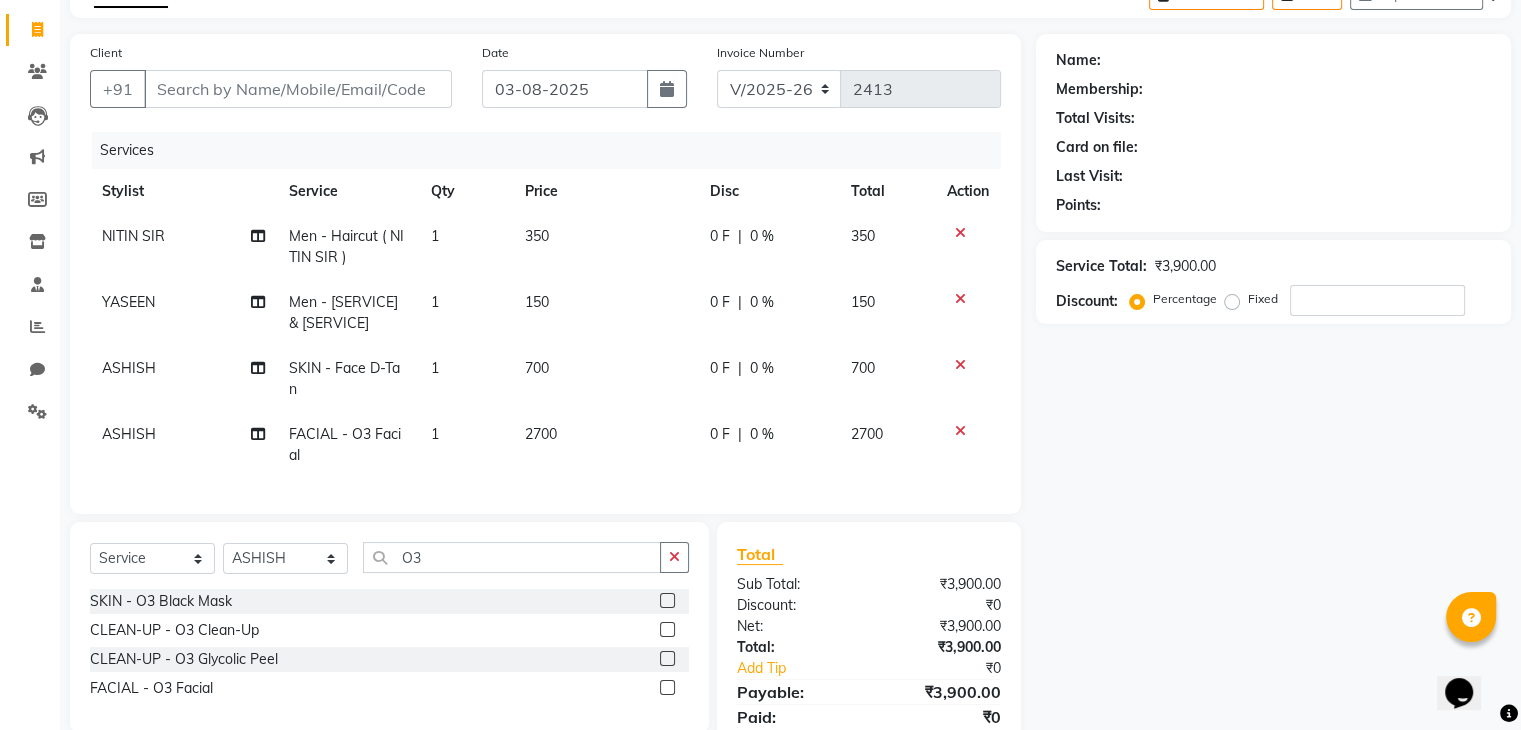 scroll, scrollTop: 206, scrollLeft: 0, axis: vertical 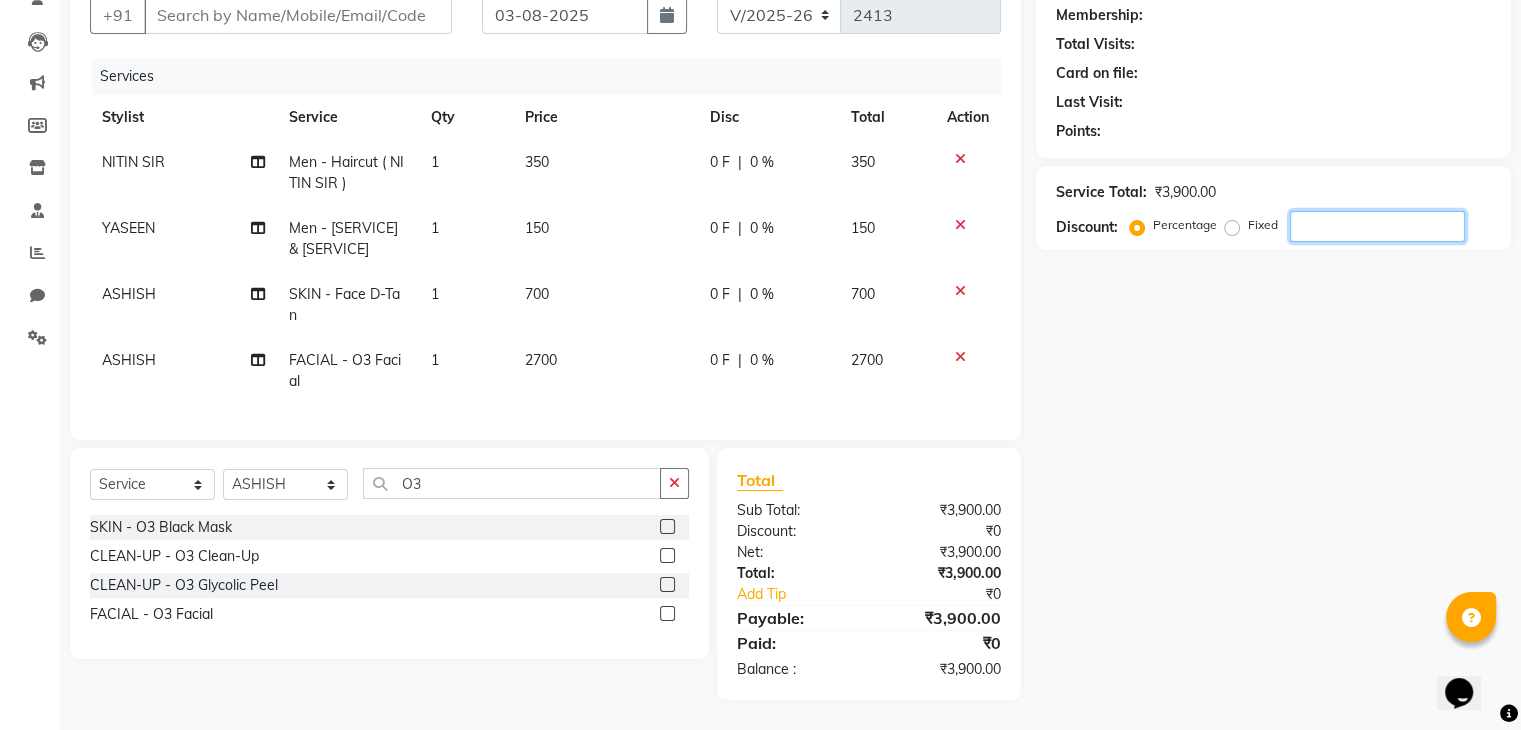 click 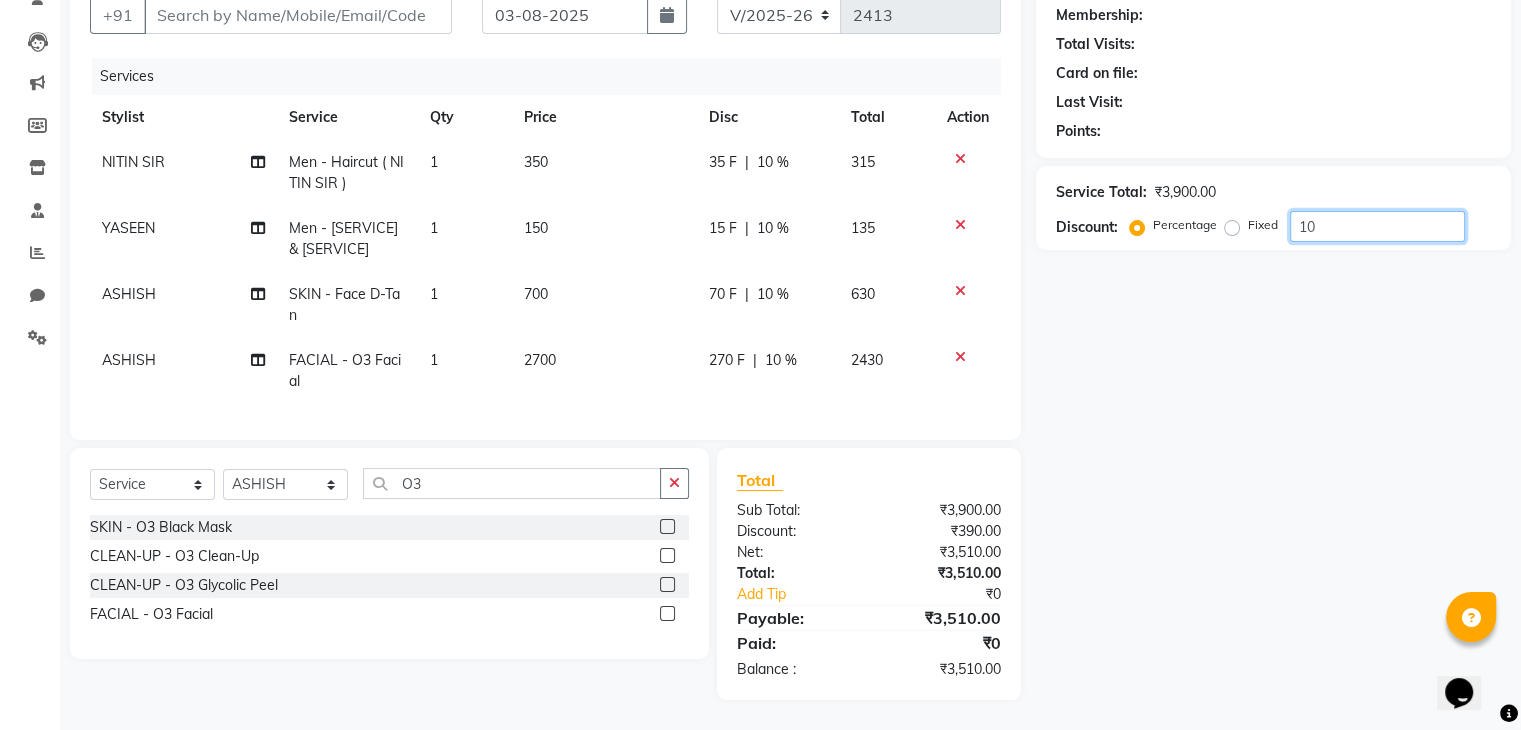type on "1" 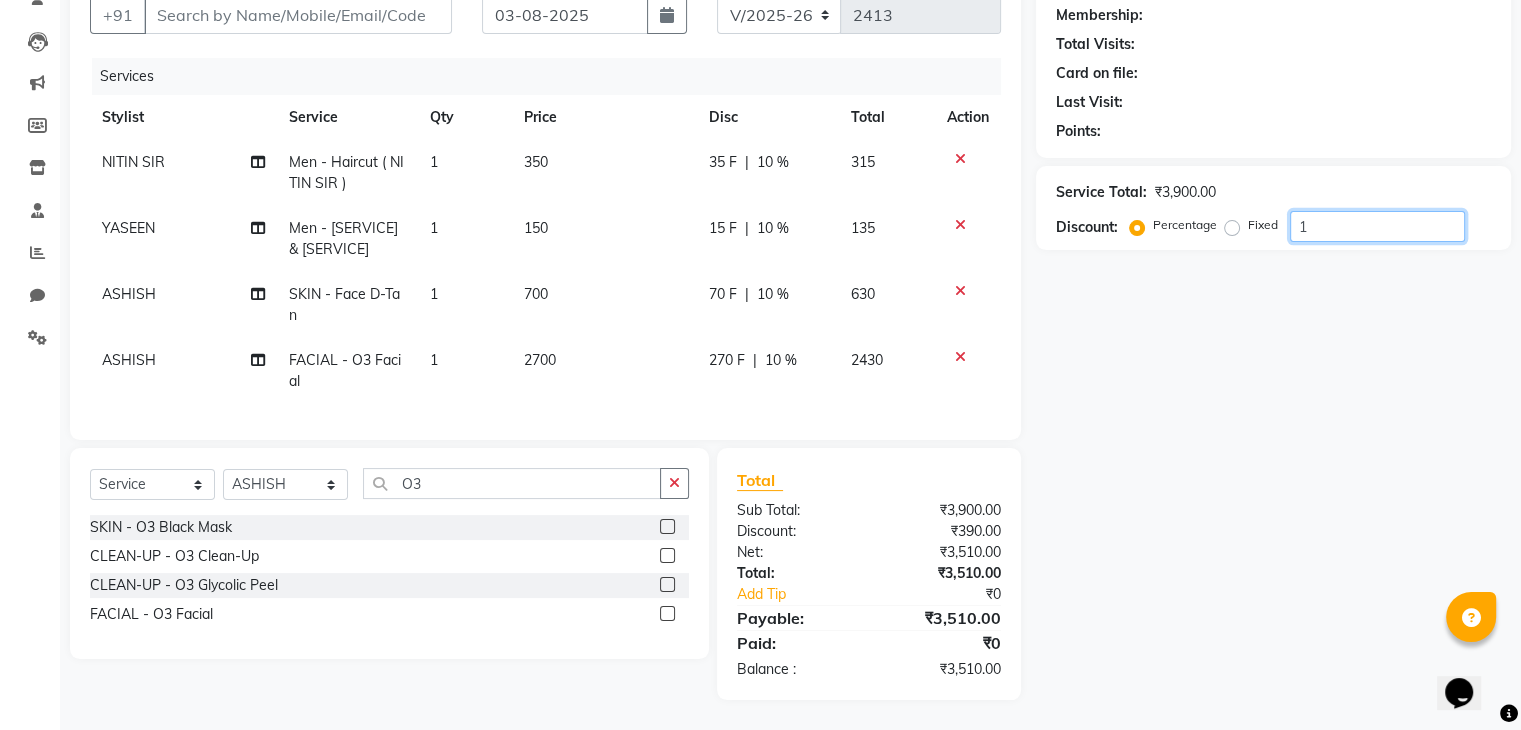 type 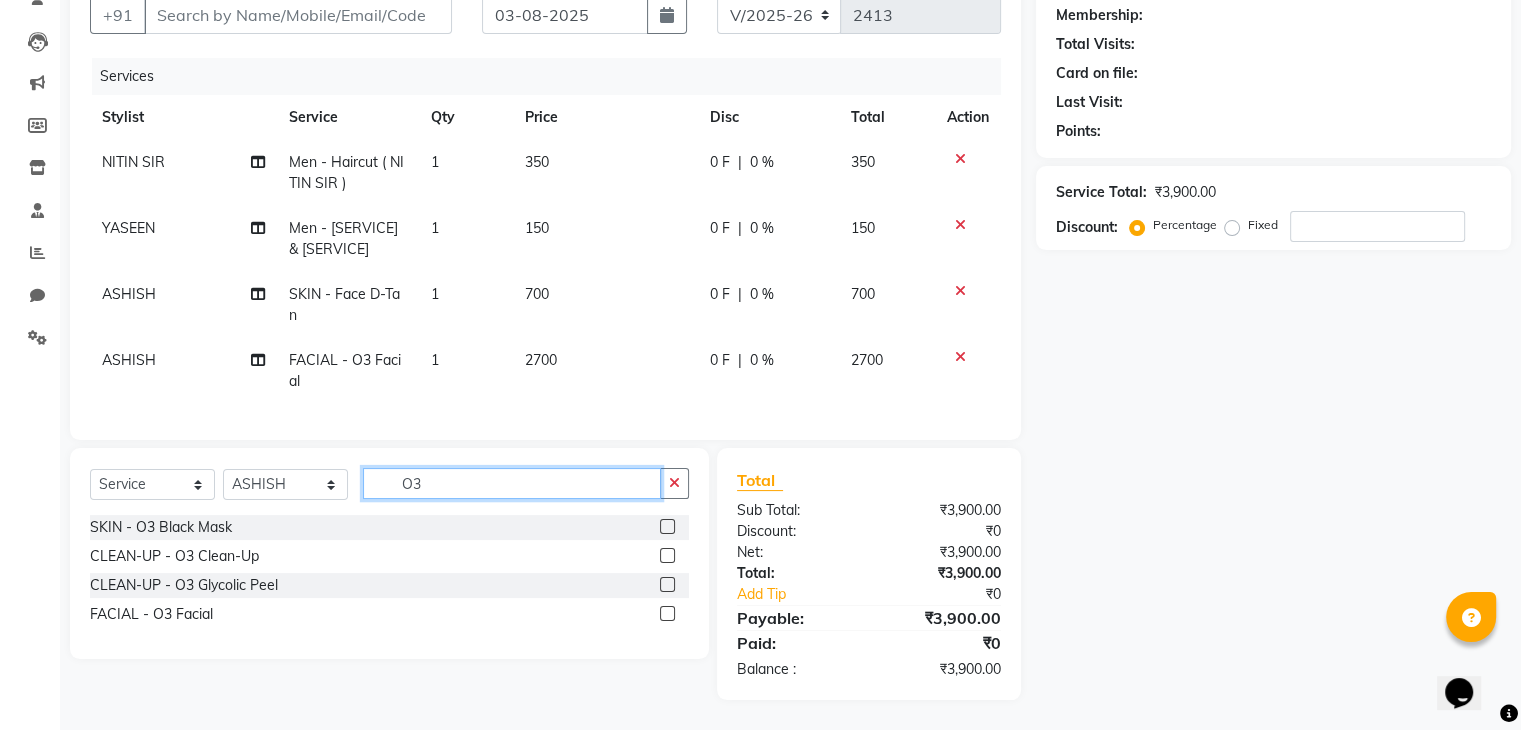 click on "O3" 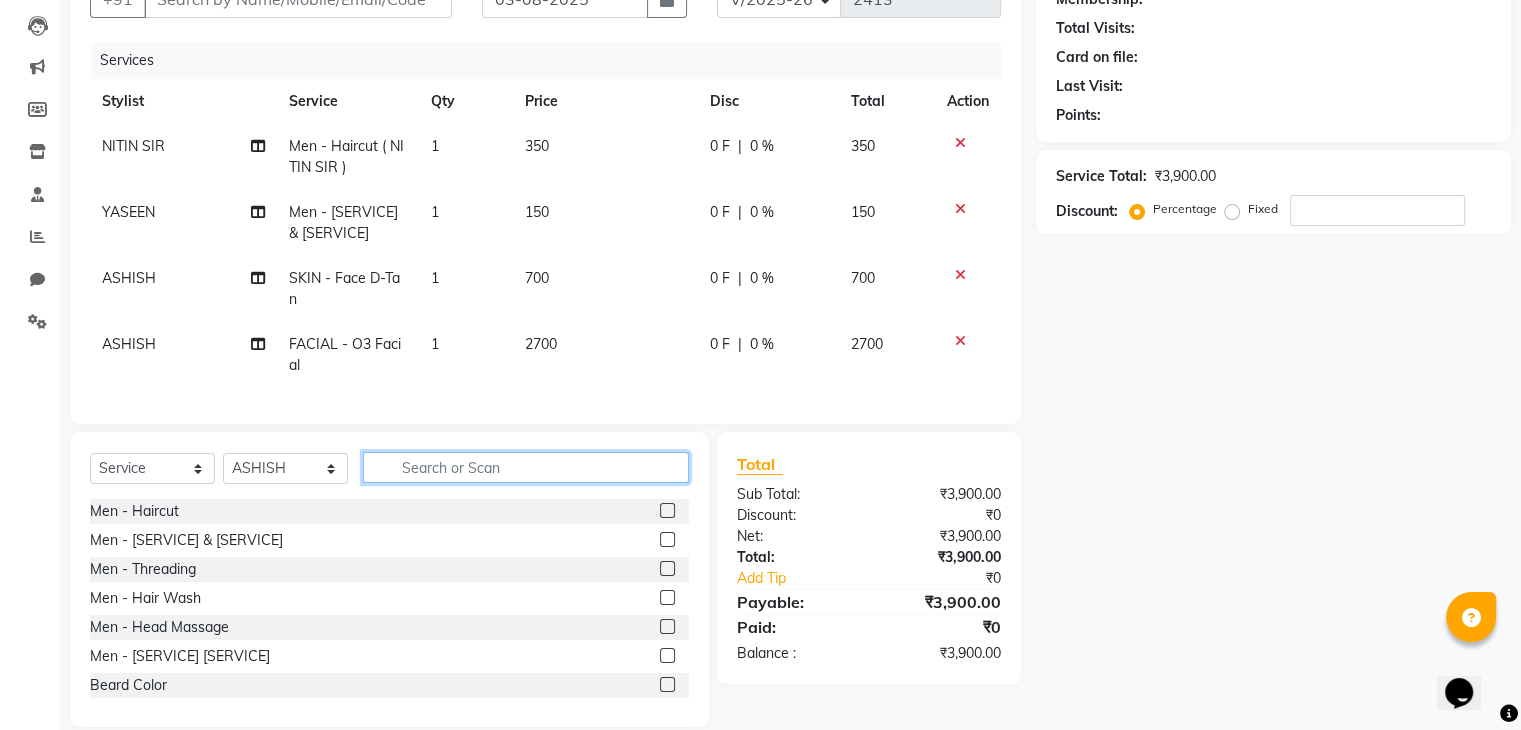 type 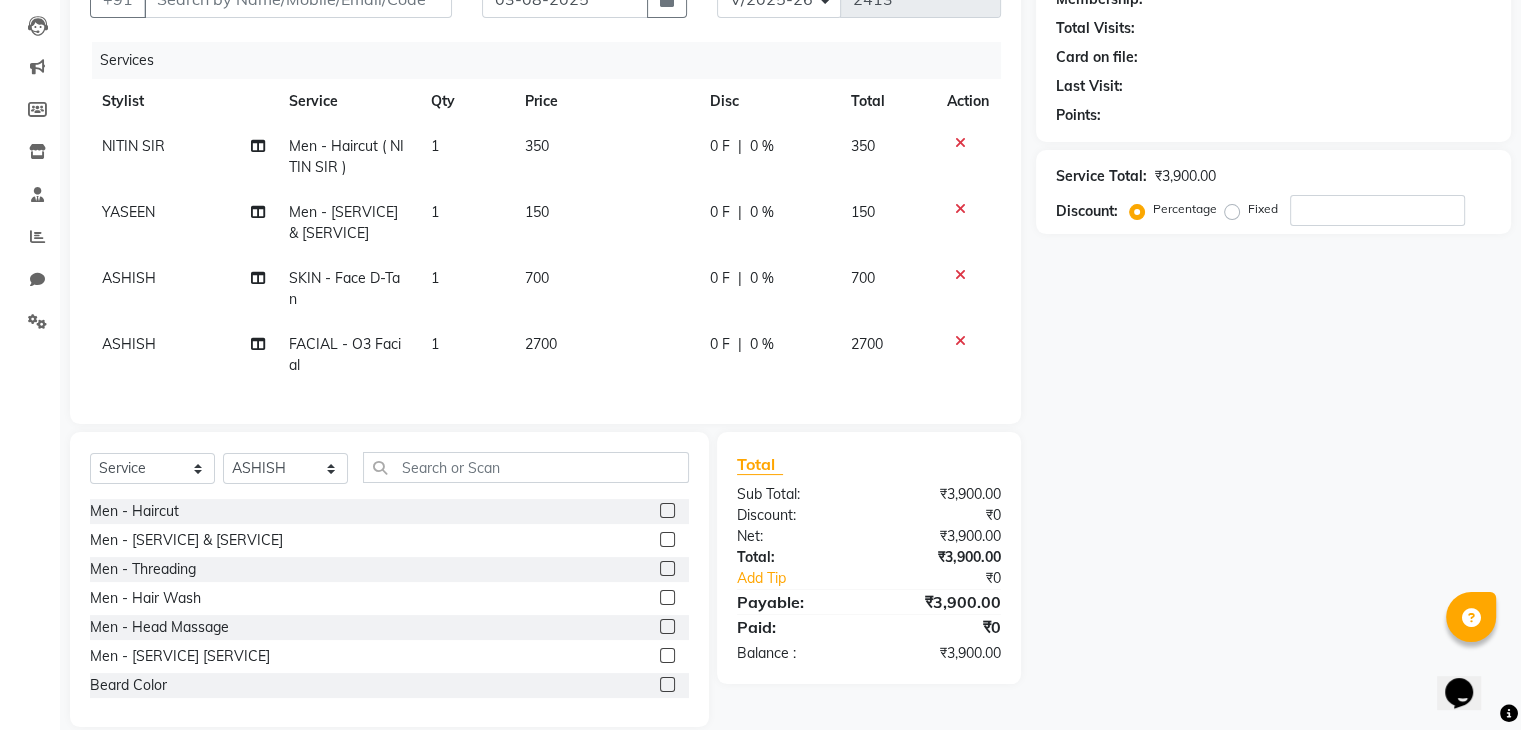 click 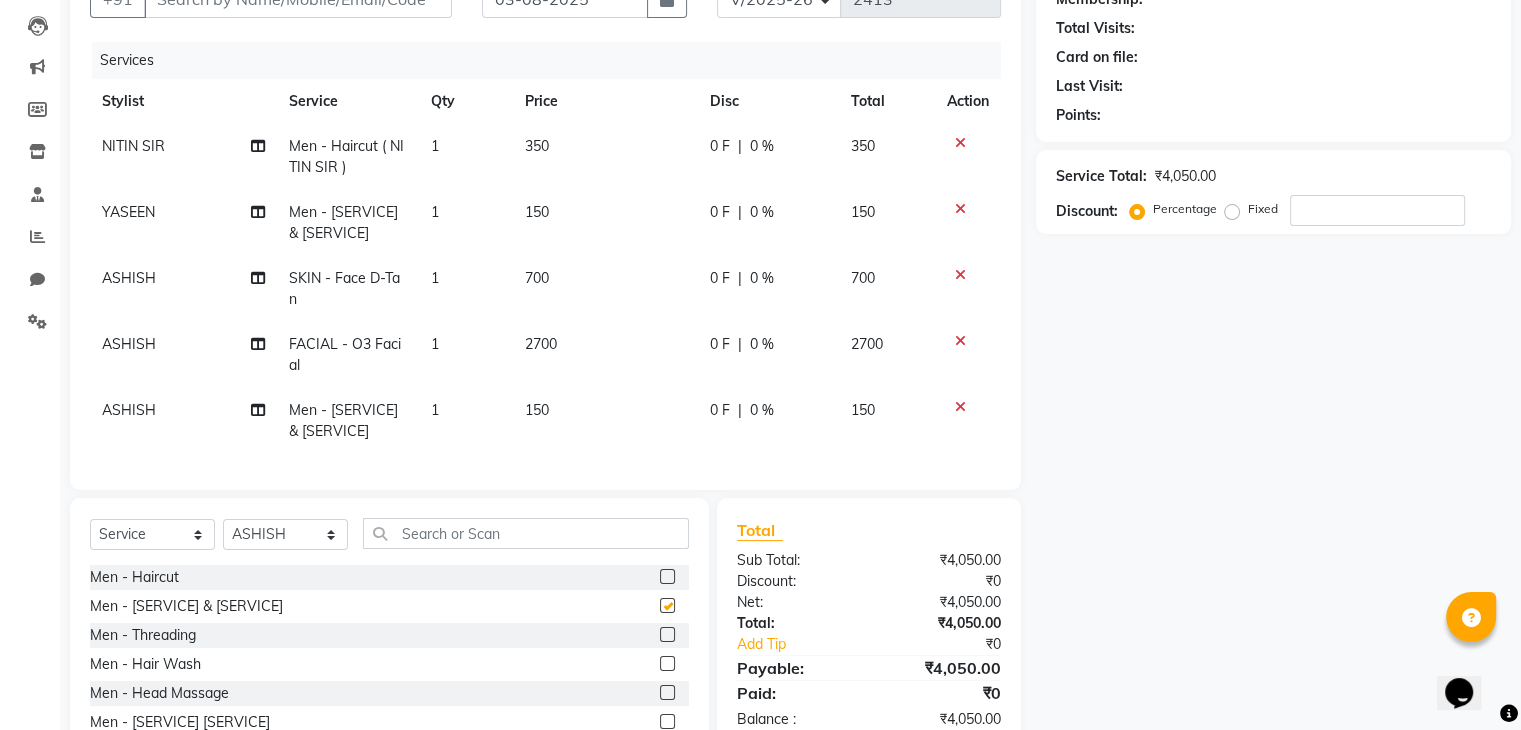 checkbox on "false" 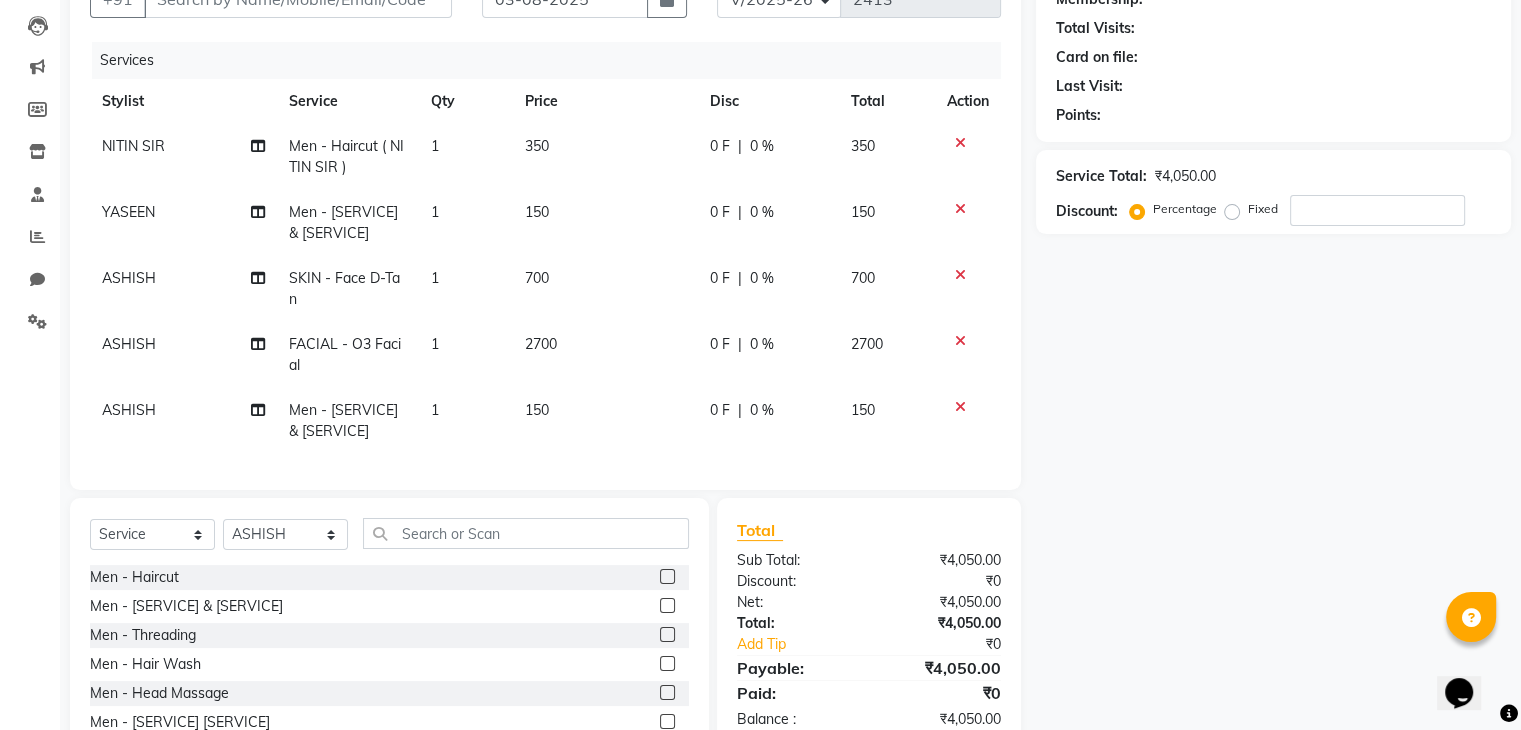 scroll, scrollTop: 0, scrollLeft: 0, axis: both 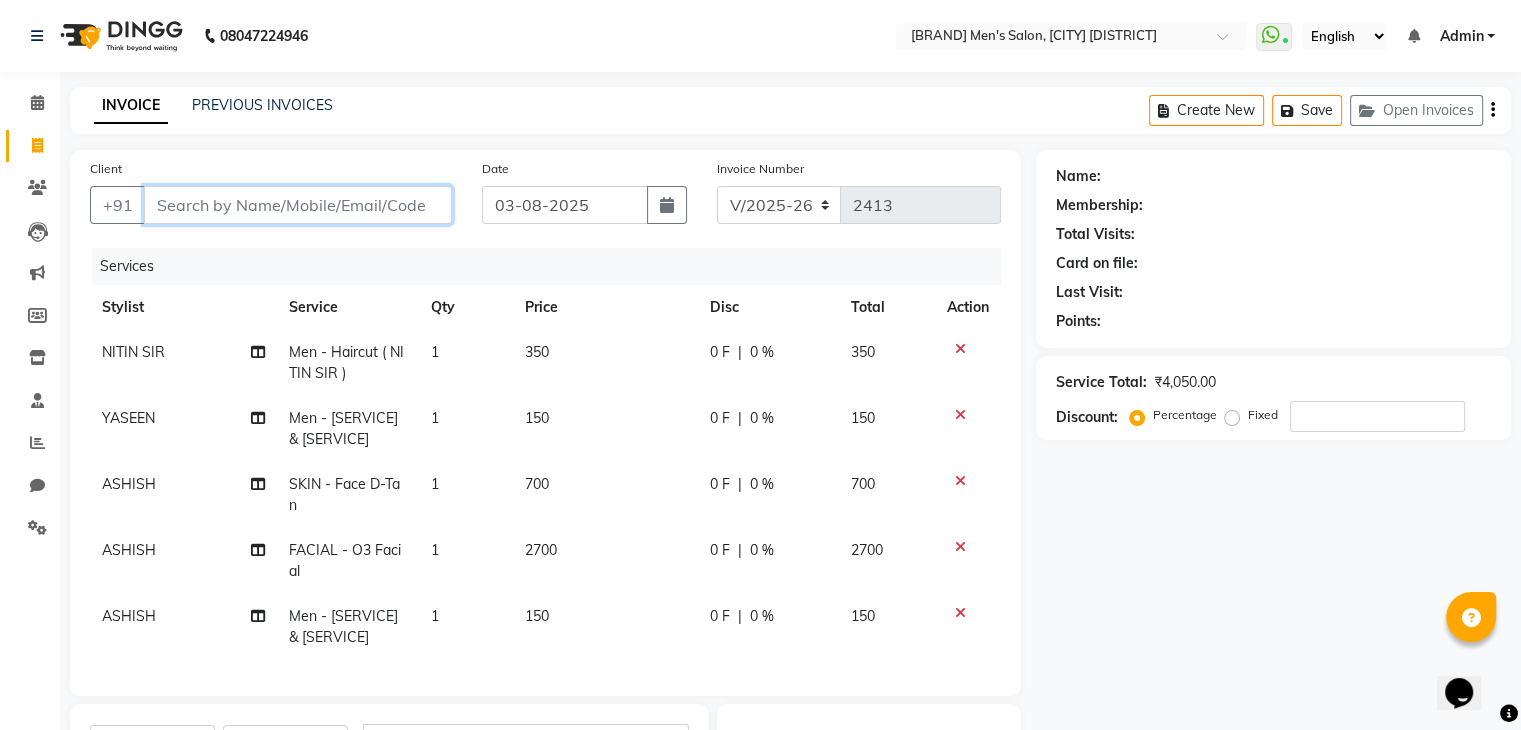 click on "Client" at bounding box center [298, 205] 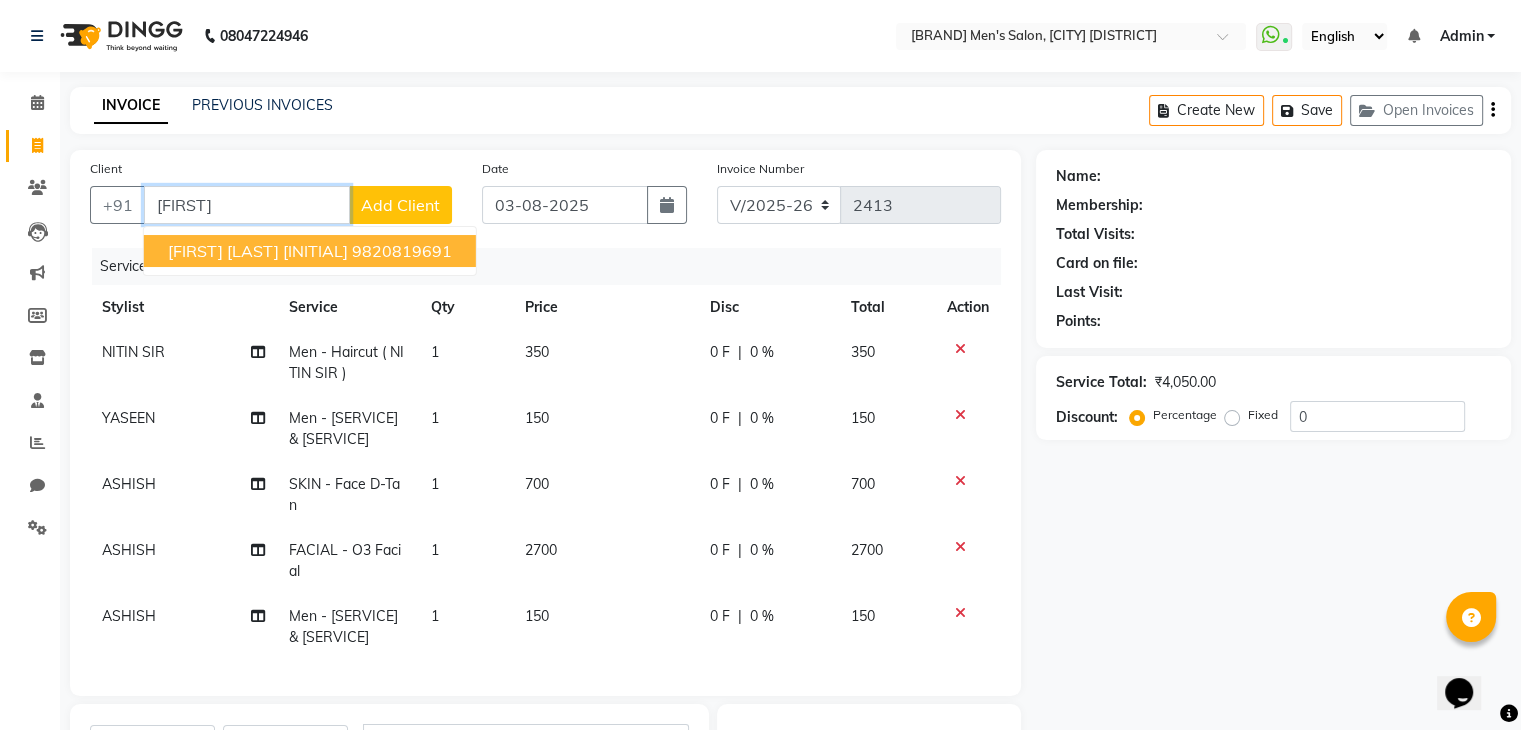 click on "[FIRST] [LAST] [INITIAL]" at bounding box center (258, 251) 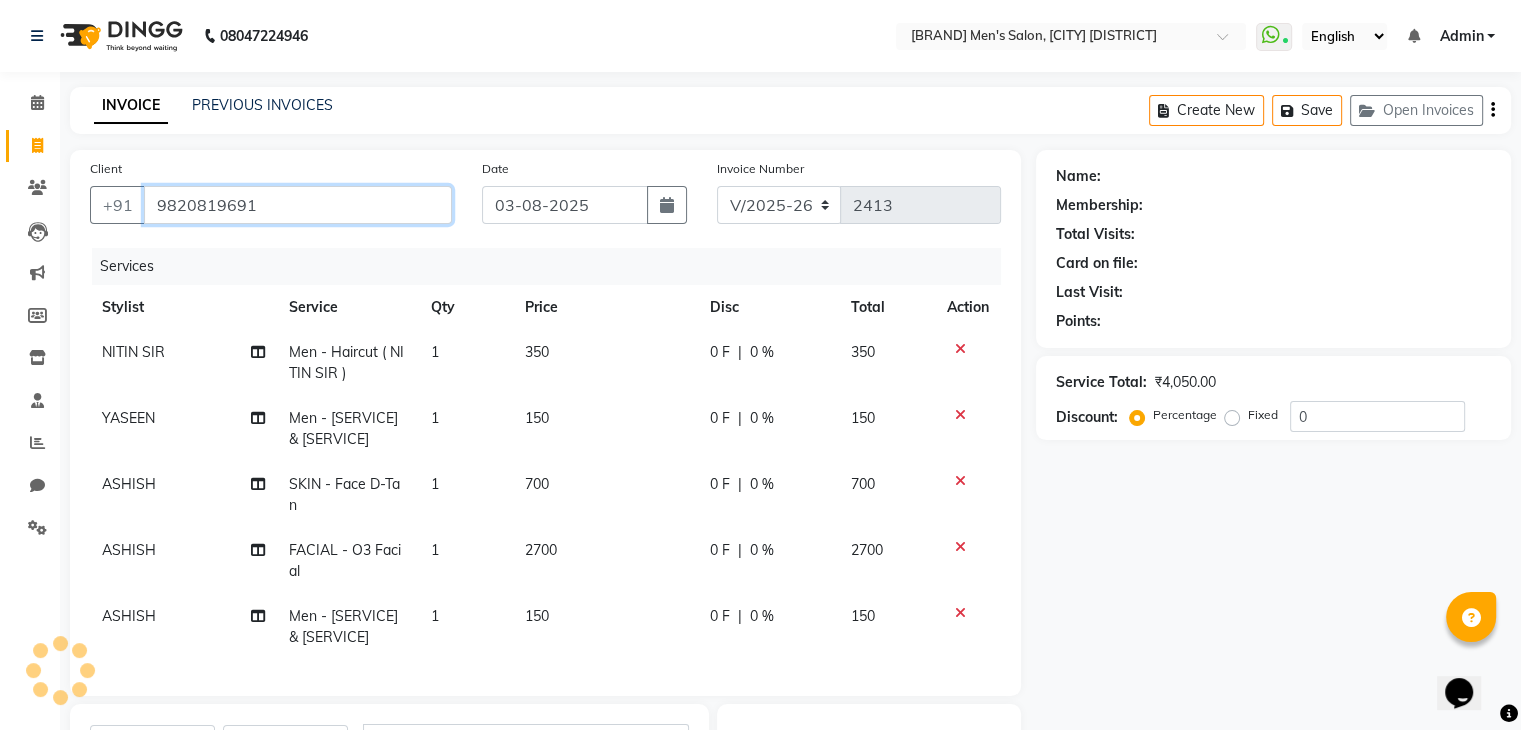 type on "9820819691" 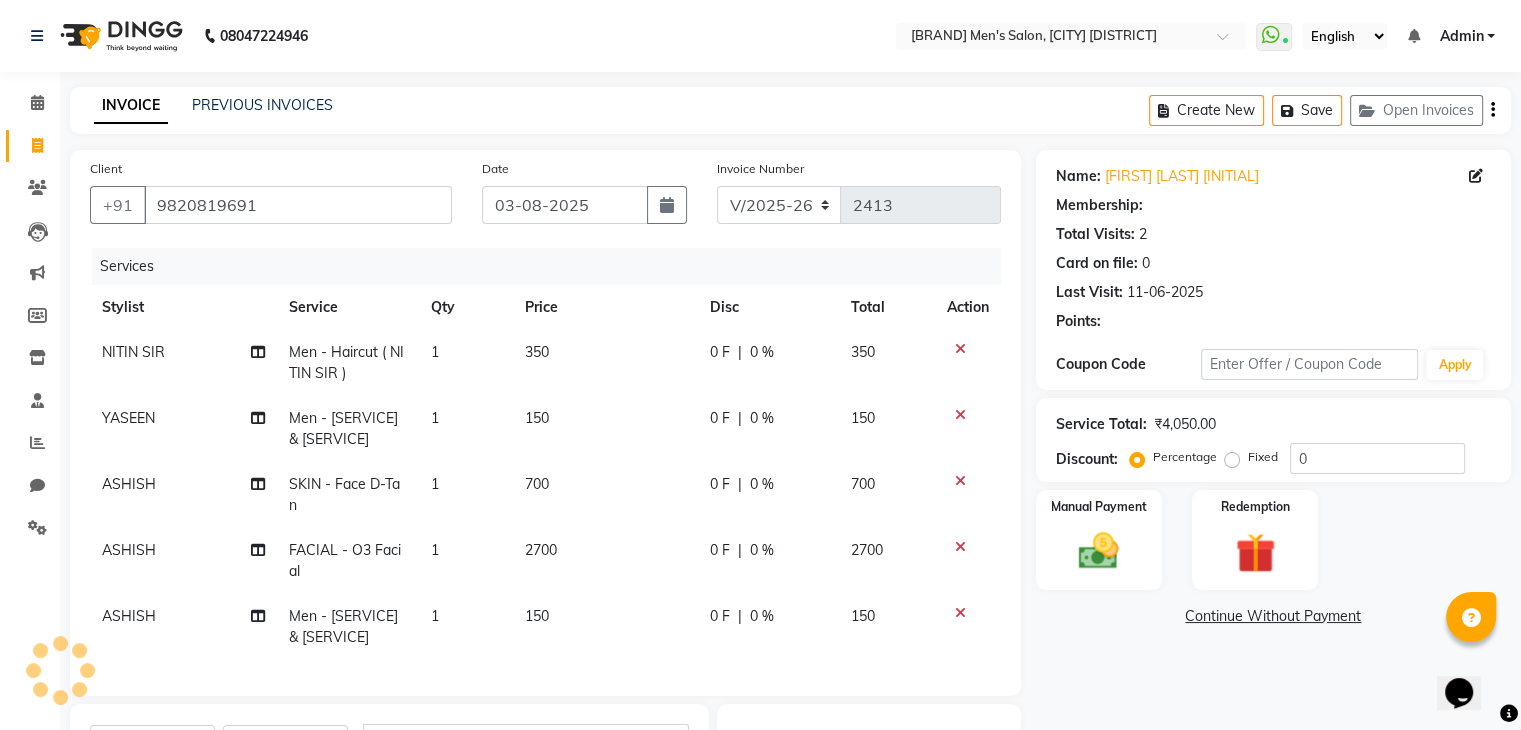 scroll, scrollTop: 315, scrollLeft: 0, axis: vertical 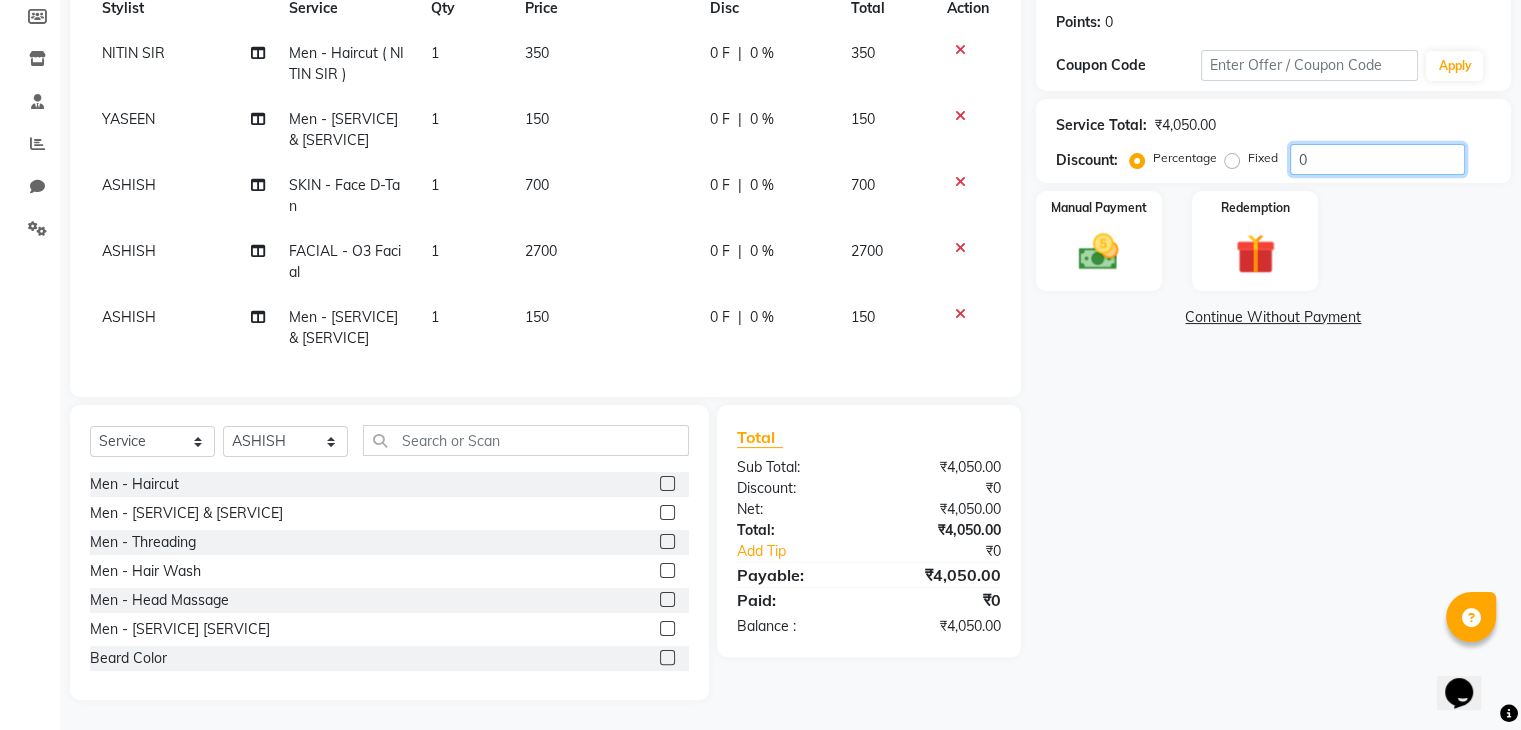 click on "0" 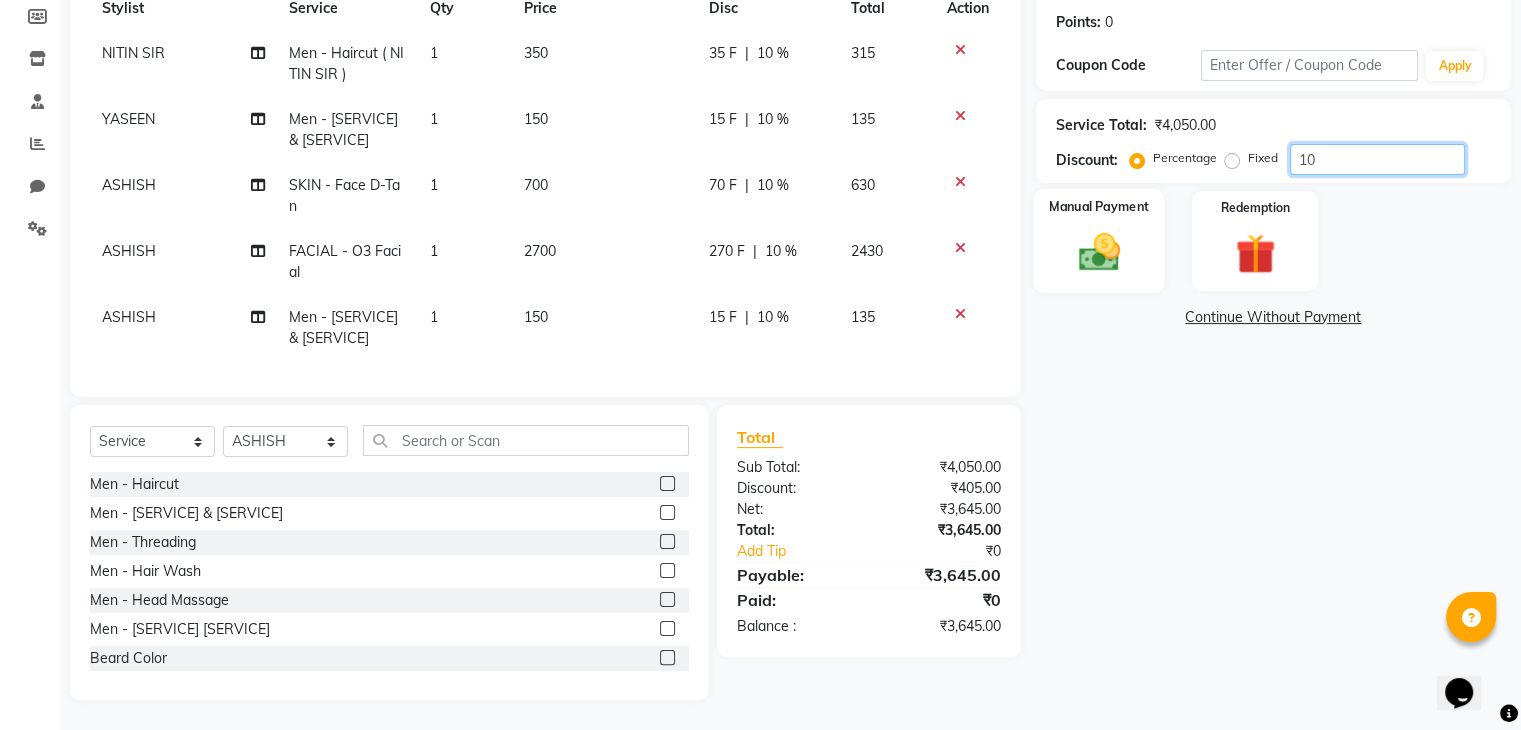 type on "10" 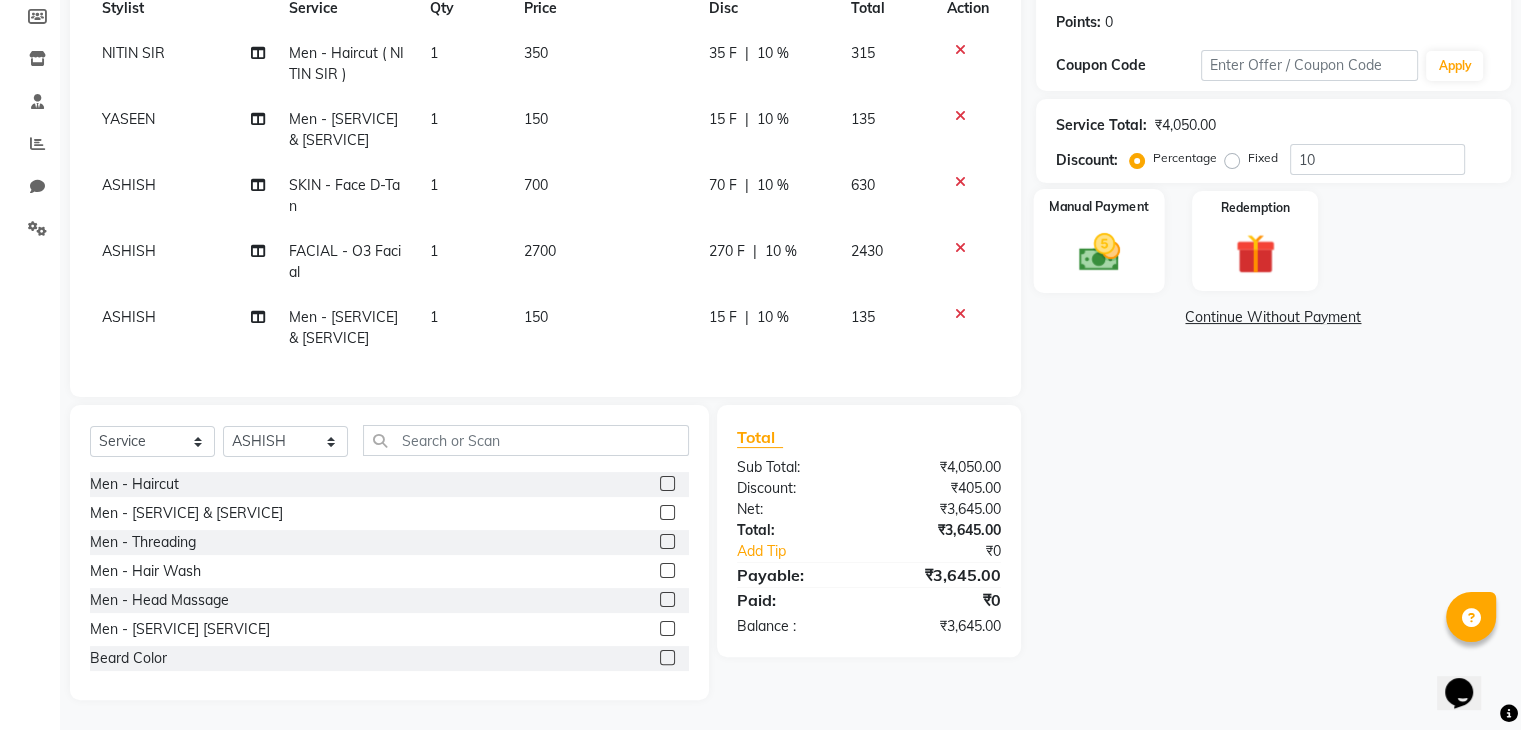click 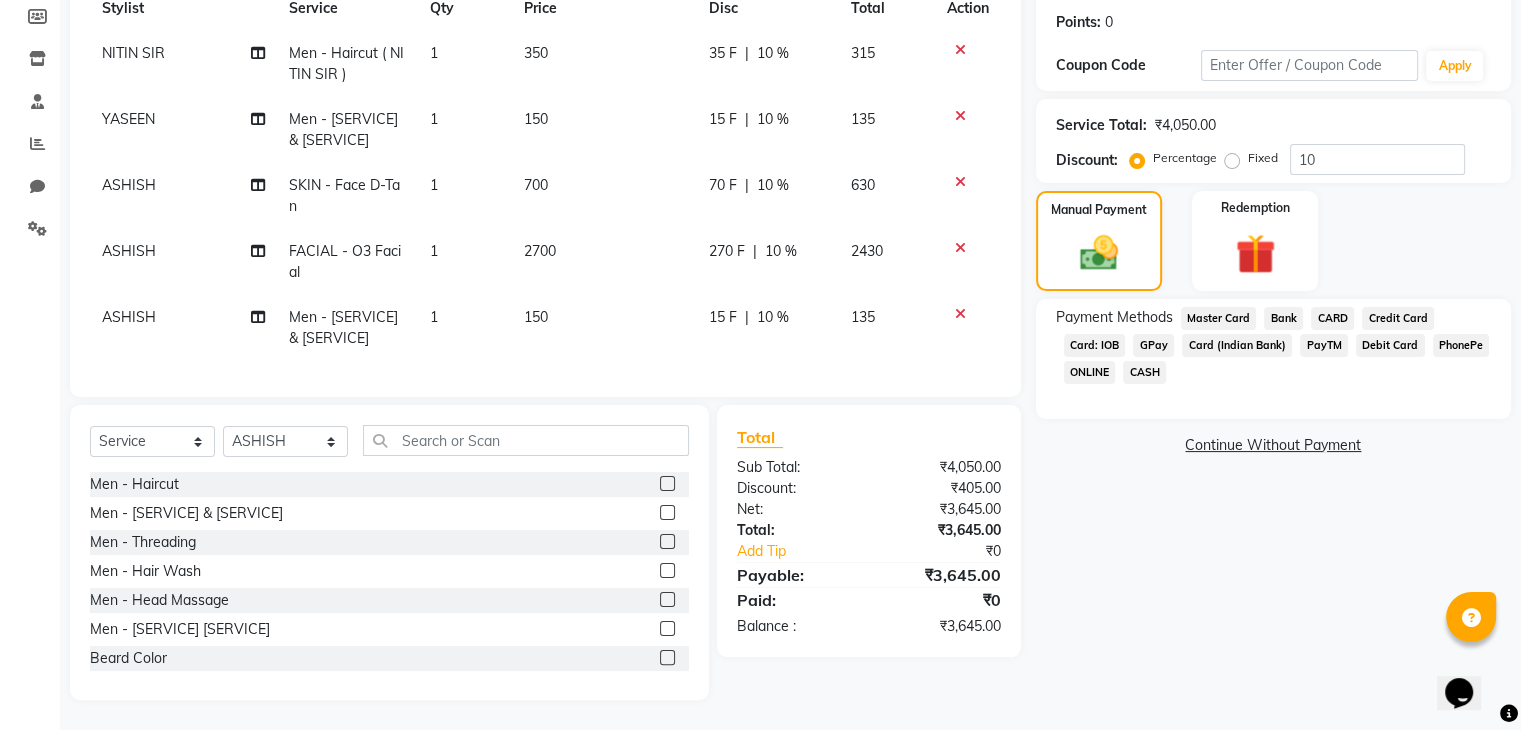 click on "GPay" 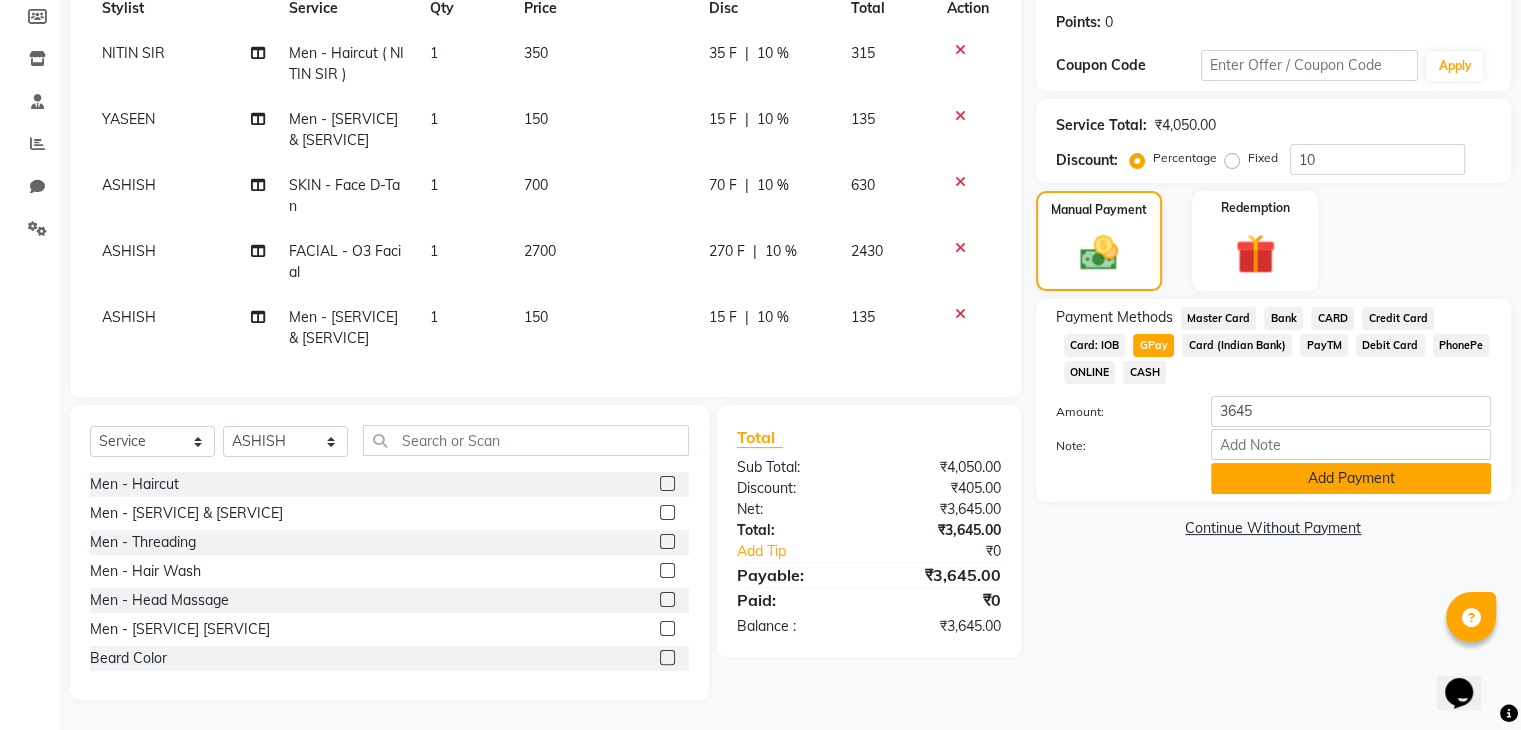 click on "Add Payment" 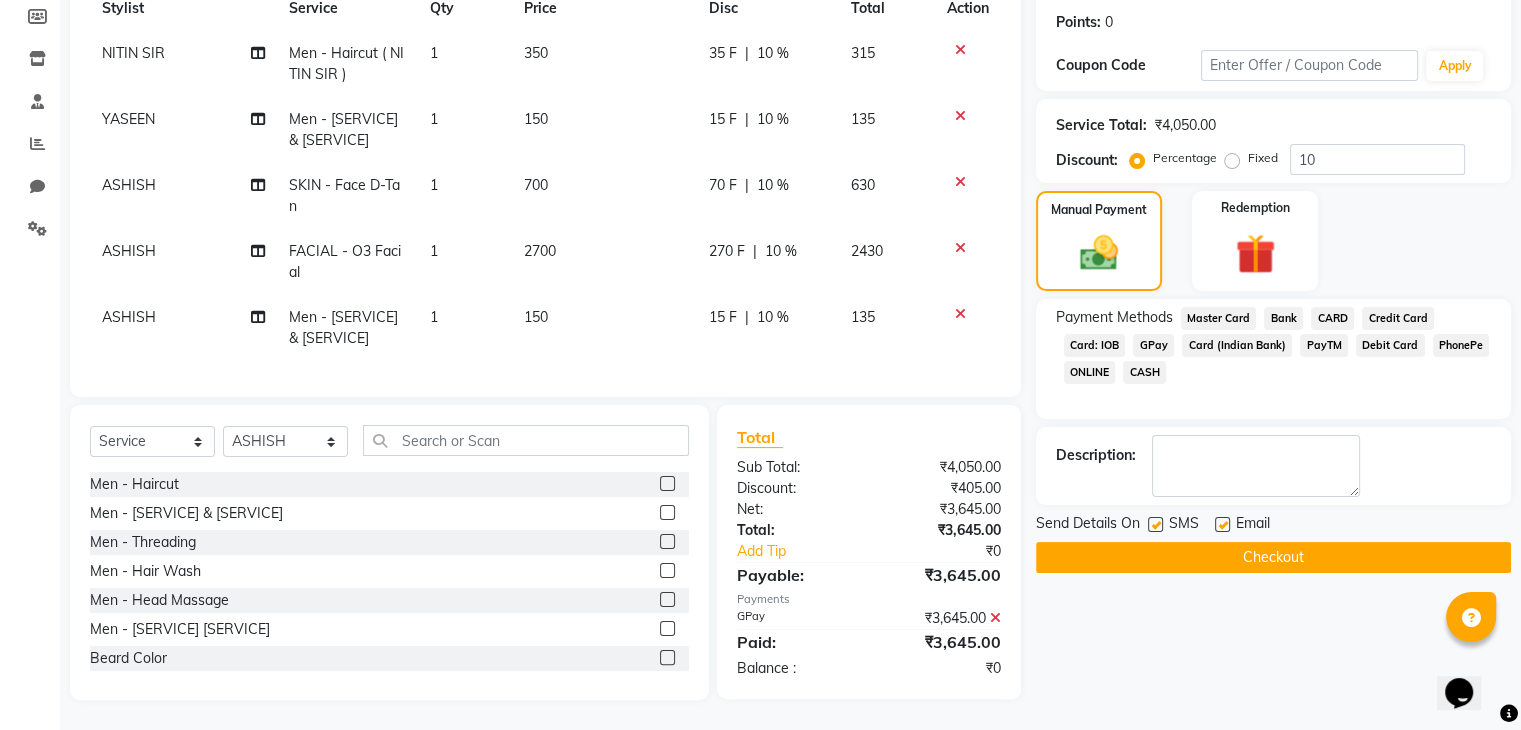 click on "Checkout" 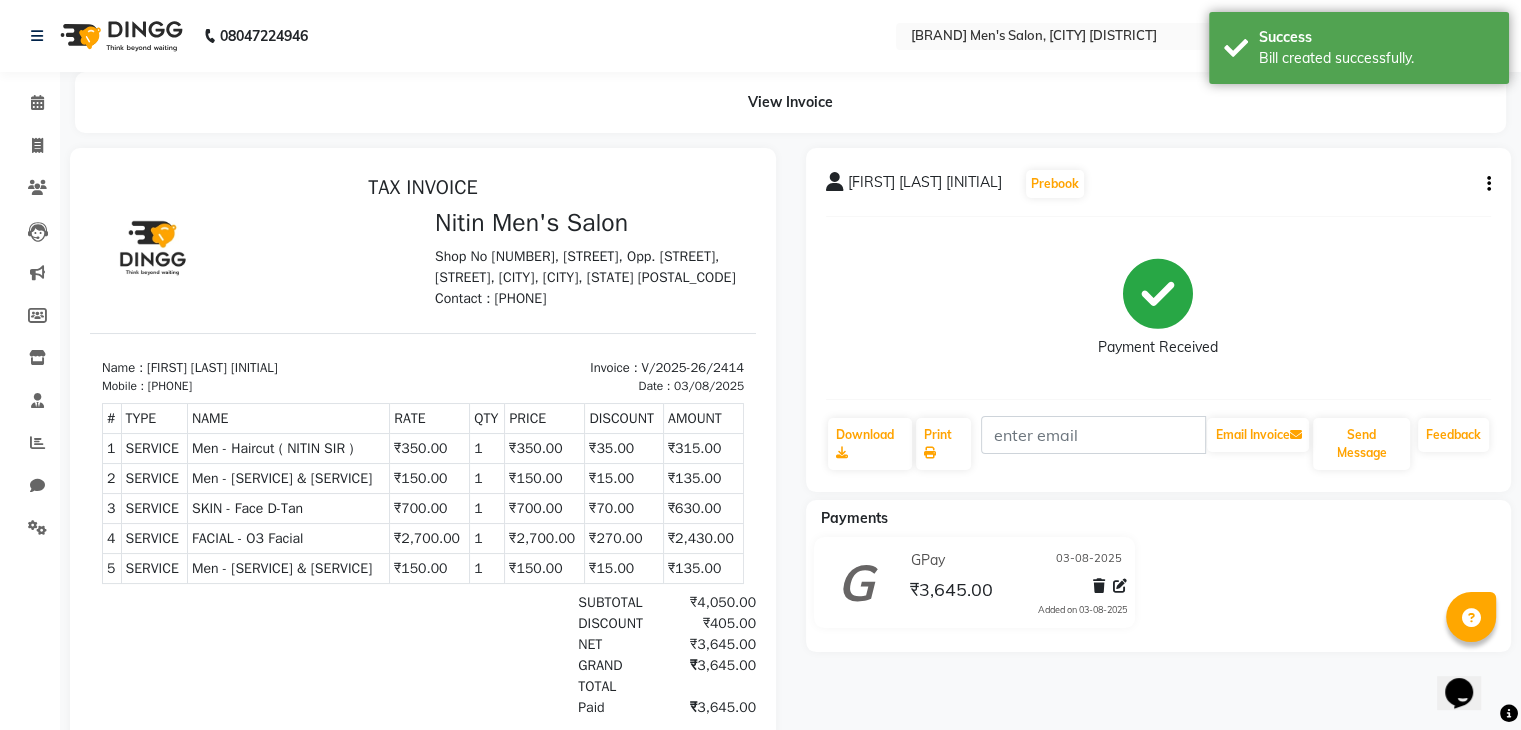 scroll, scrollTop: 0, scrollLeft: 0, axis: both 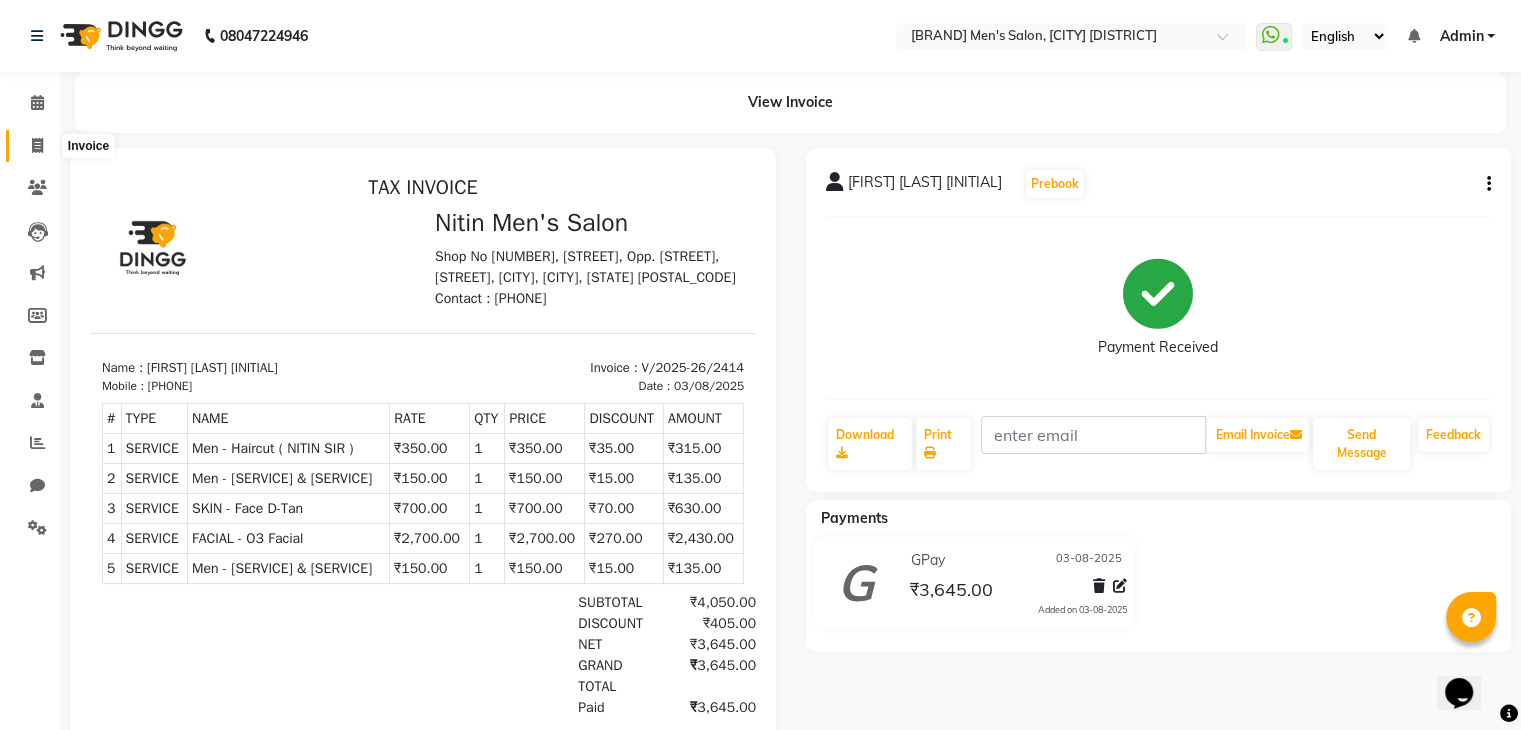 click 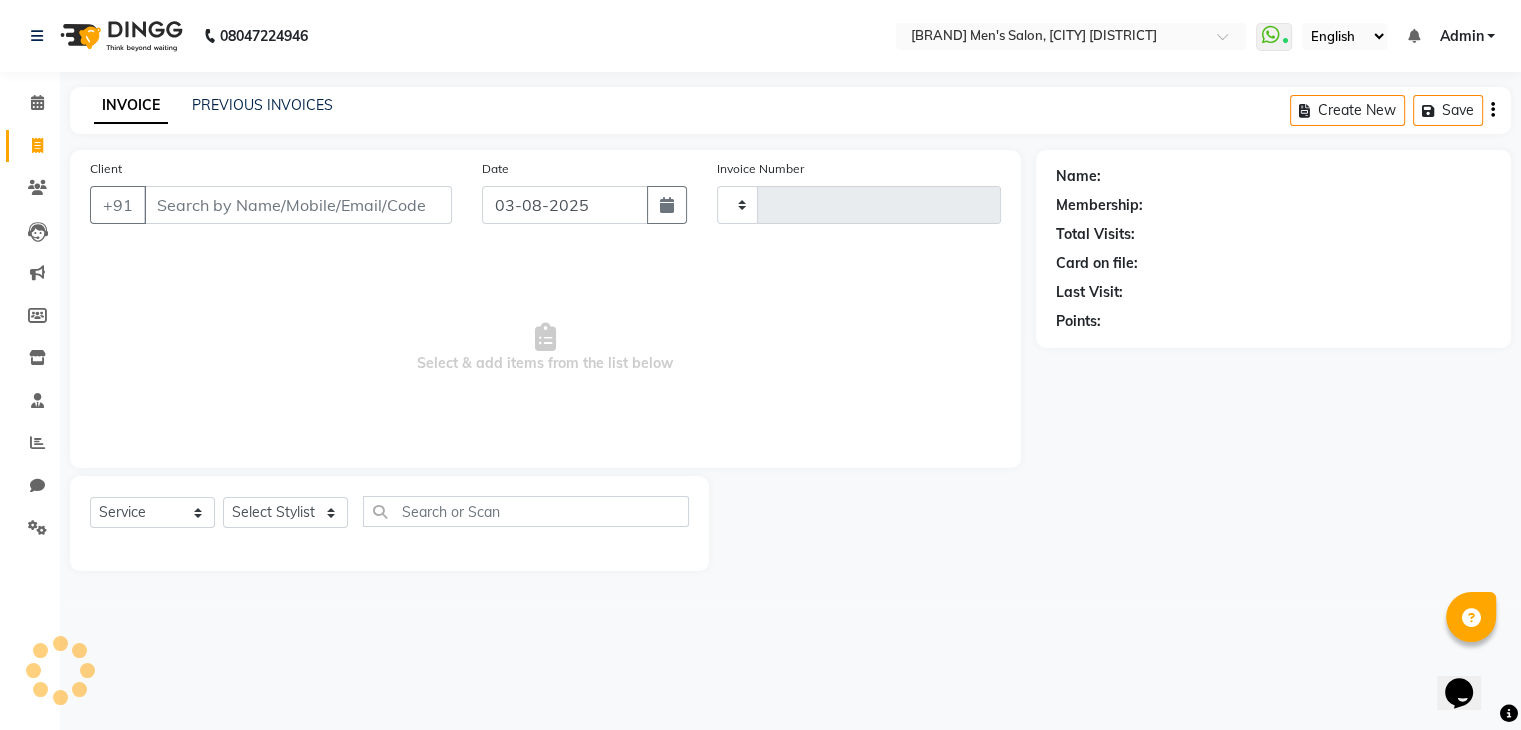 type on "2415" 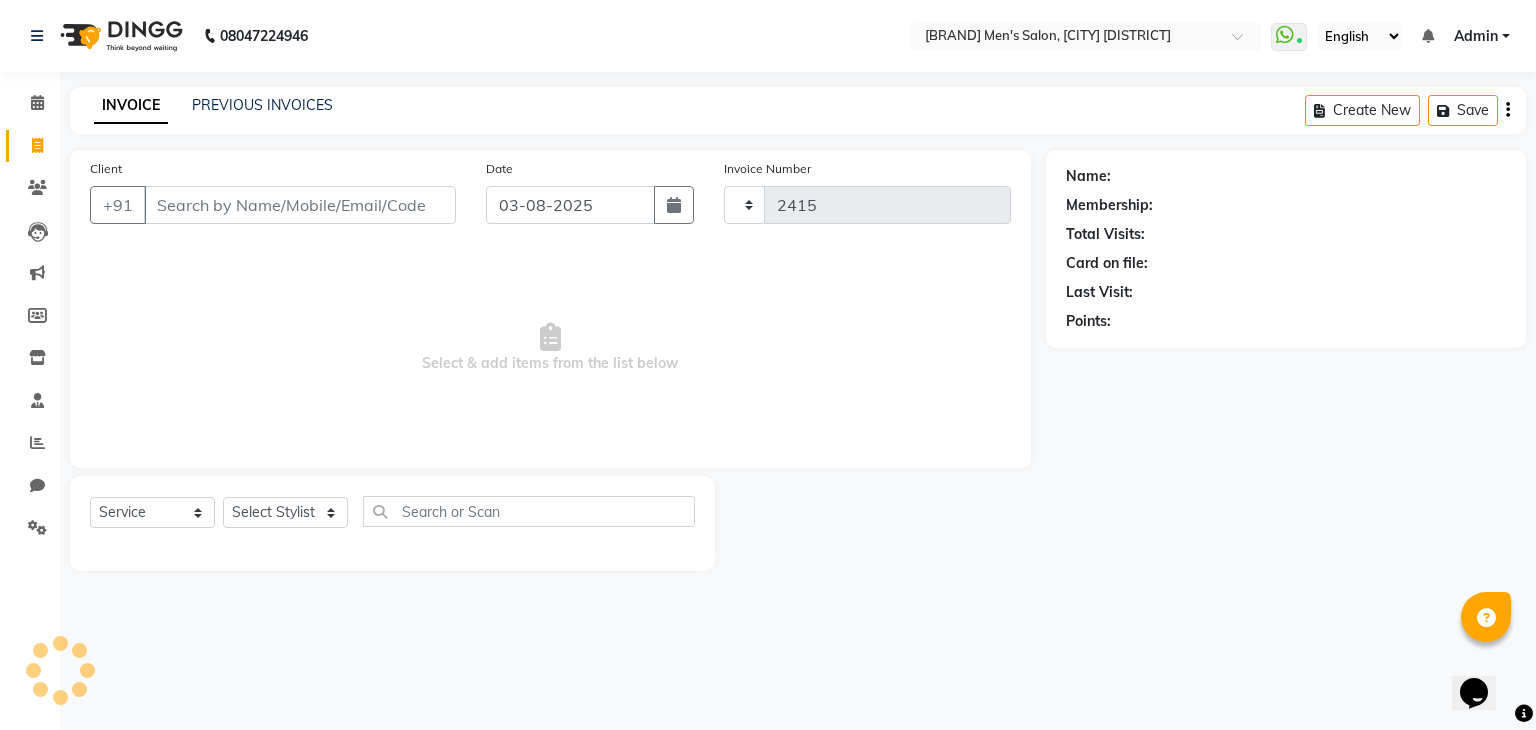 select on "7981" 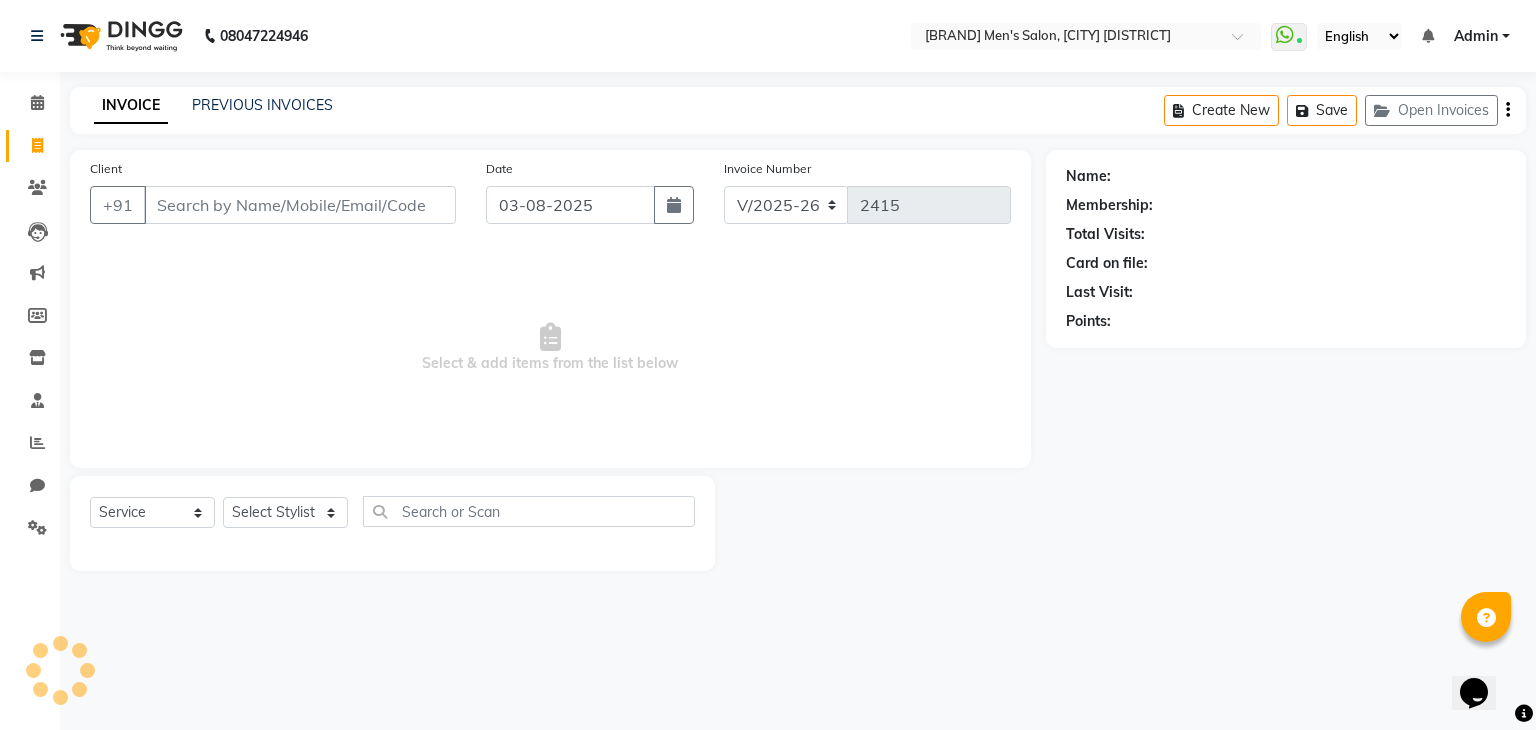 click on "Client" at bounding box center [300, 205] 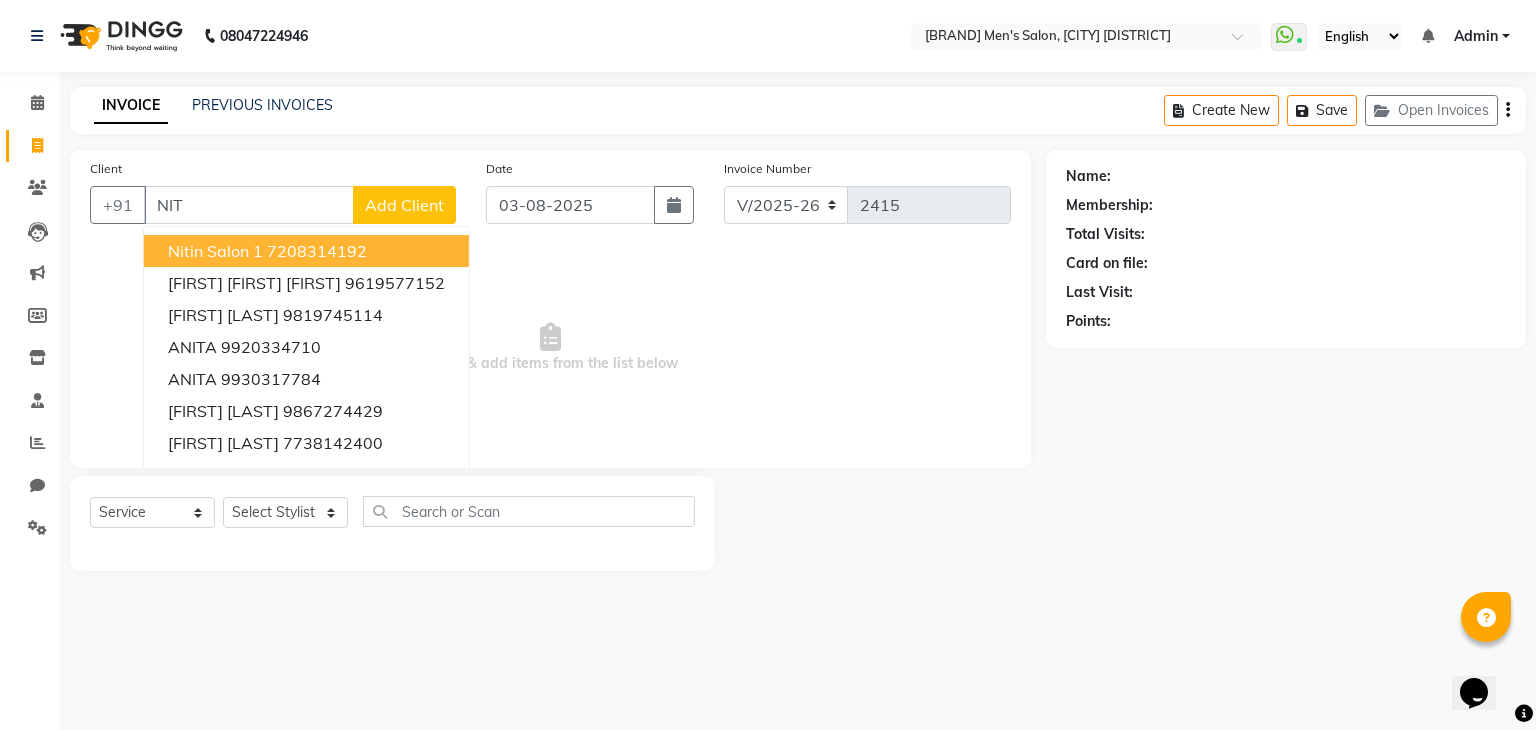 click on "Nitin Salon 1  7208314192" at bounding box center (306, 251) 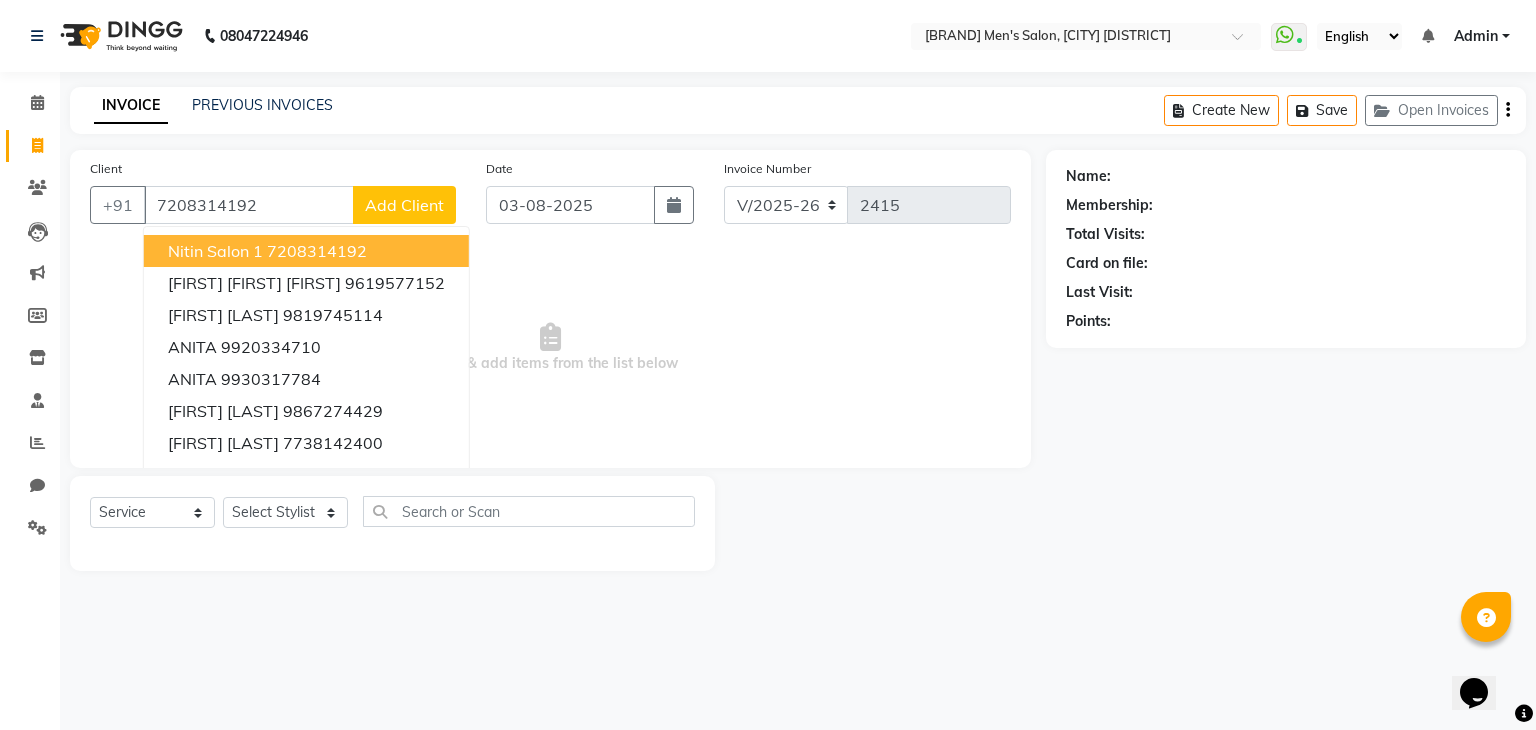 type on "7208314192" 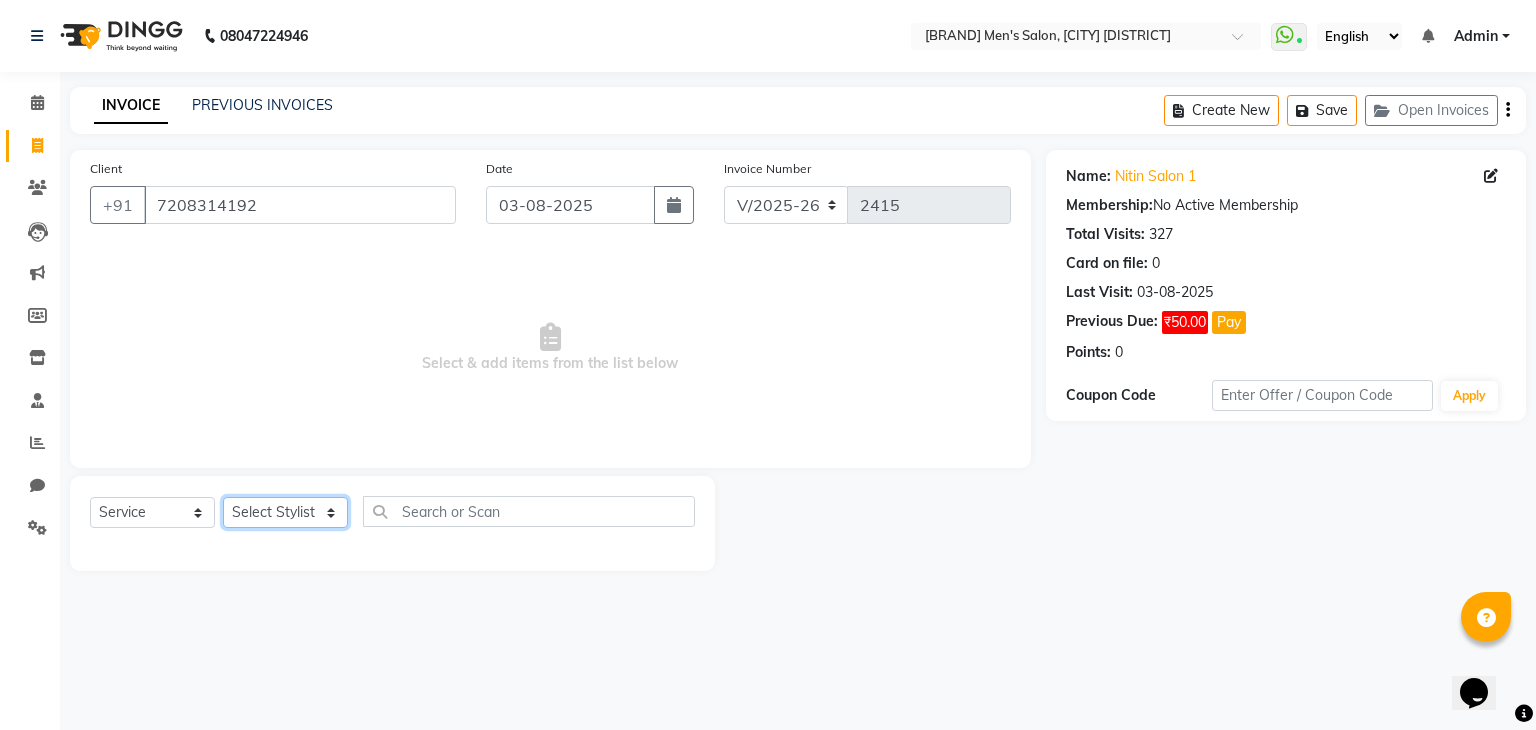 click on "Select Stylist [FIRST] [FIRST] [FIRST] [FIRST] [FIRST] [FIRST] [FIRST] [FIRST] [FIRST] [FIRST] [FIRST] [FIRST]" 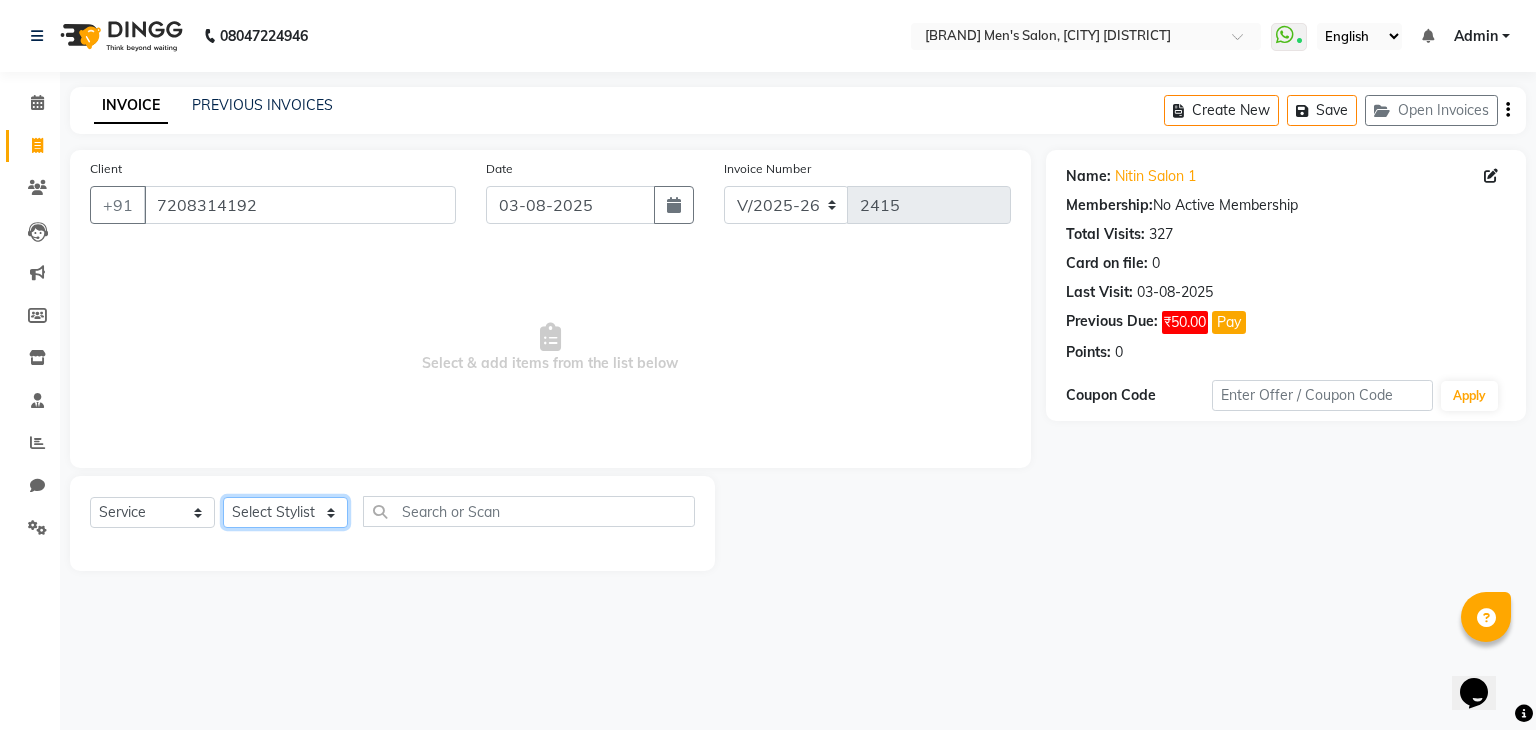 select on "[PHONE]" 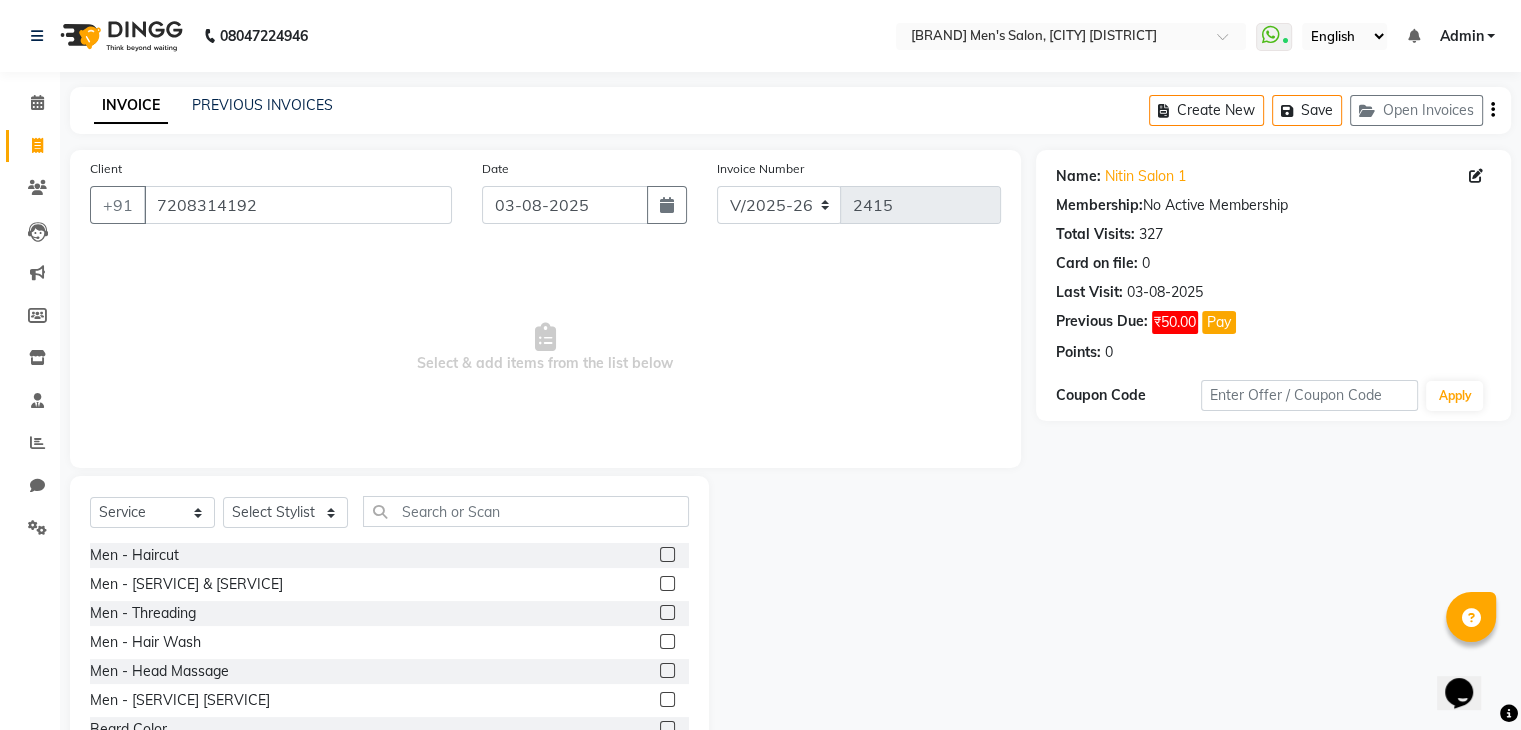click 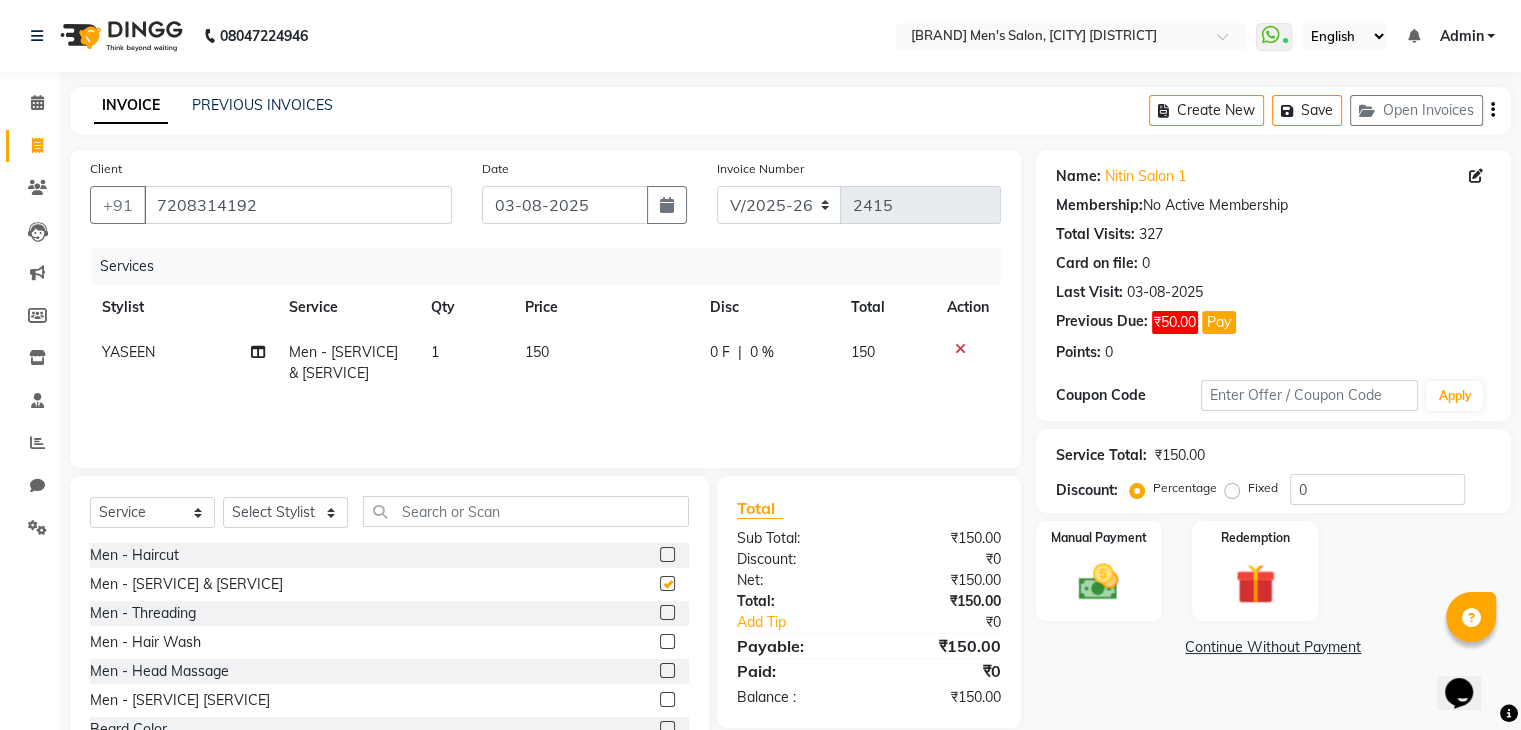 checkbox on "false" 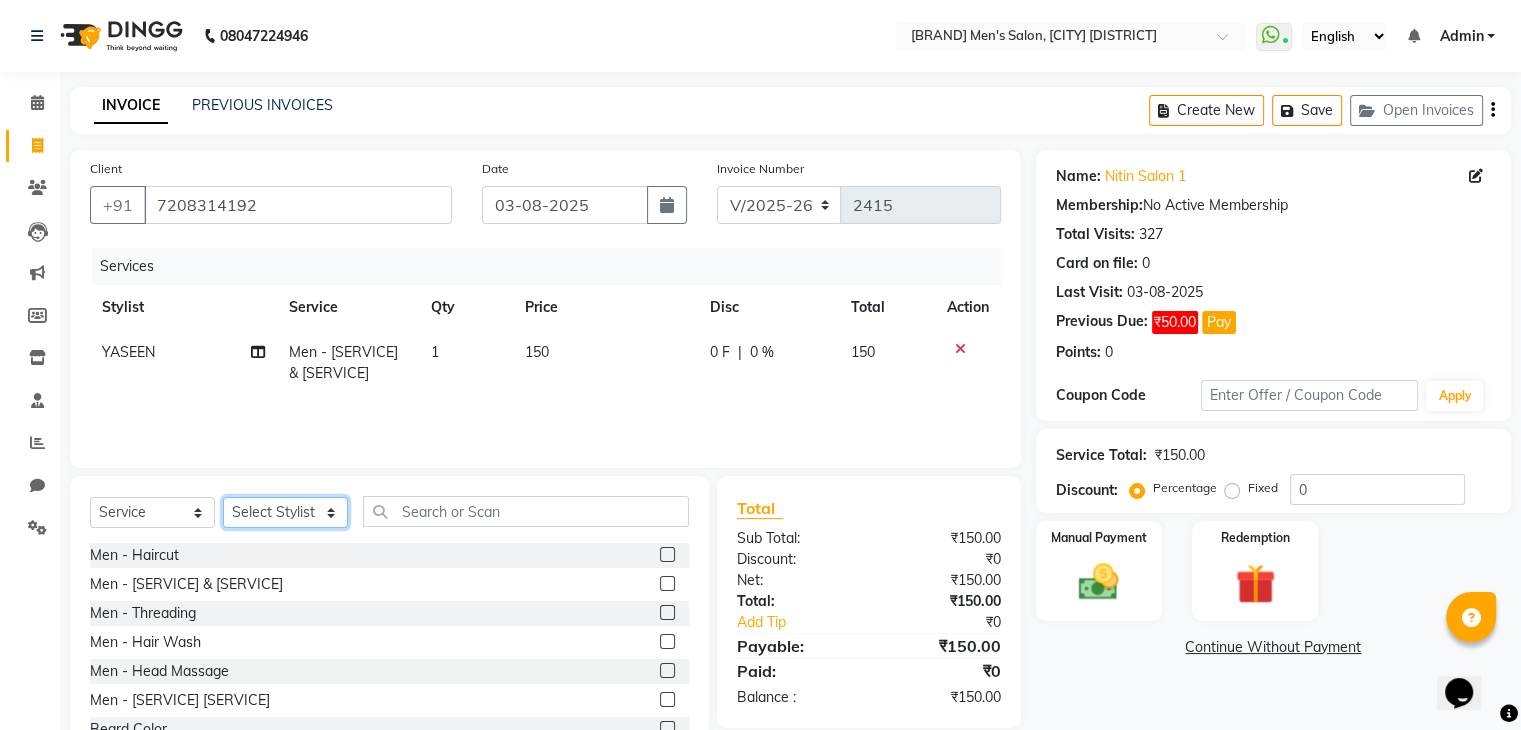 click on "Select Stylist [FIRST] [FIRST] [FIRST] [FIRST] [FIRST] [FIRST] [FIRST] [FIRST] [FIRST] [FIRST] [FIRST] [FIRST]" 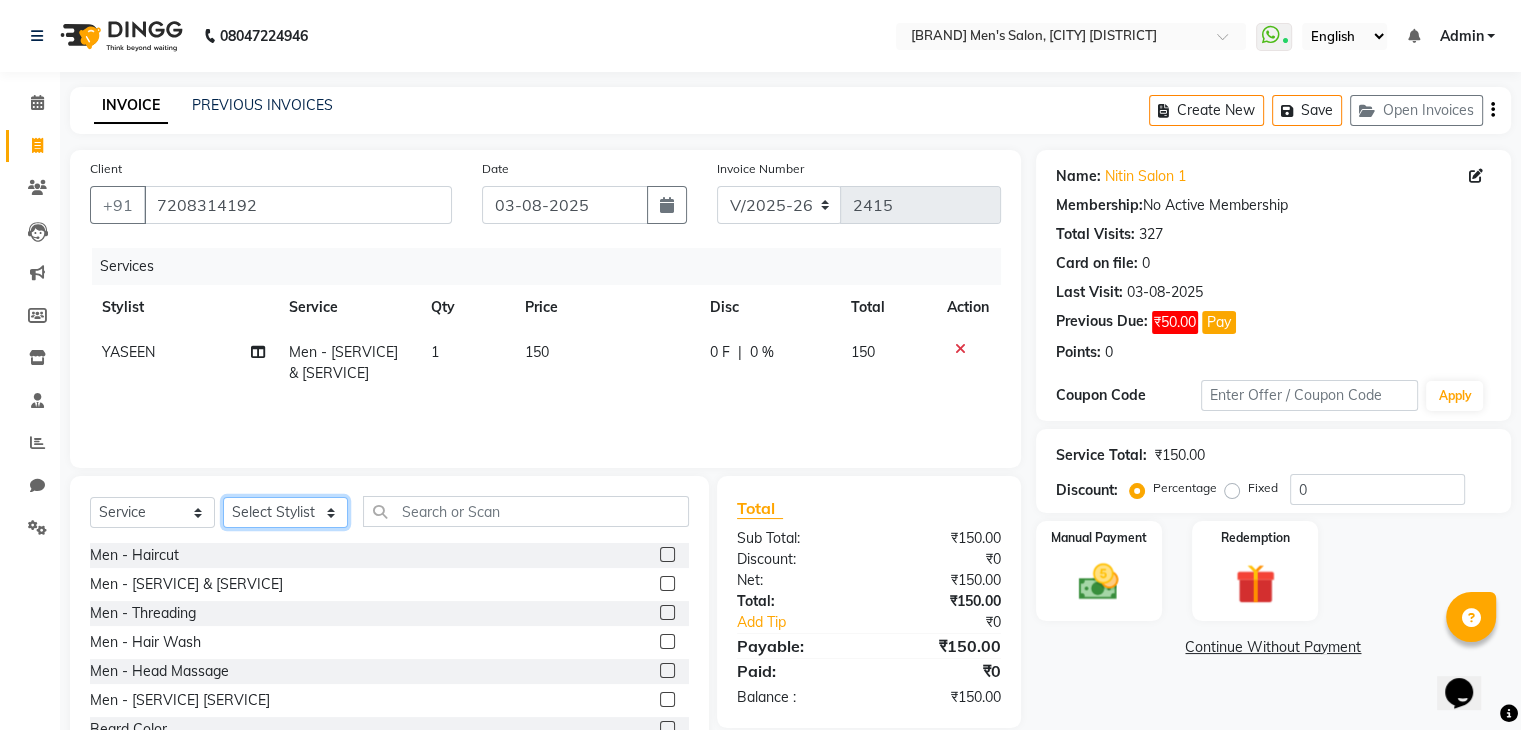 select on "85157" 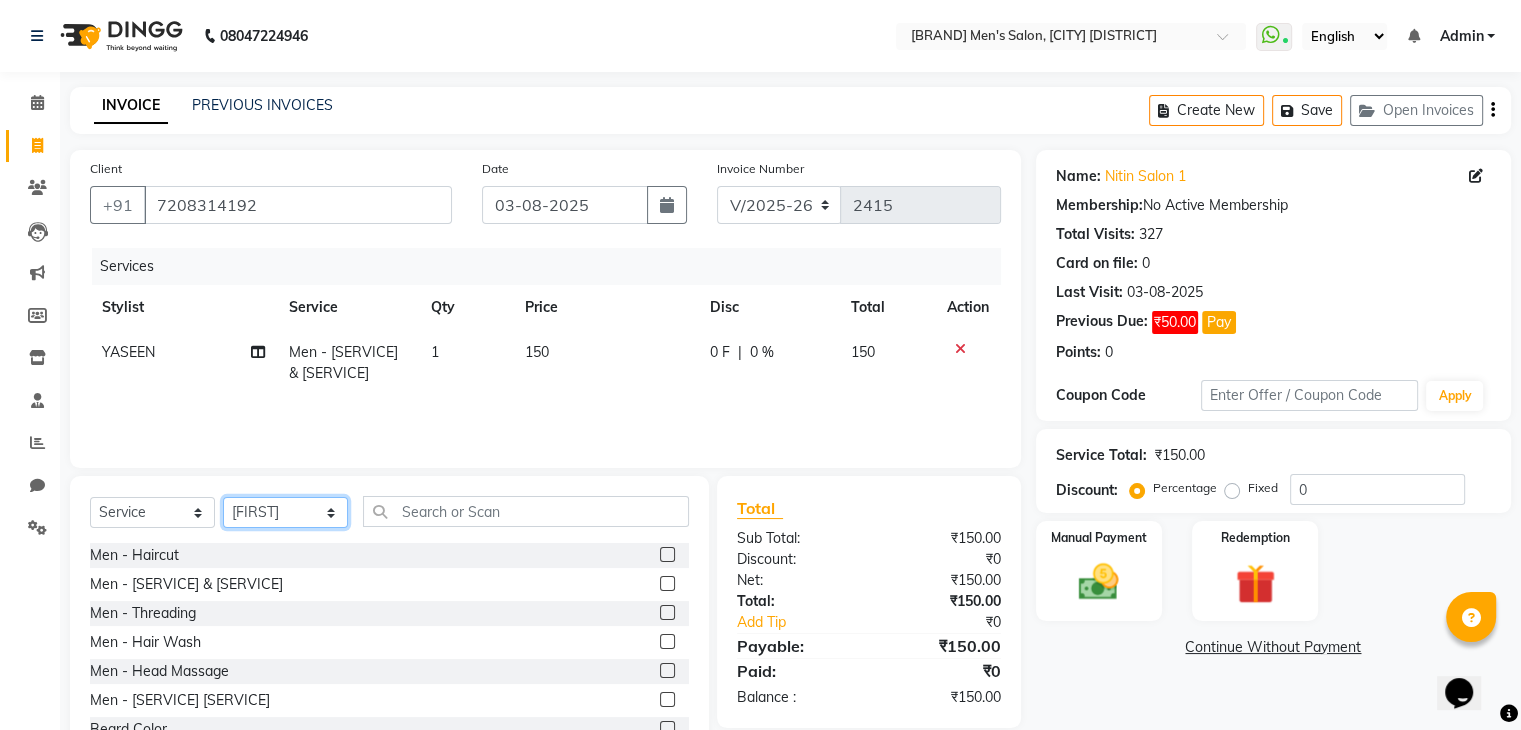 click on "Select Stylist [FIRST] [FIRST] [FIRST] [FIRST] [FIRST] [FIRST] [FIRST] [FIRST] [FIRST] [FIRST] [FIRST] [FIRST]" 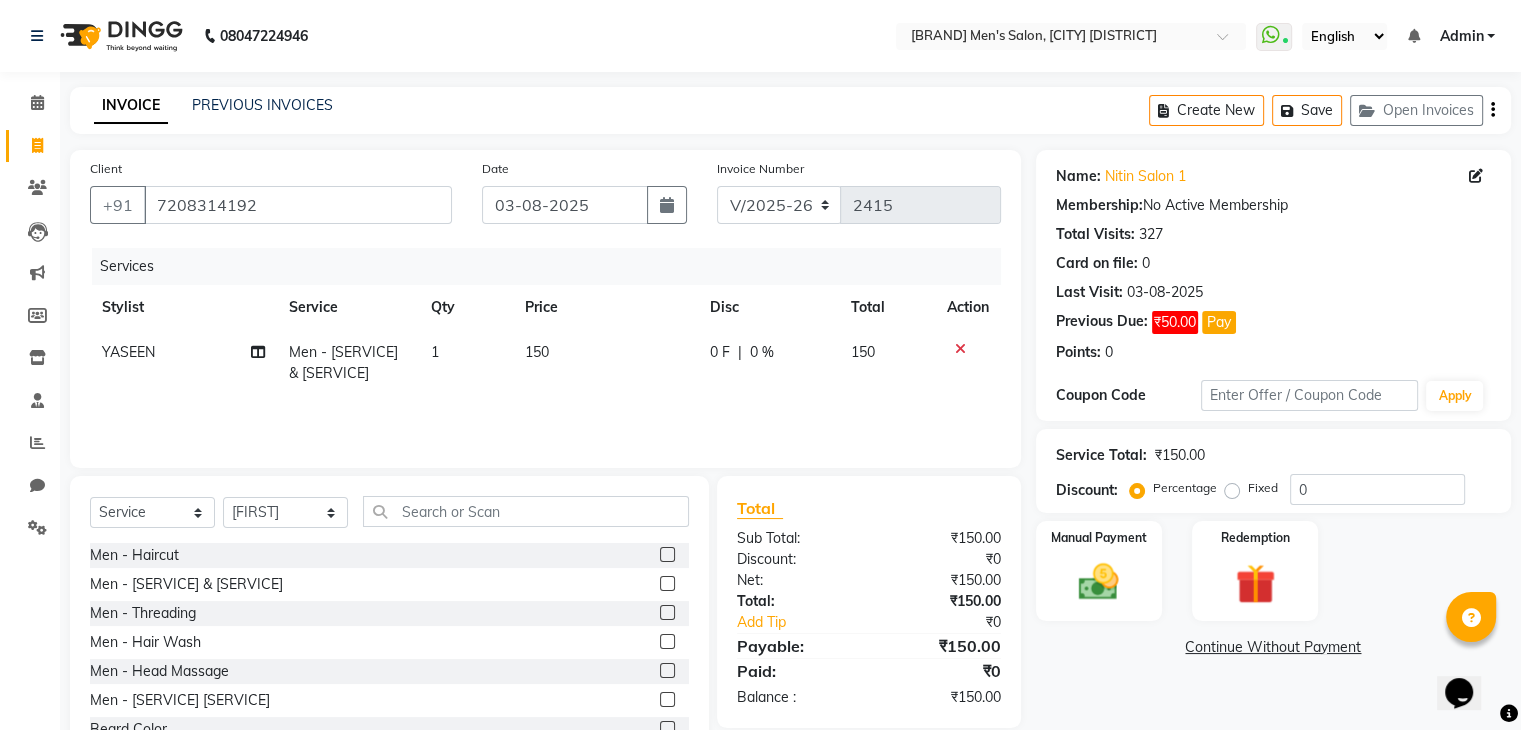 click 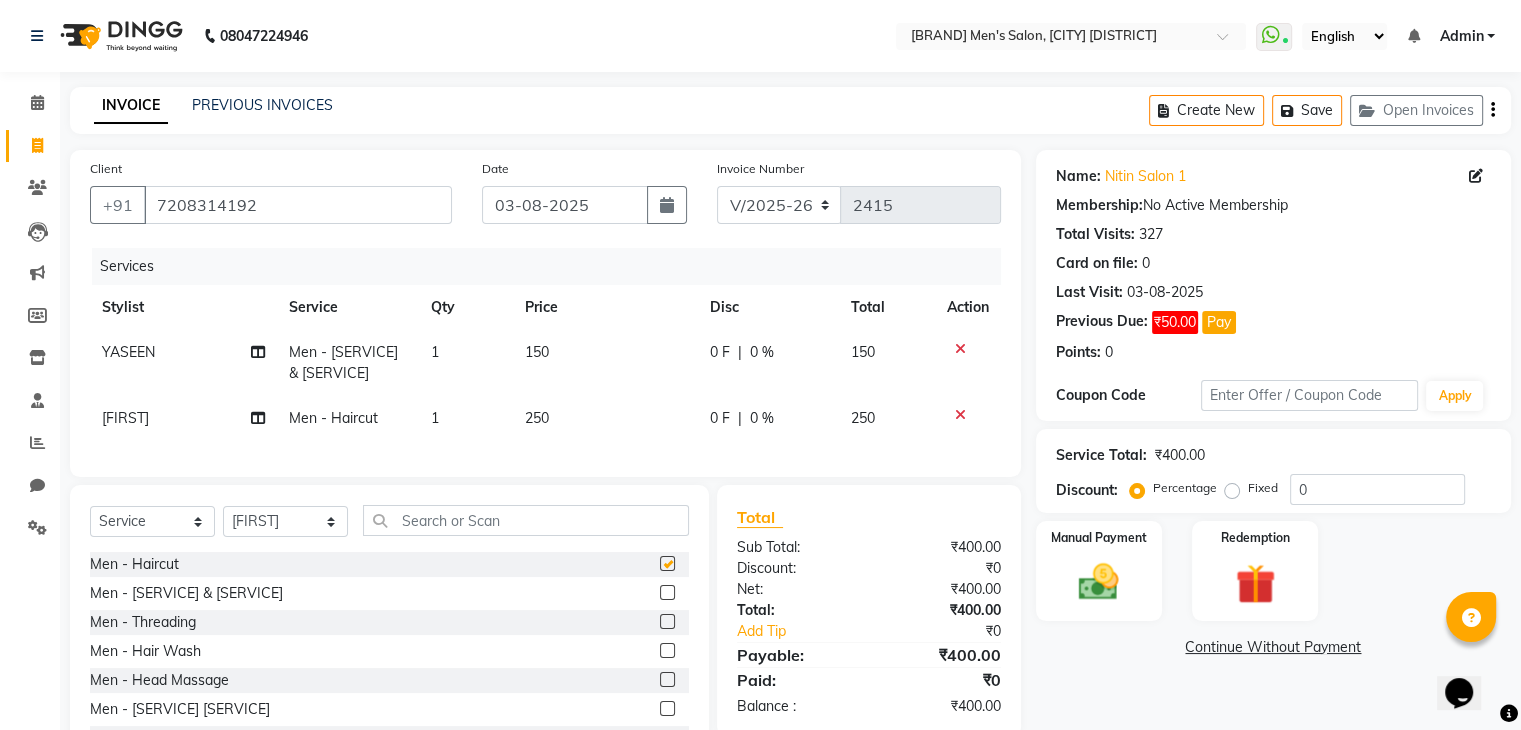 checkbox on "false" 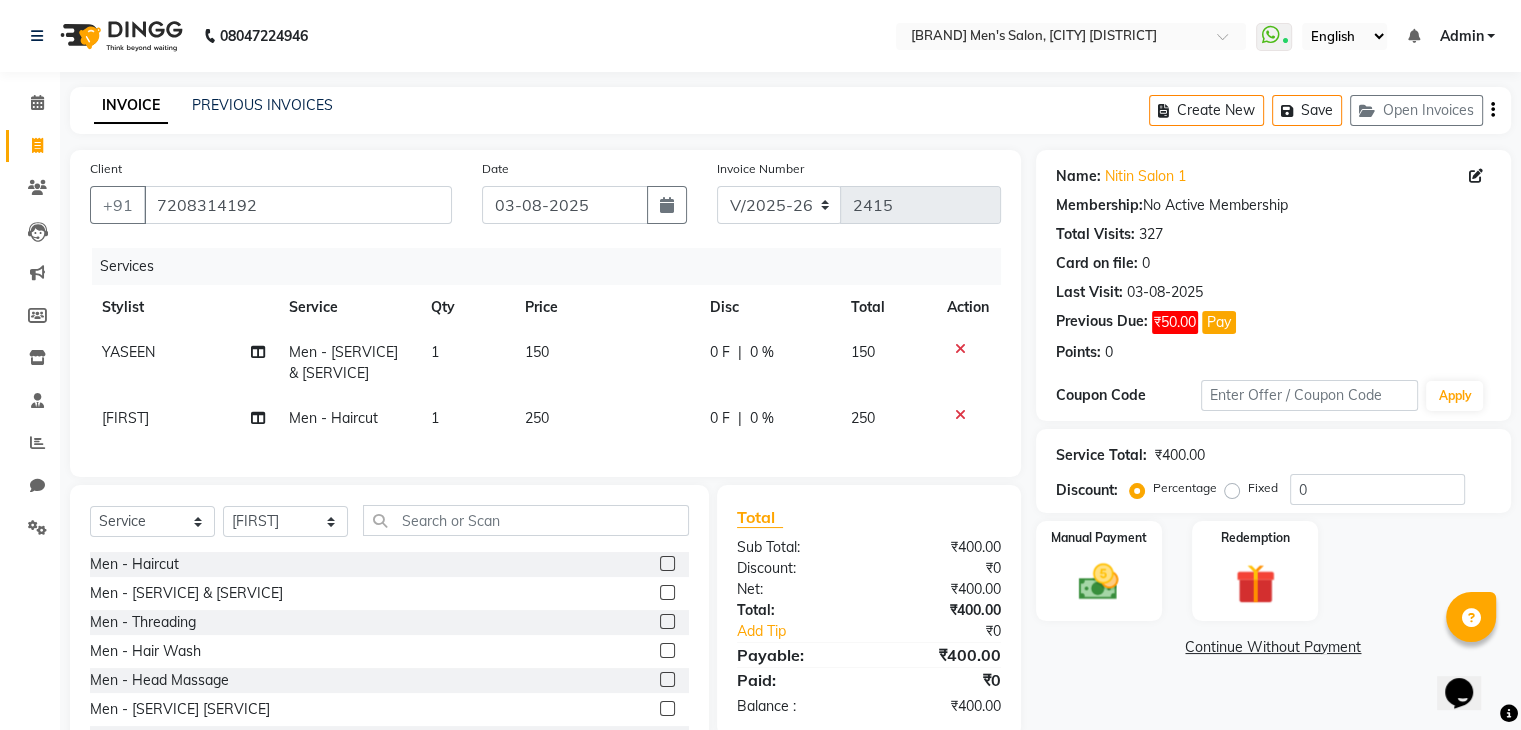click 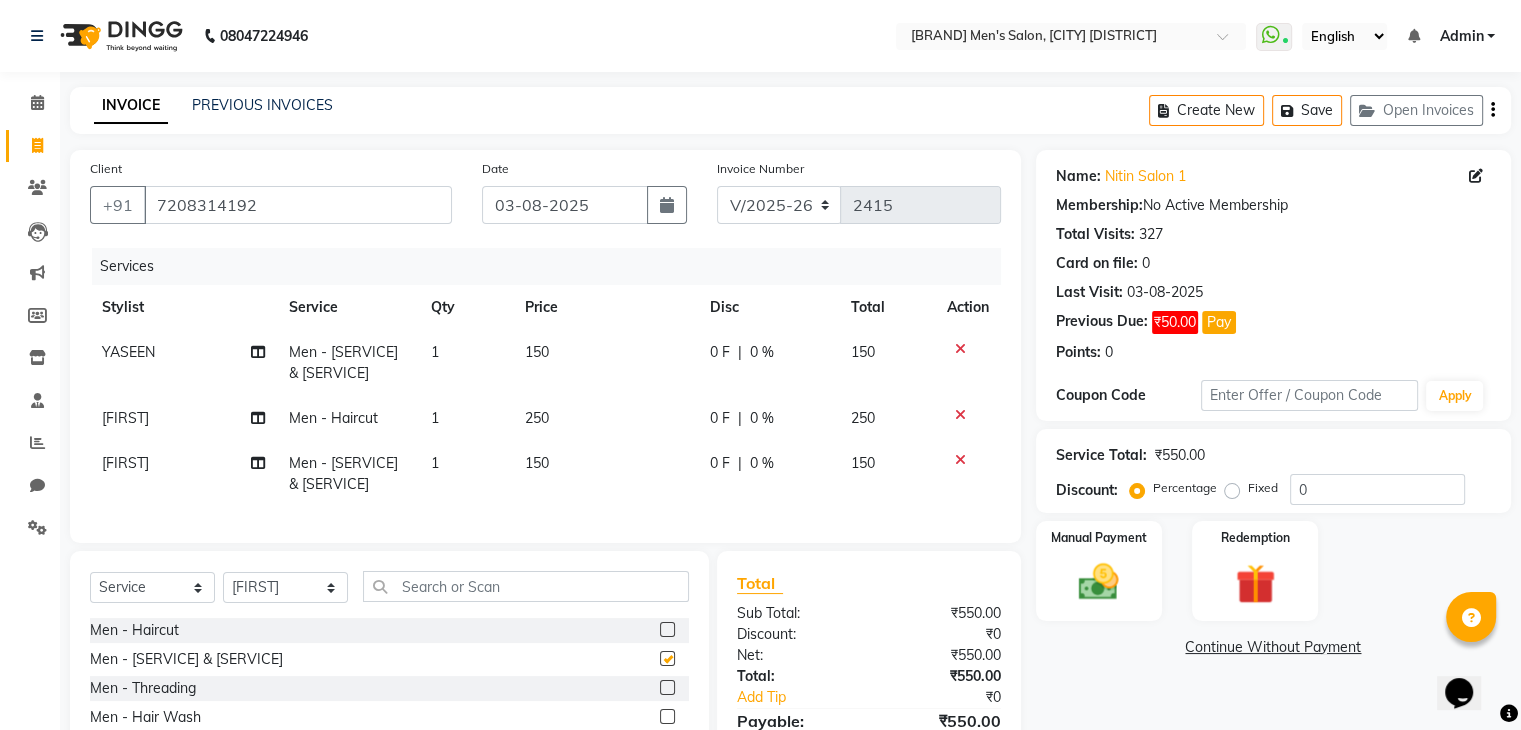 checkbox on "false" 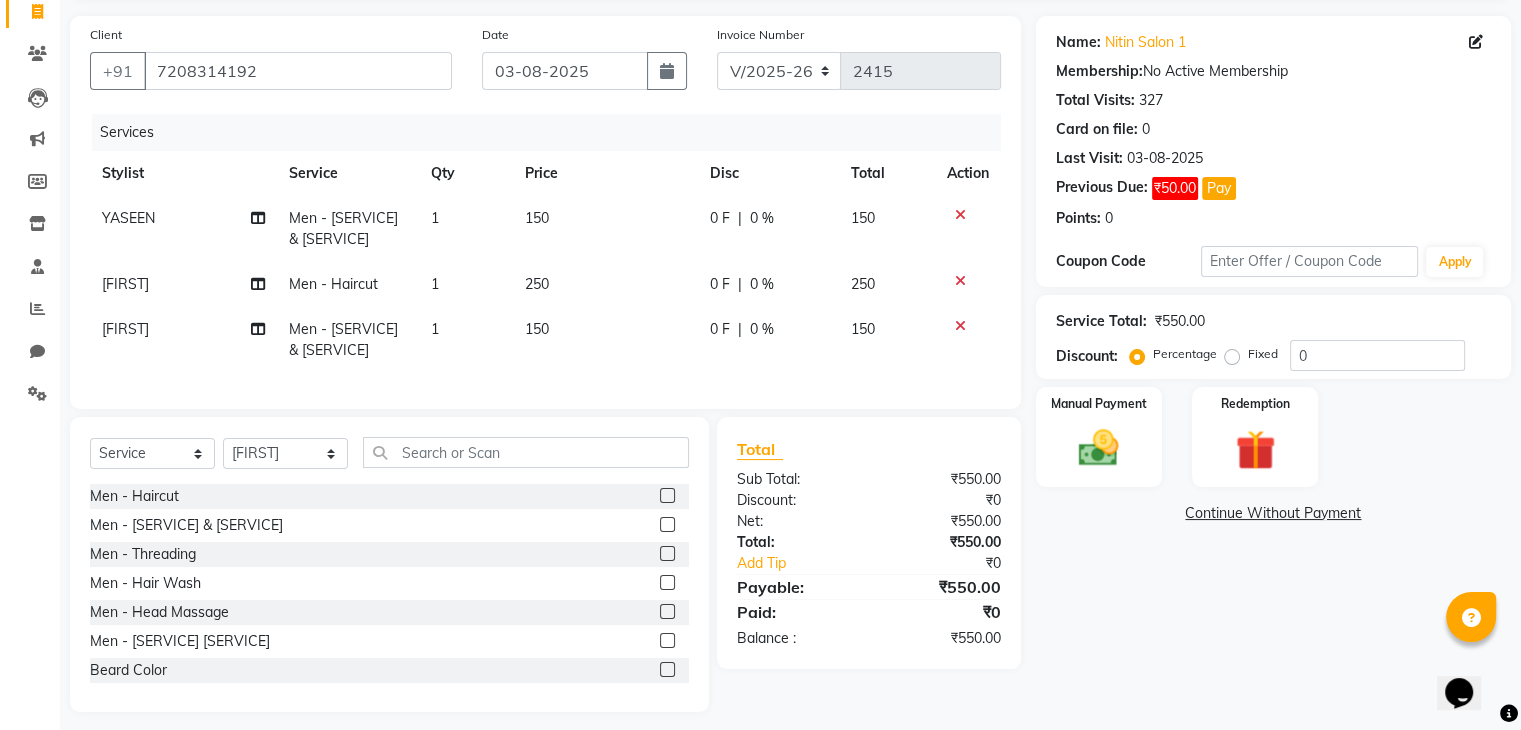 scroll, scrollTop: 148, scrollLeft: 0, axis: vertical 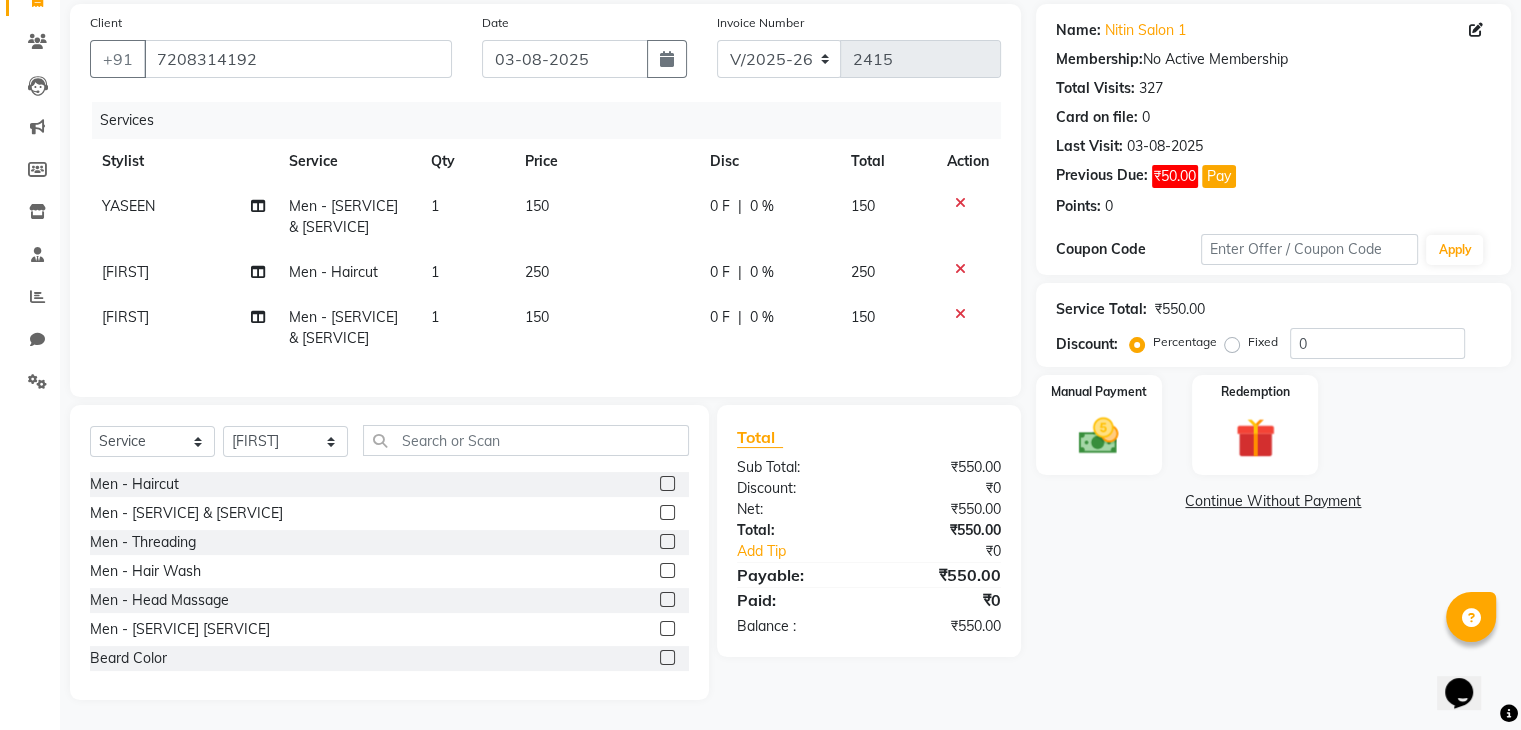click 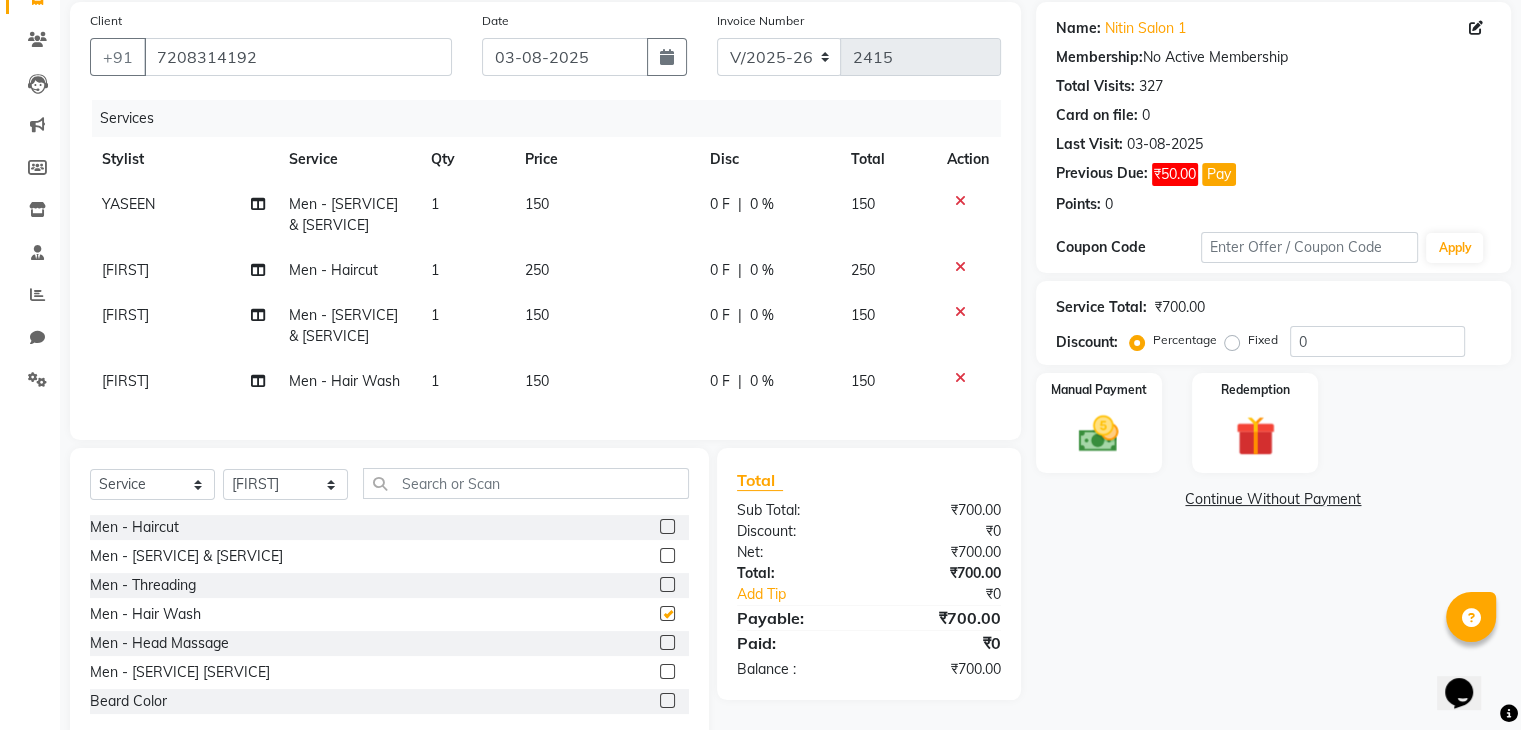 checkbox on "false" 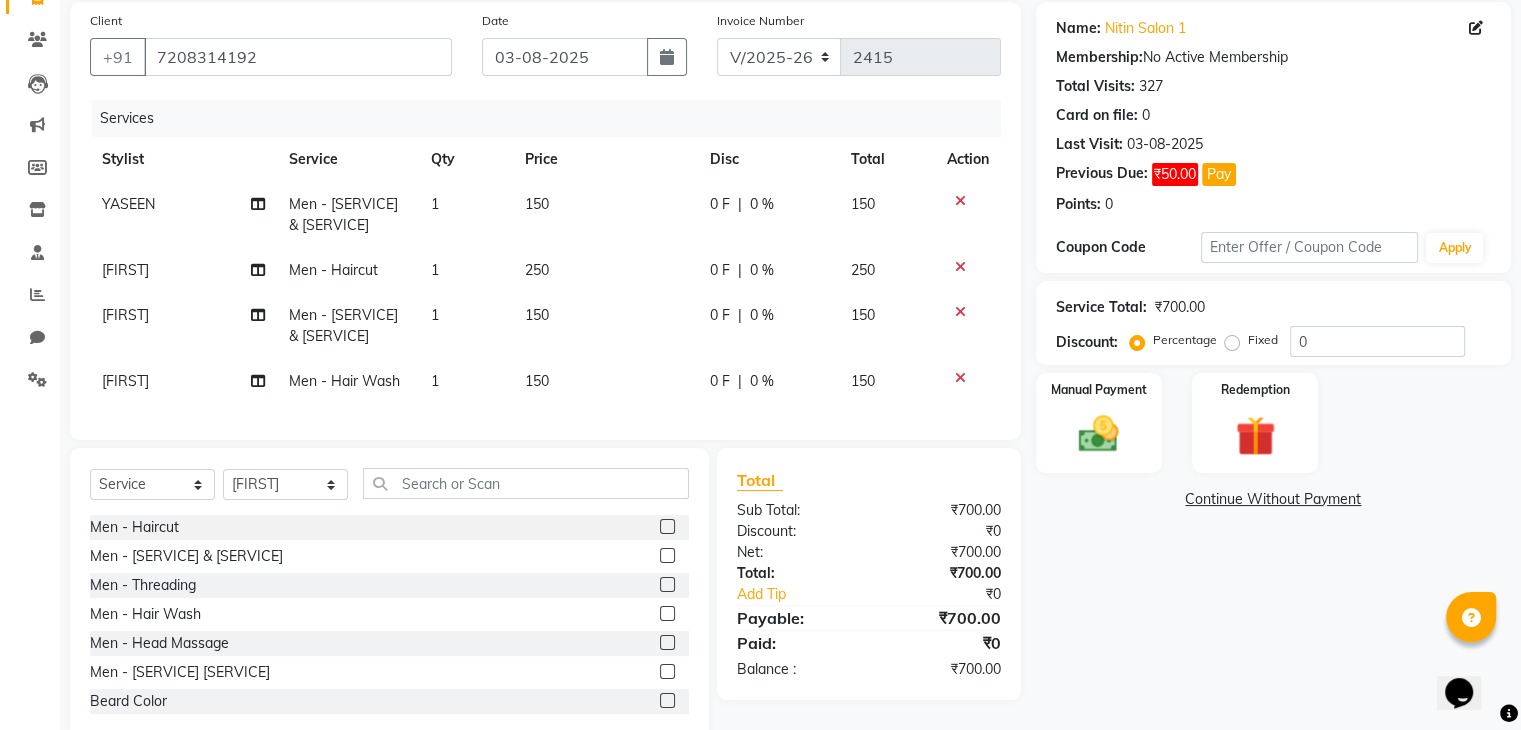 scroll, scrollTop: 207, scrollLeft: 0, axis: vertical 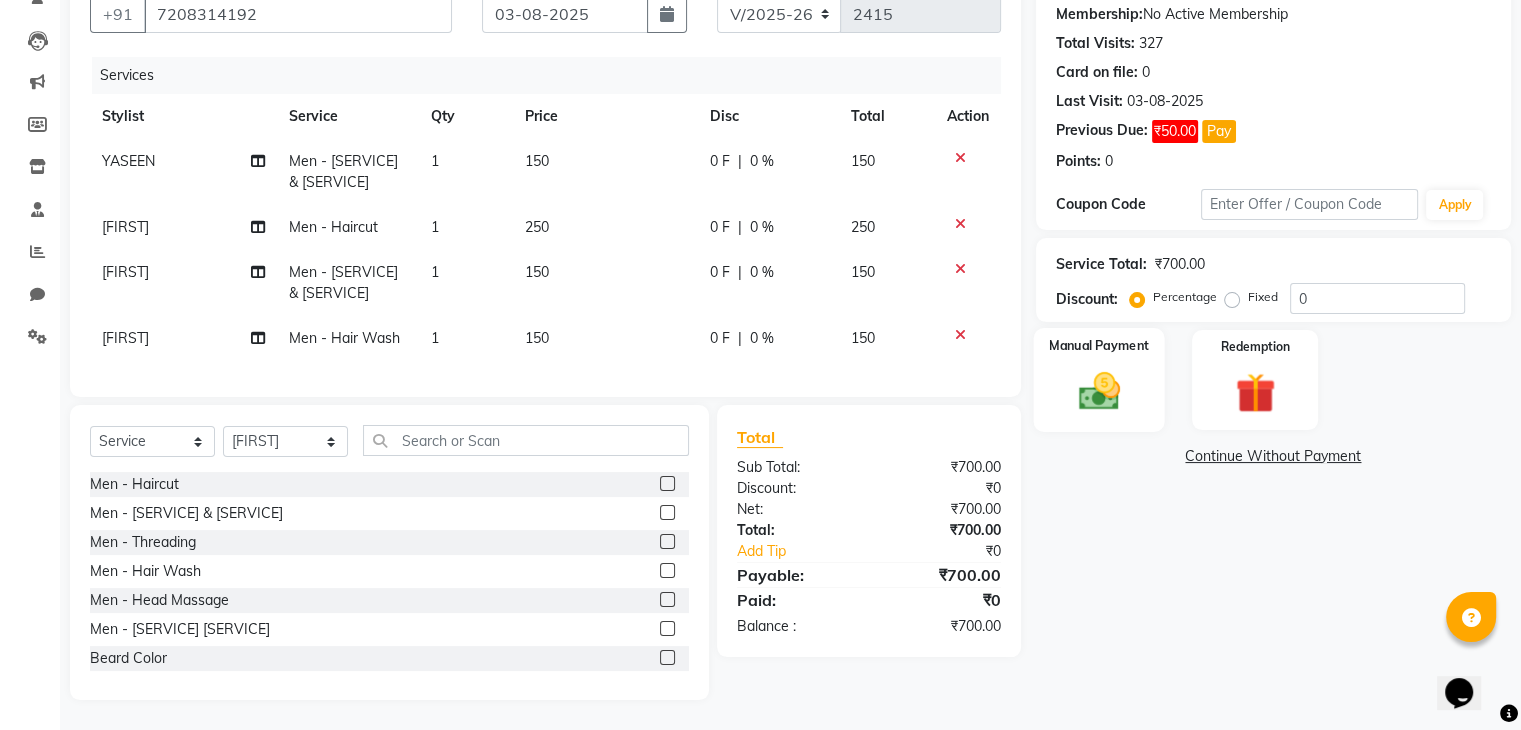 click 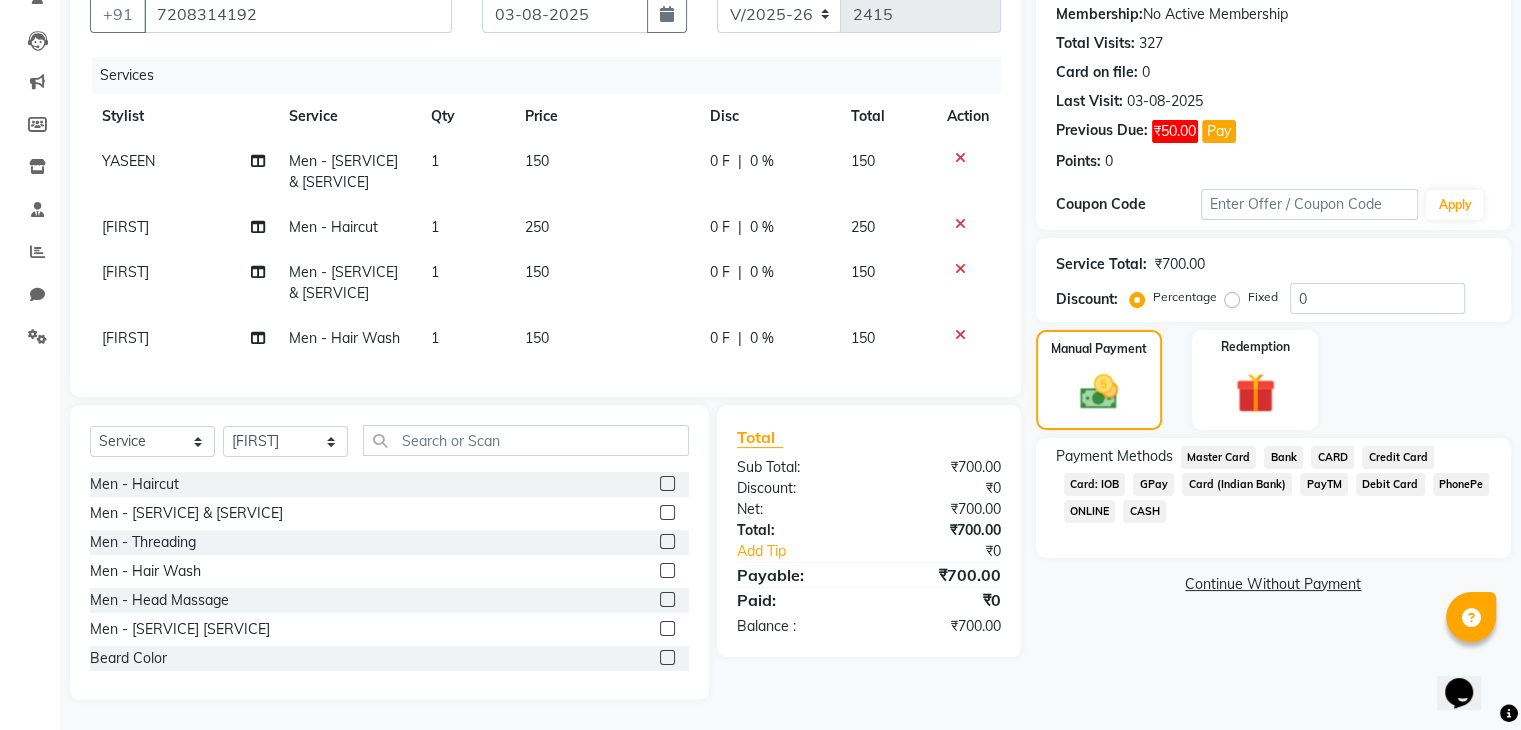 click on "CASH" 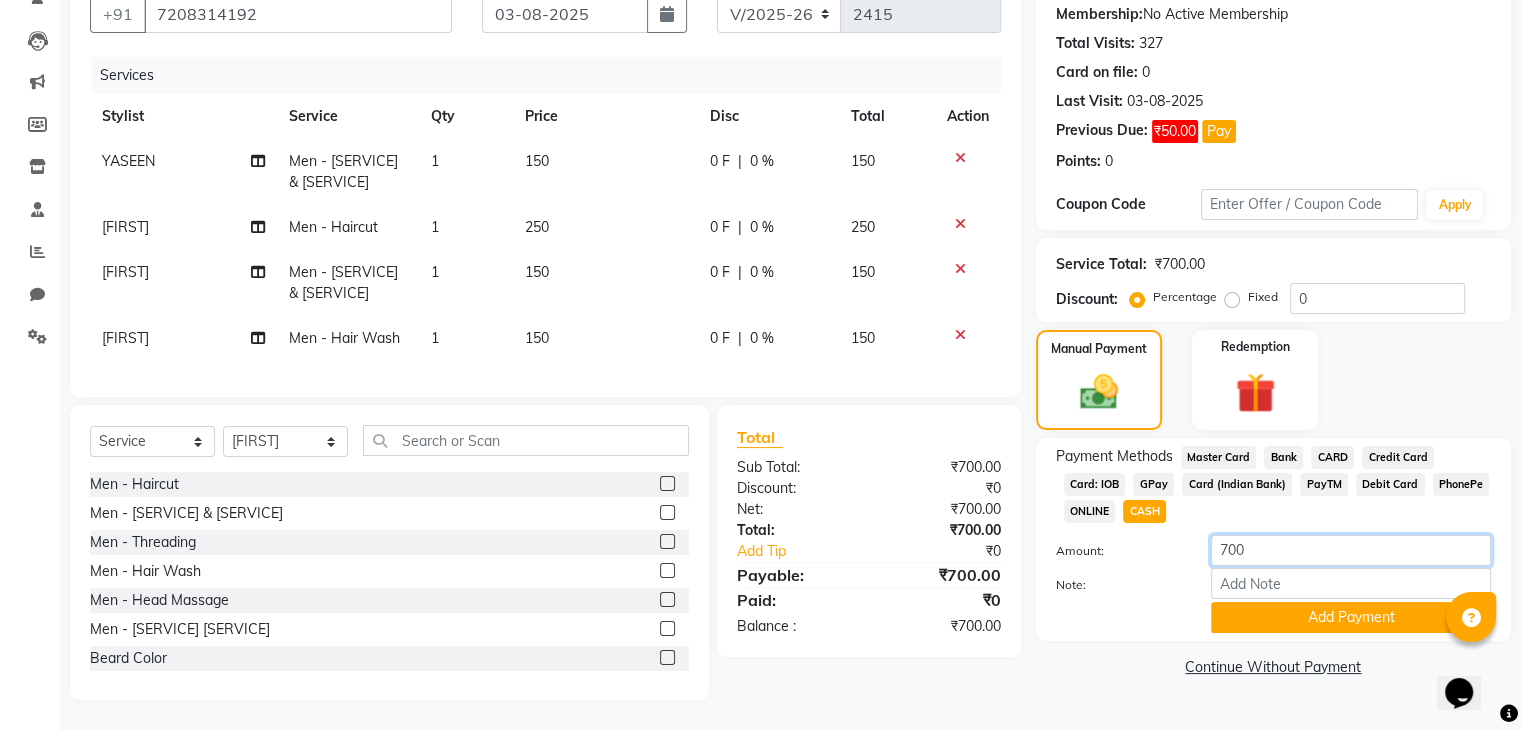 click on "700" 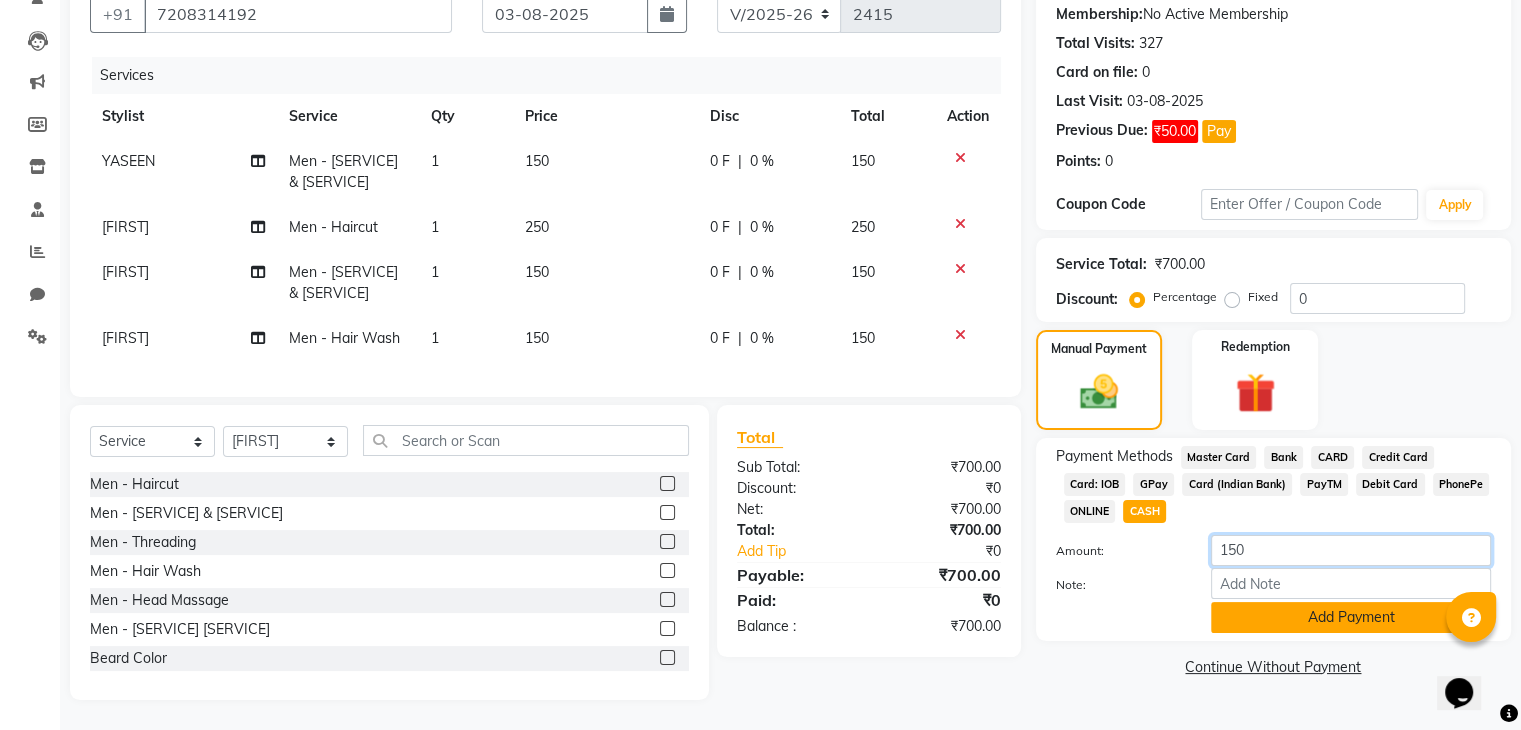 type on "150" 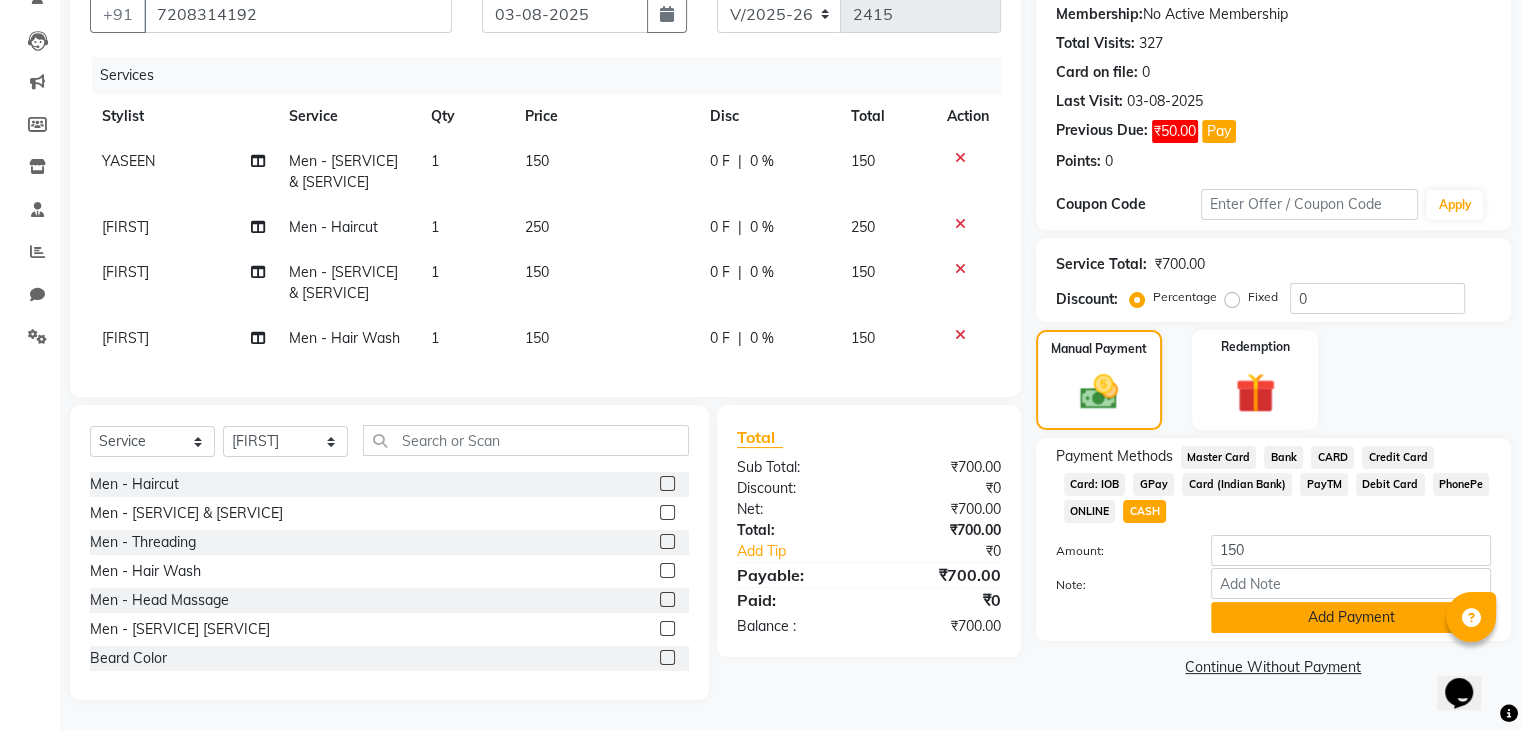 click on "Add Payment" 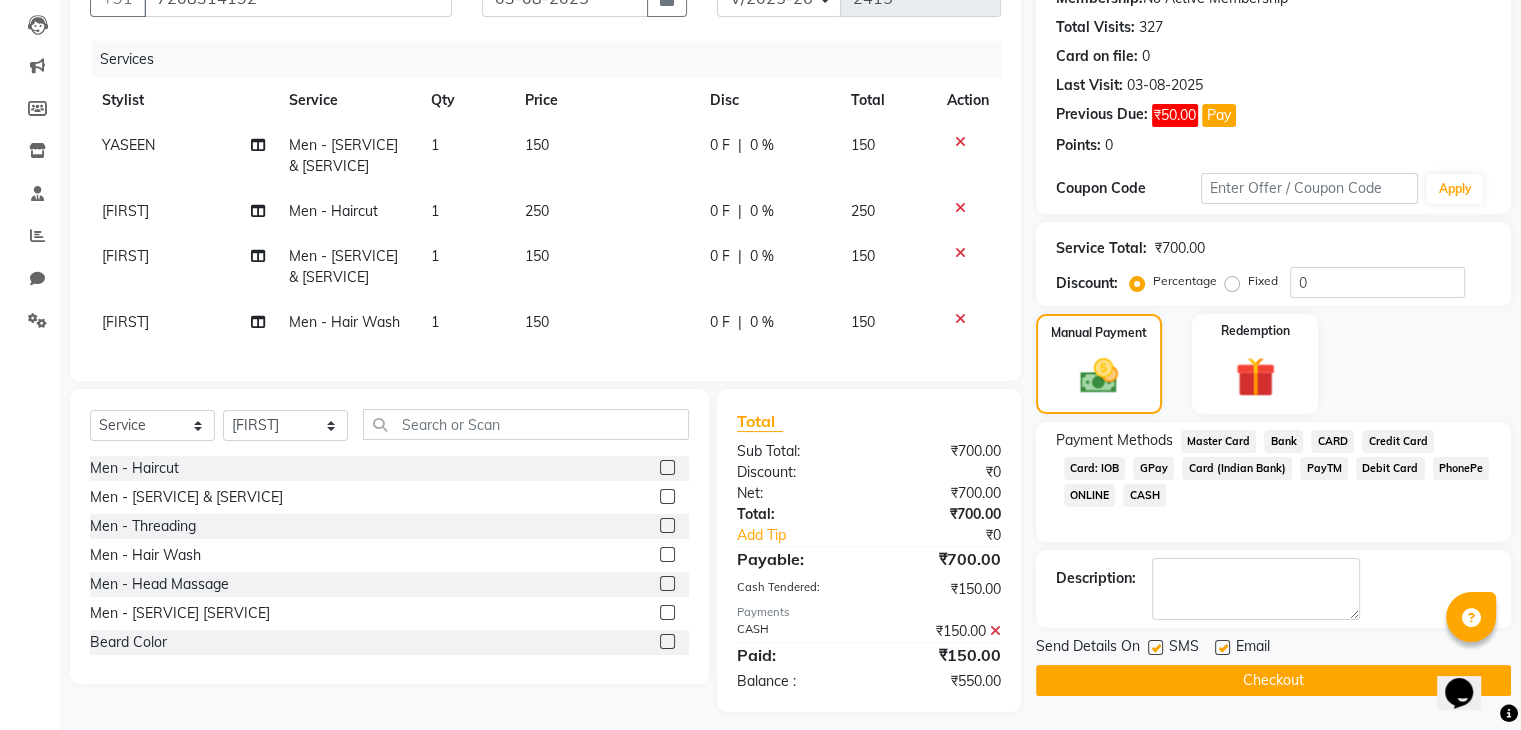 click on "GPay" 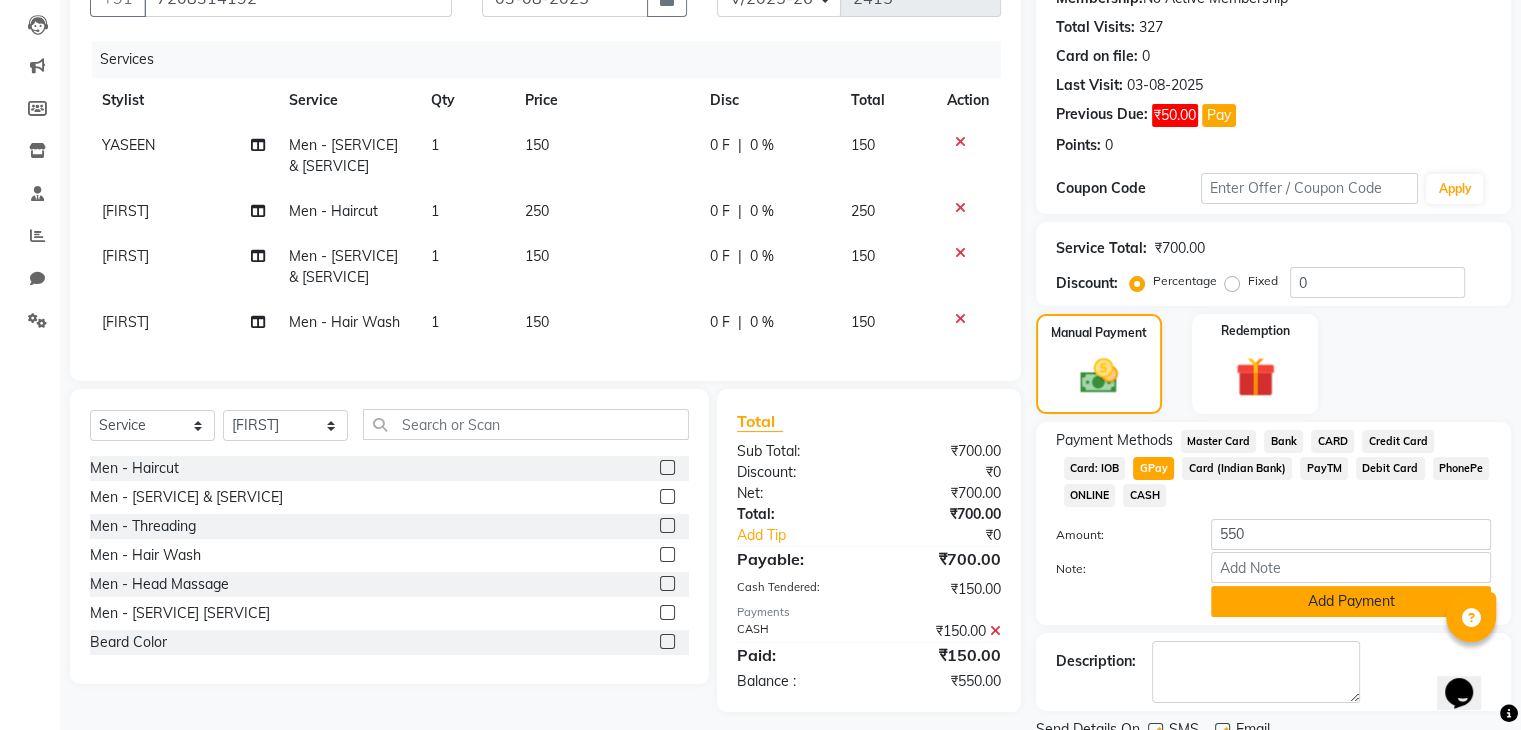 click on "Add Payment" 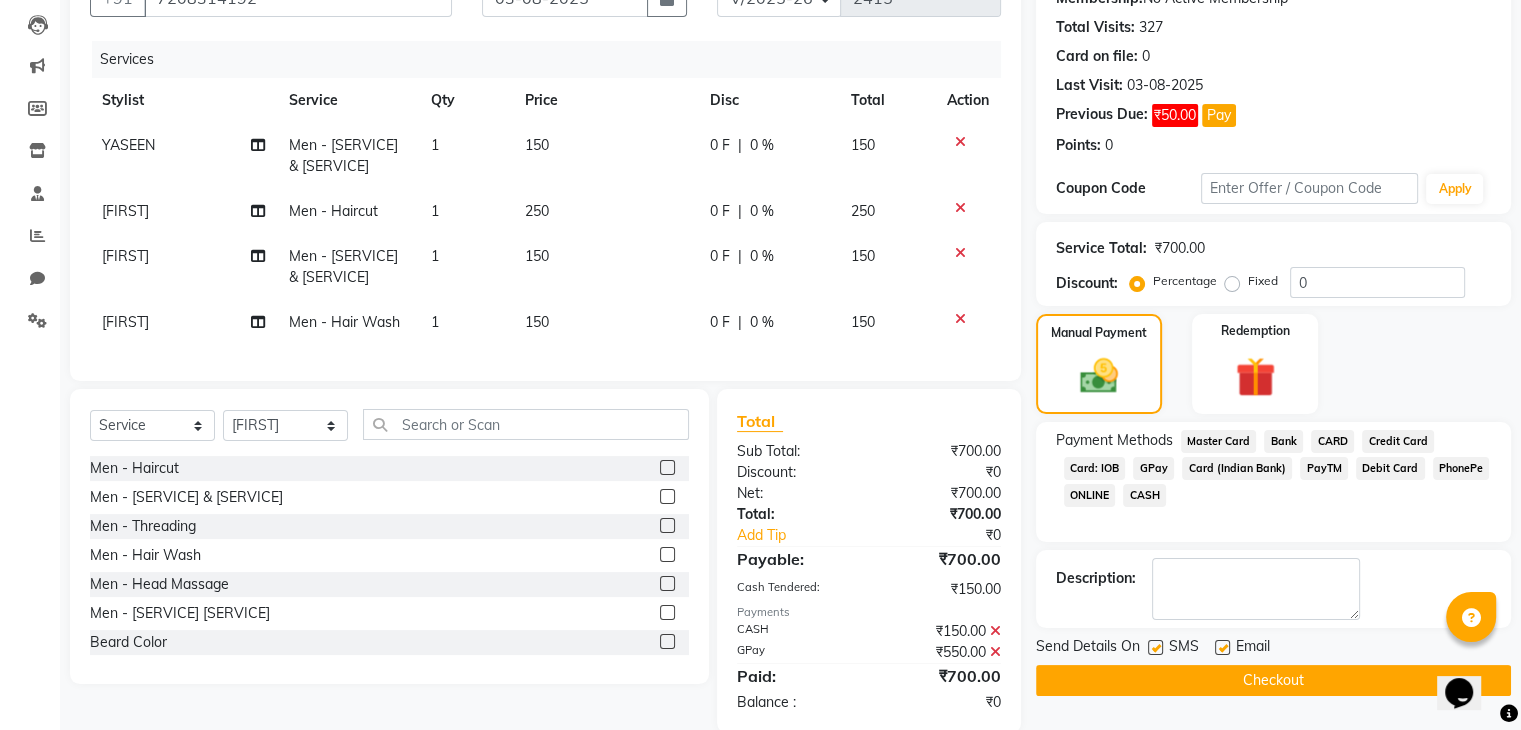 scroll, scrollTop: 256, scrollLeft: 0, axis: vertical 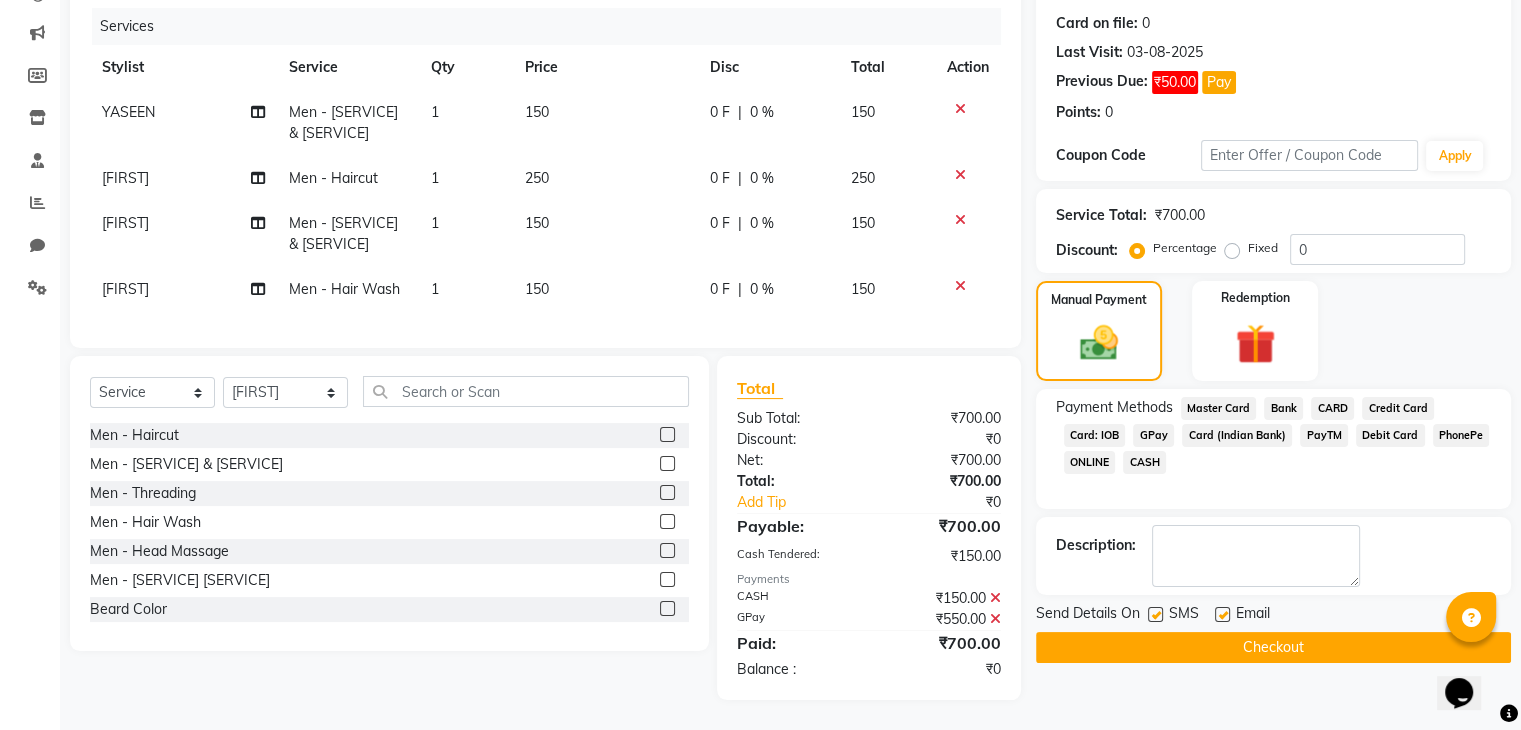 click 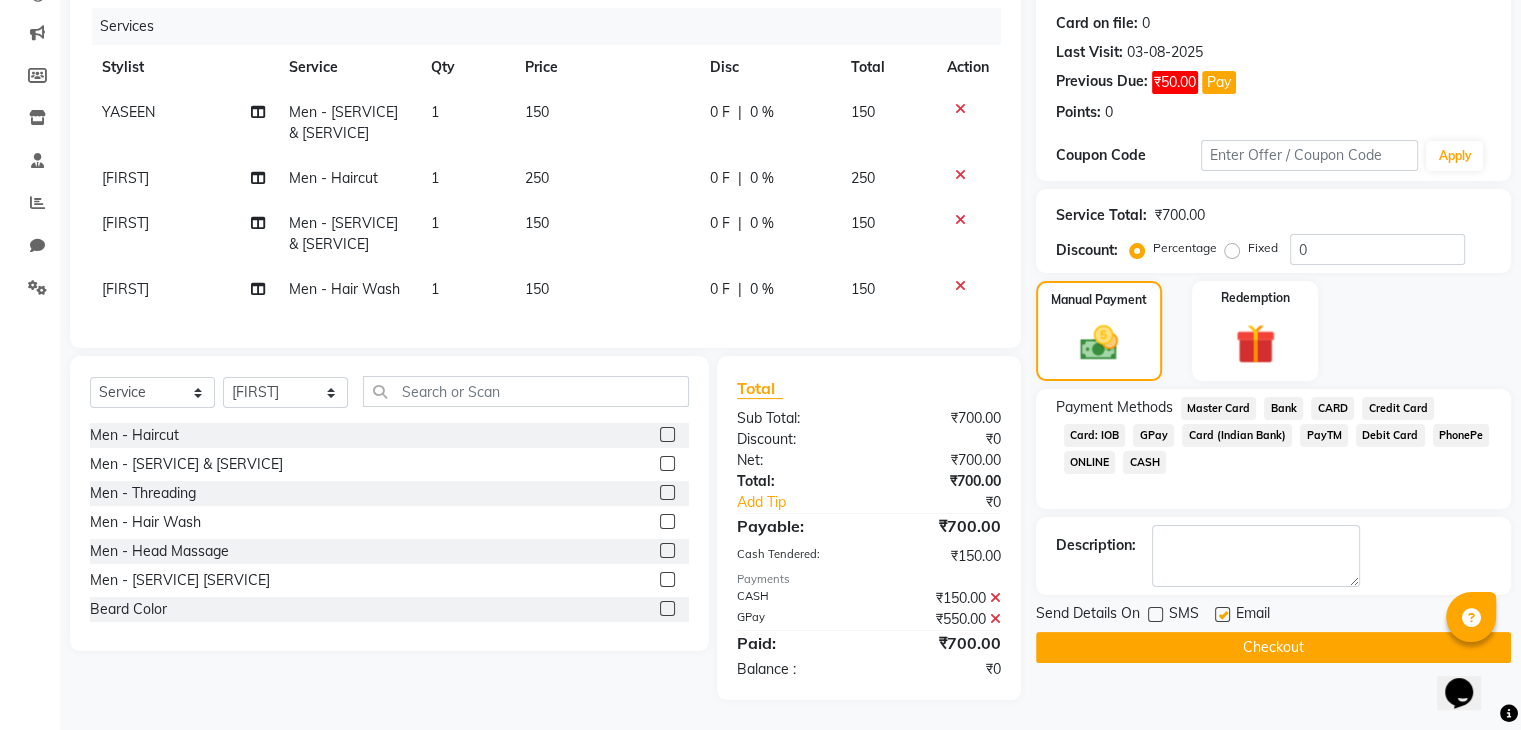 click 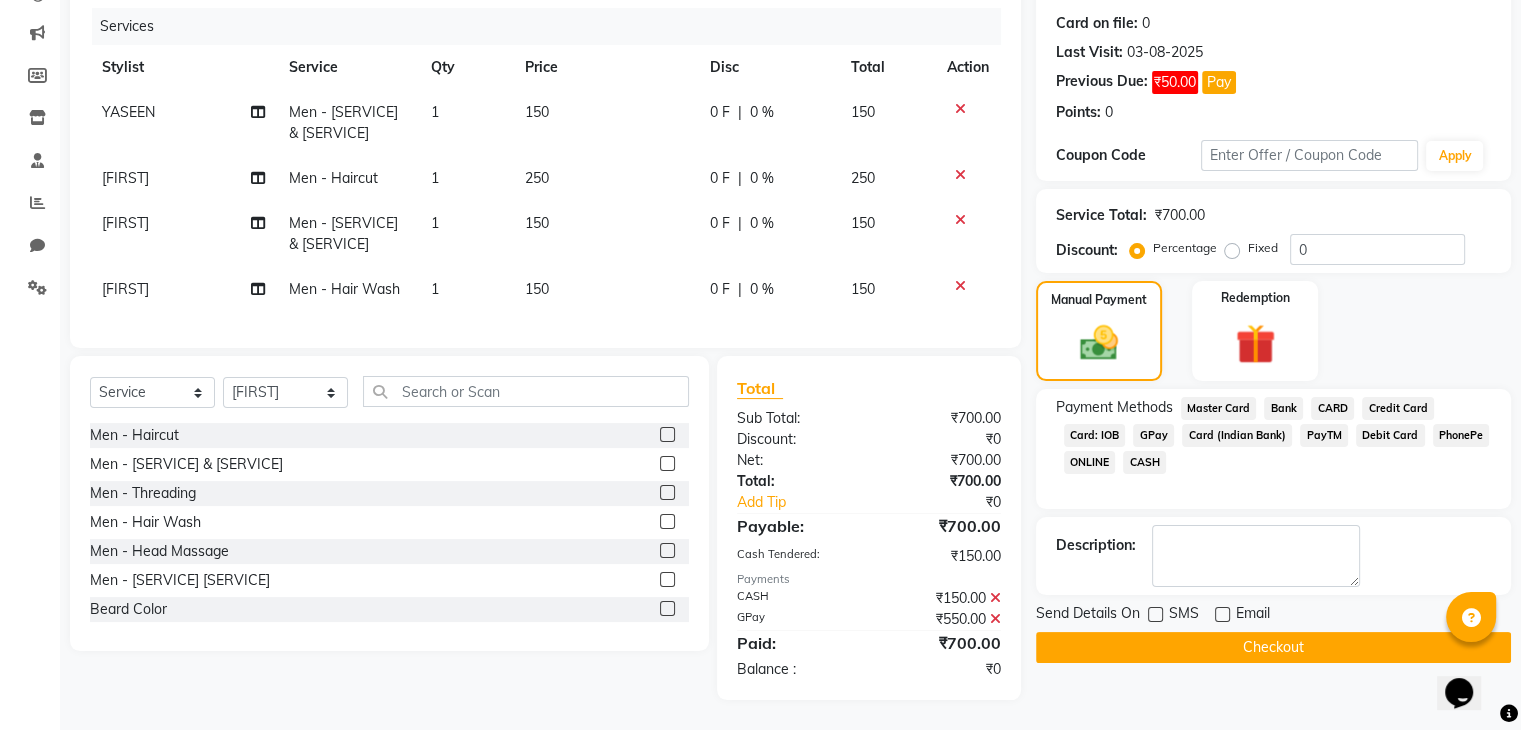 click on "Checkout" 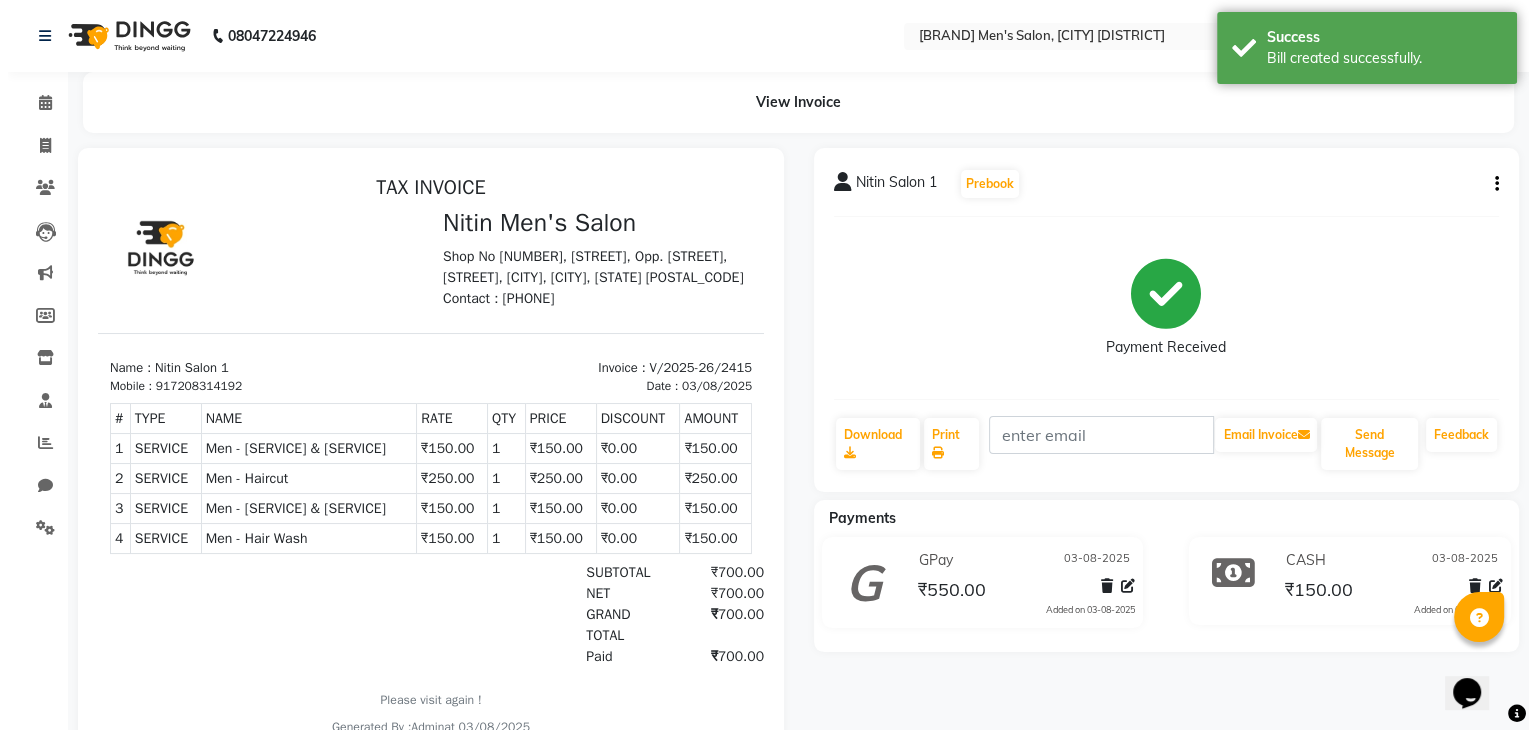scroll, scrollTop: 0, scrollLeft: 0, axis: both 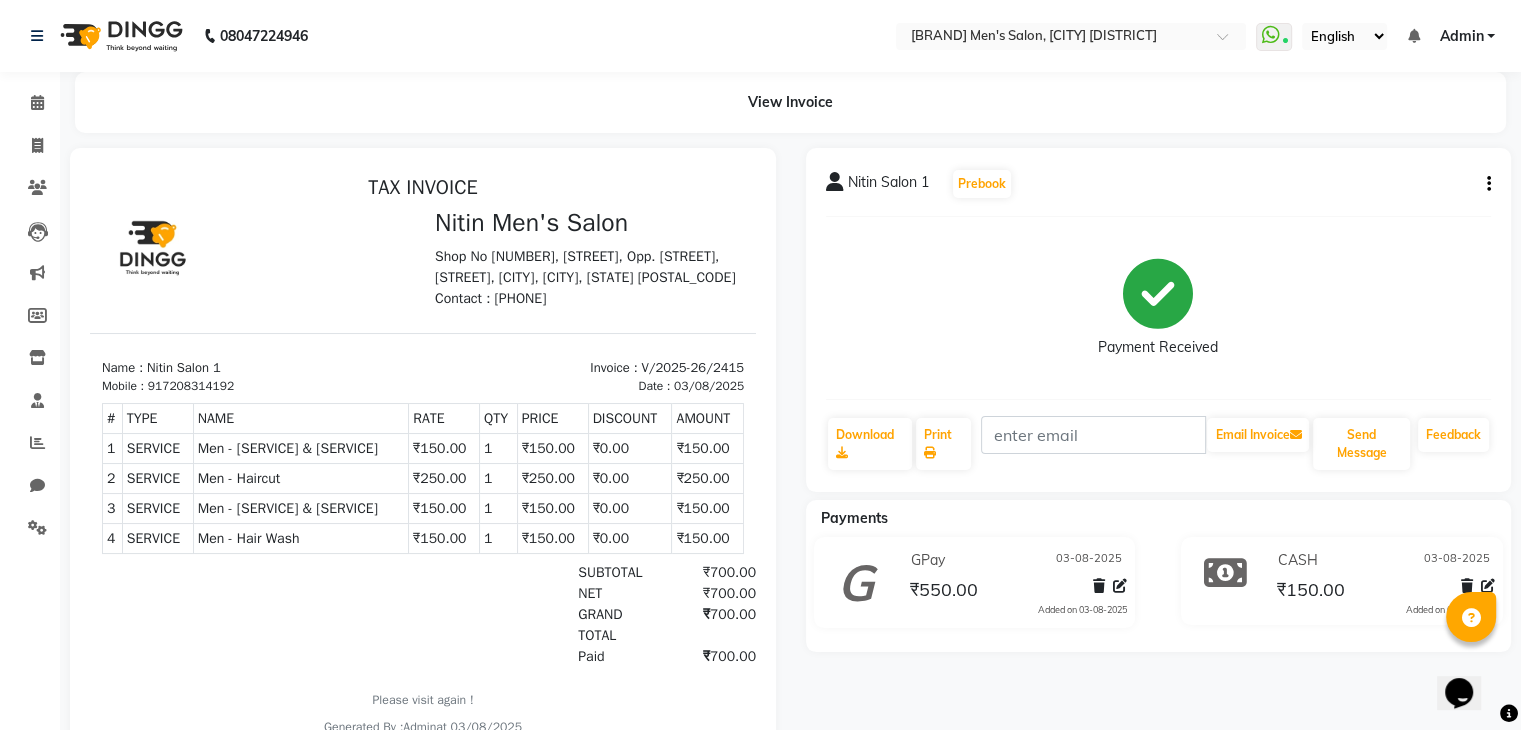 click on "CASH [DATE] ₹150.00  Added on [DATE]" 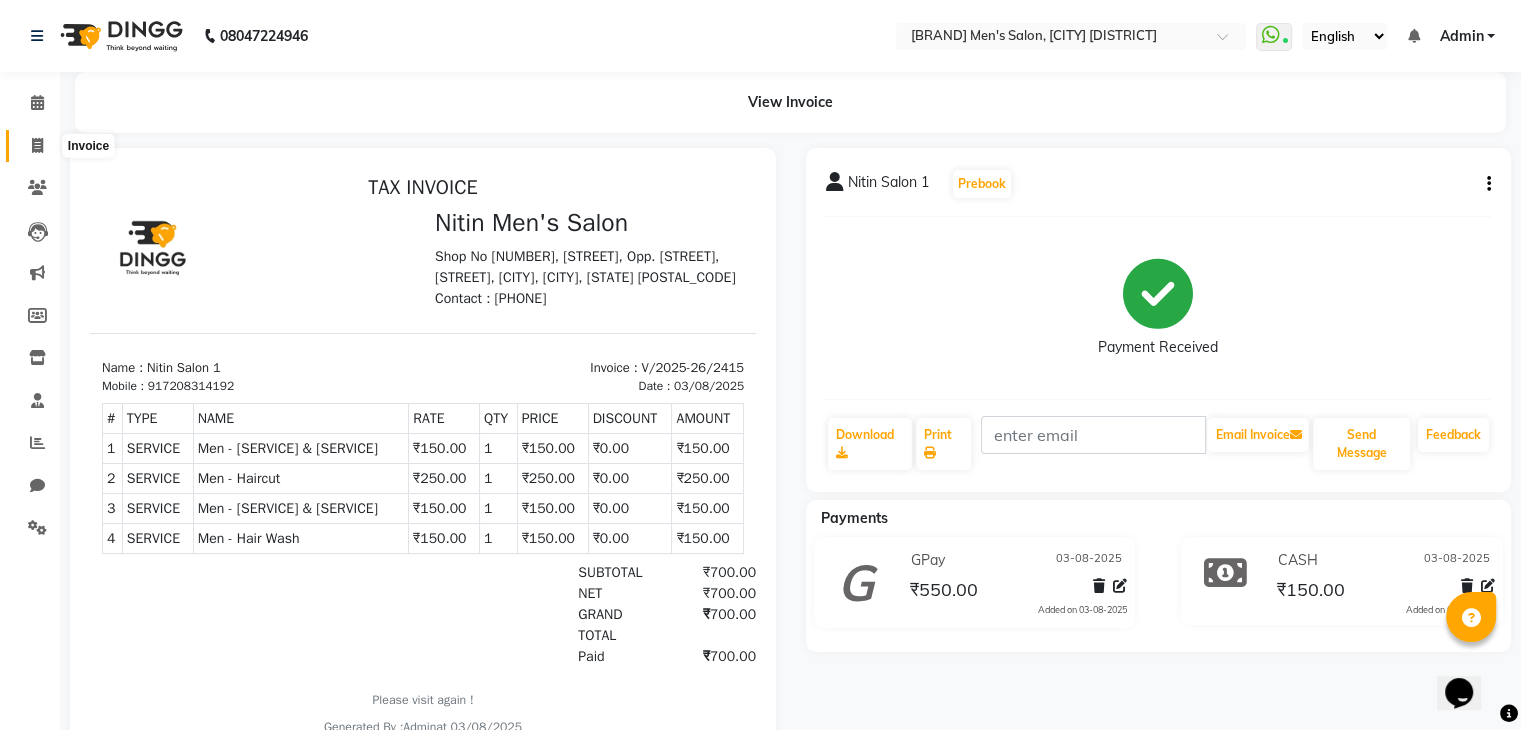 click 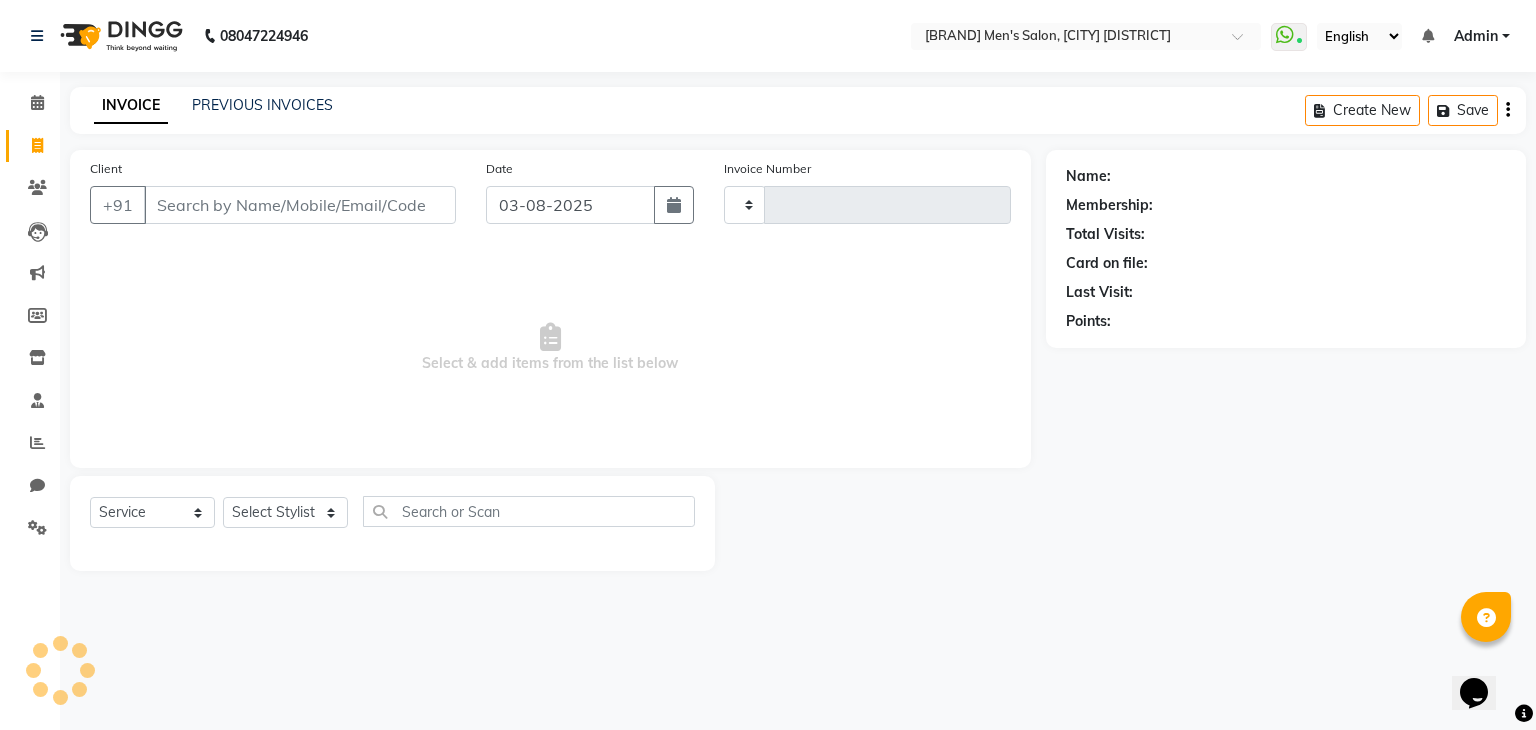type on "2416" 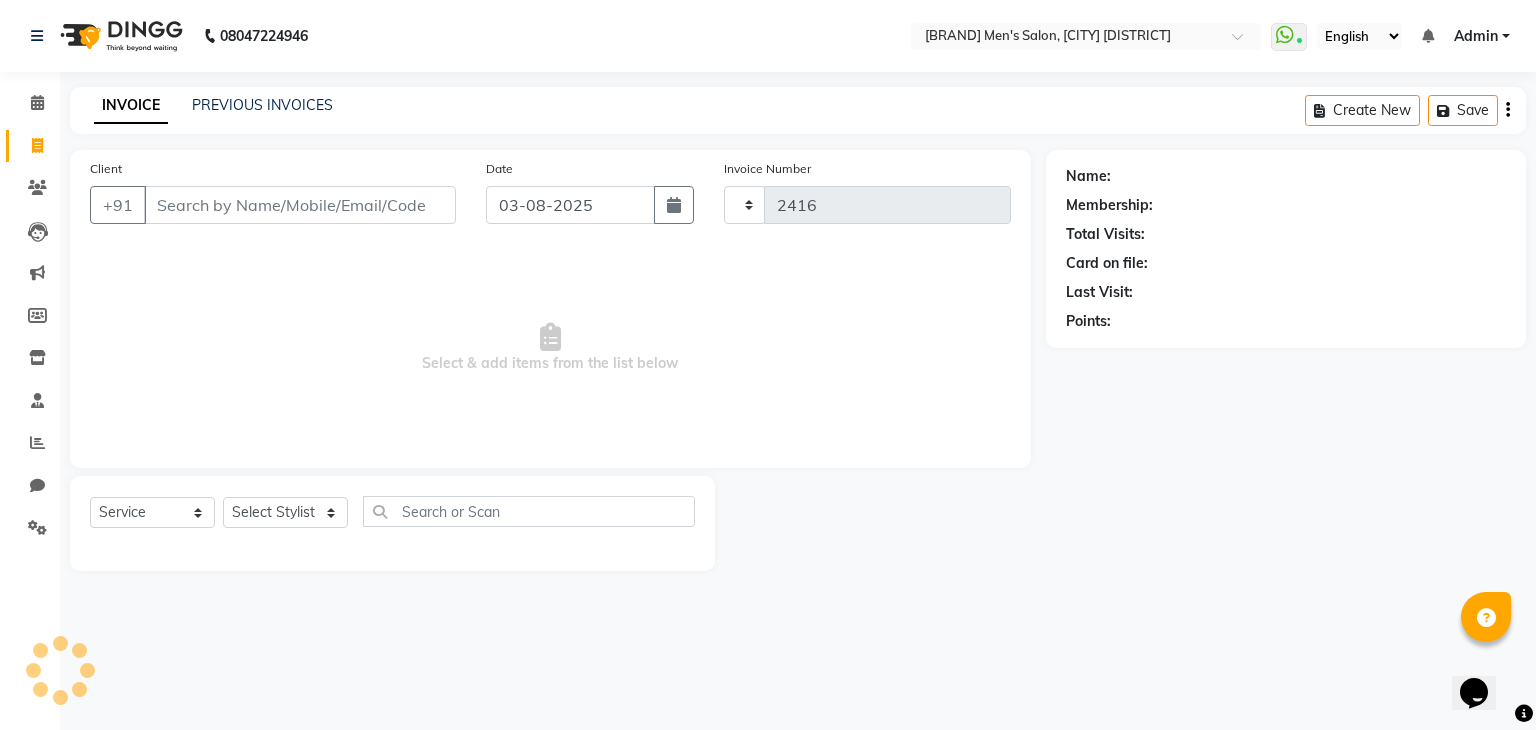 select on "7981" 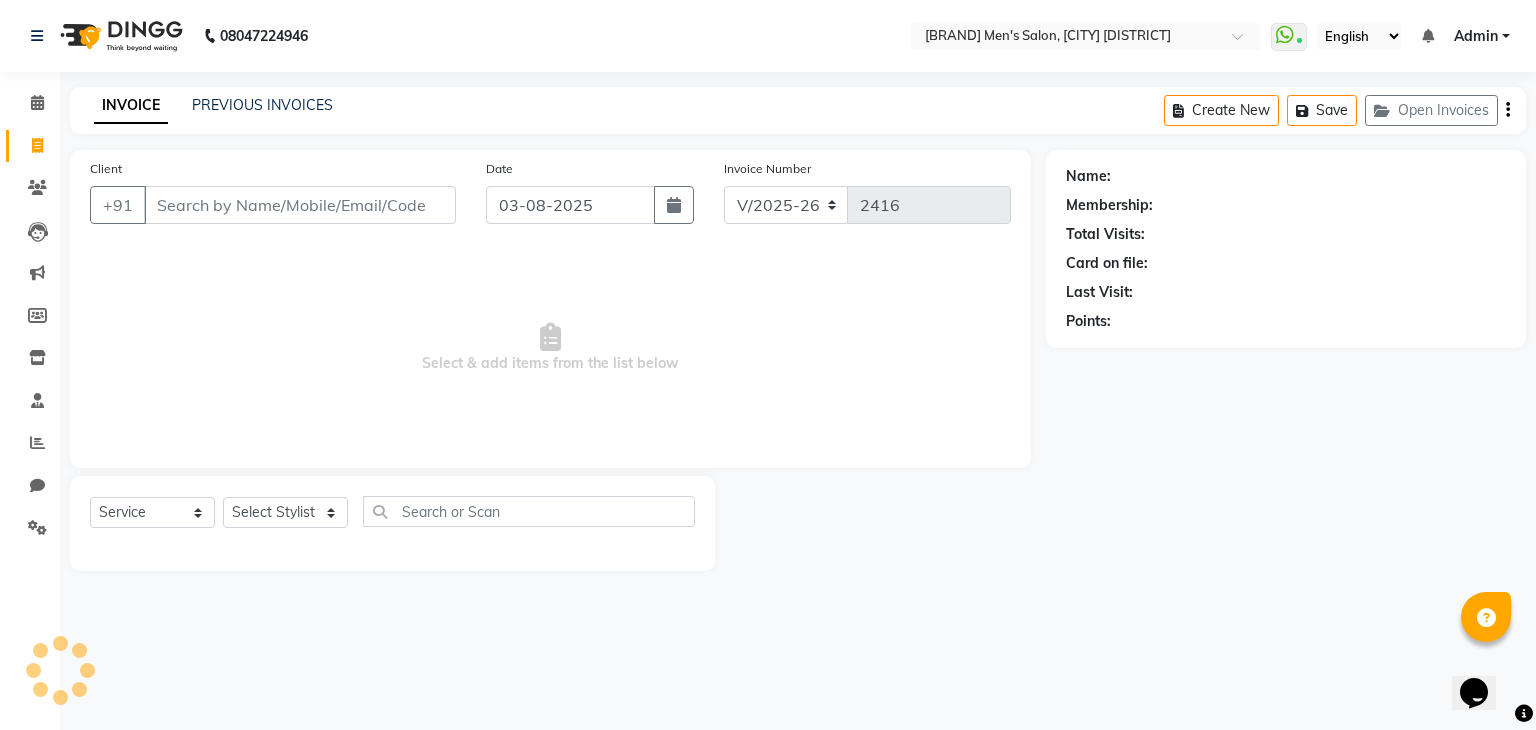 click on "Client" at bounding box center (300, 205) 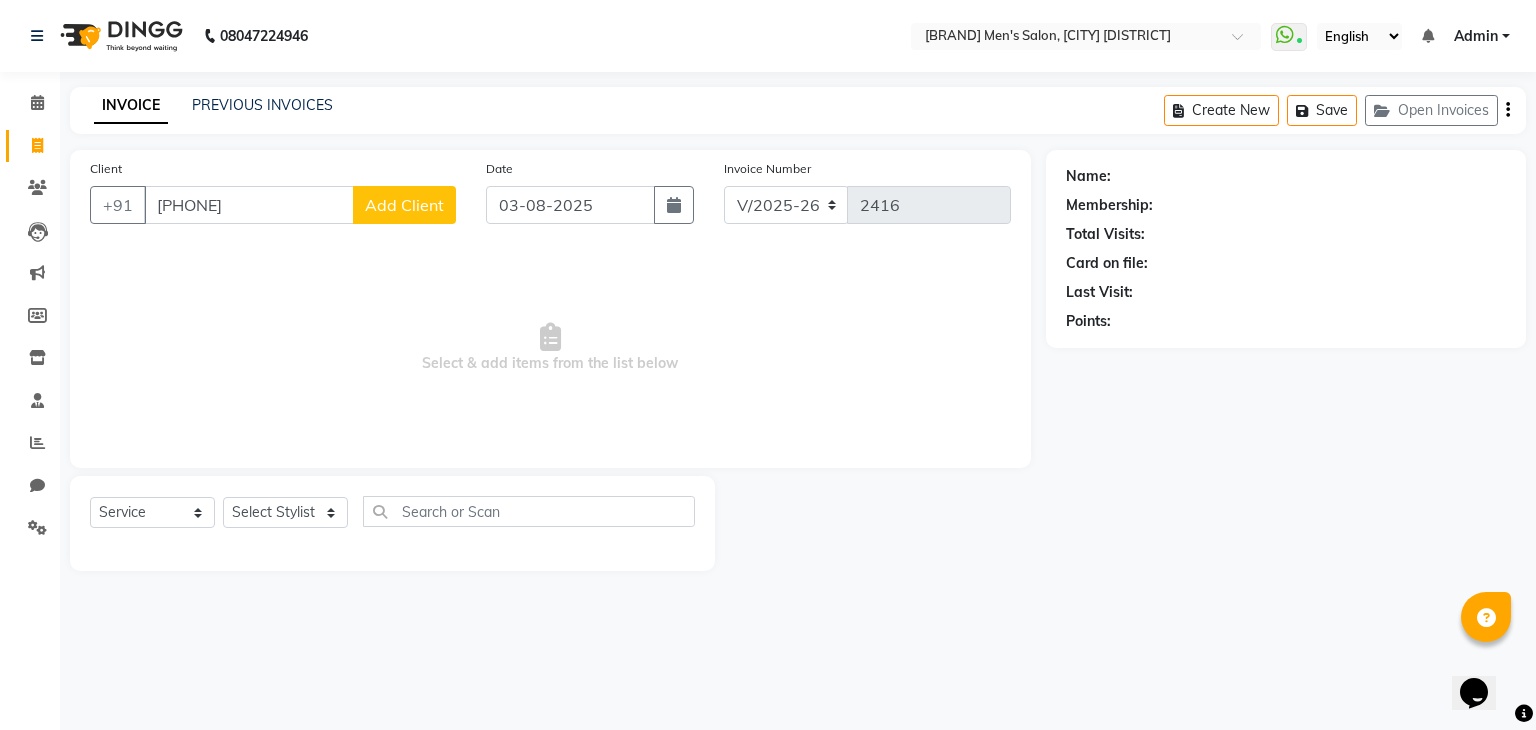type on "[PHONE]" 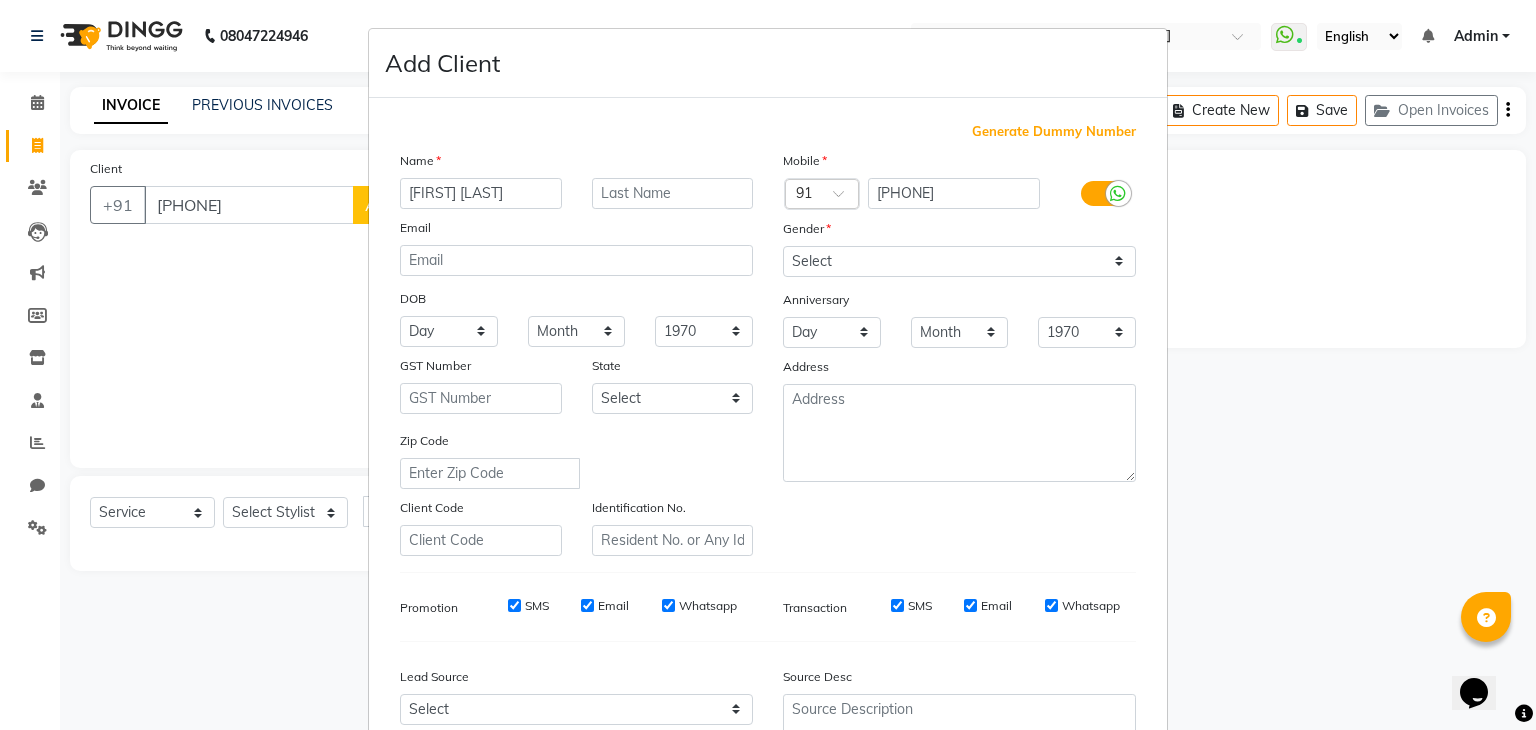 scroll, scrollTop: 0, scrollLeft: 18, axis: horizontal 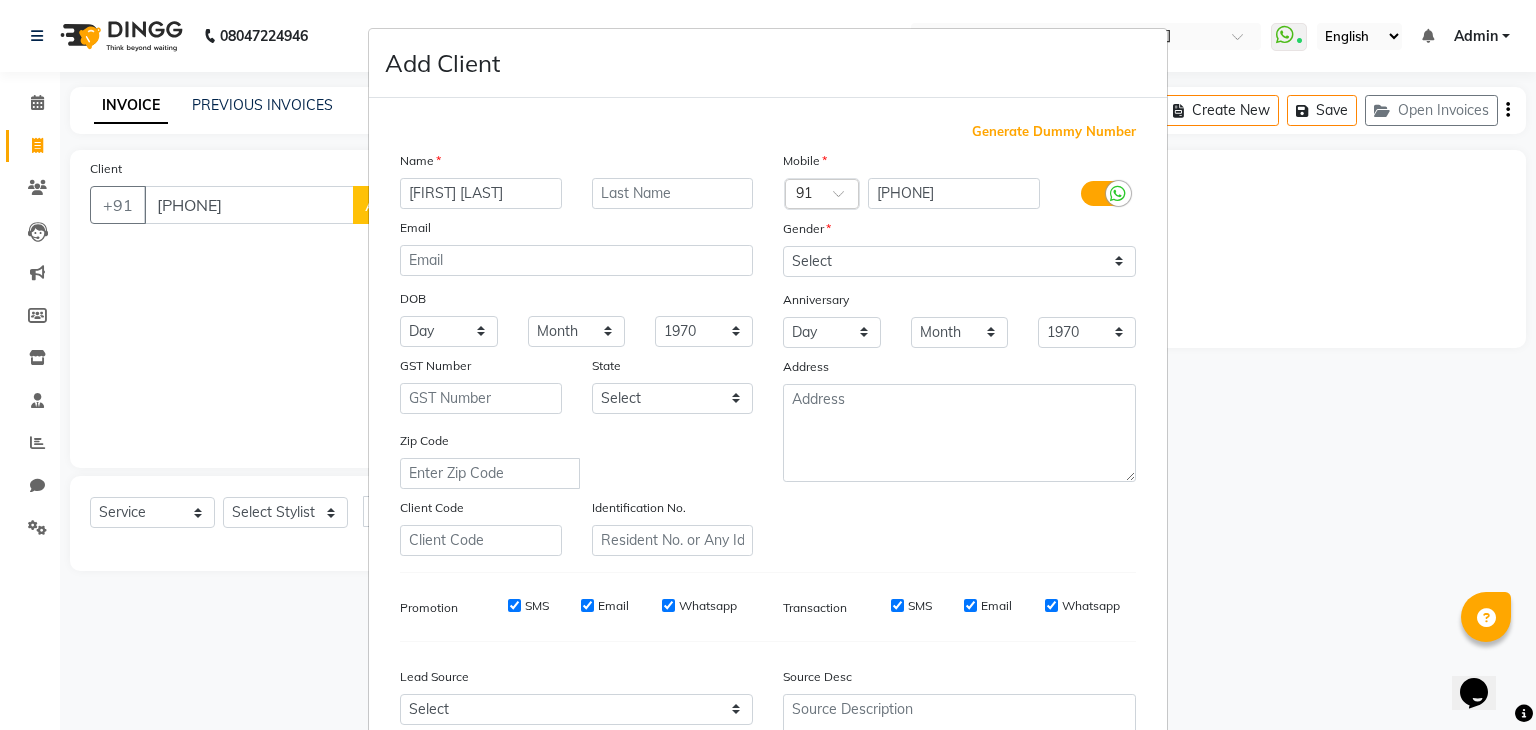 type on "[FIRST] [LAST]" 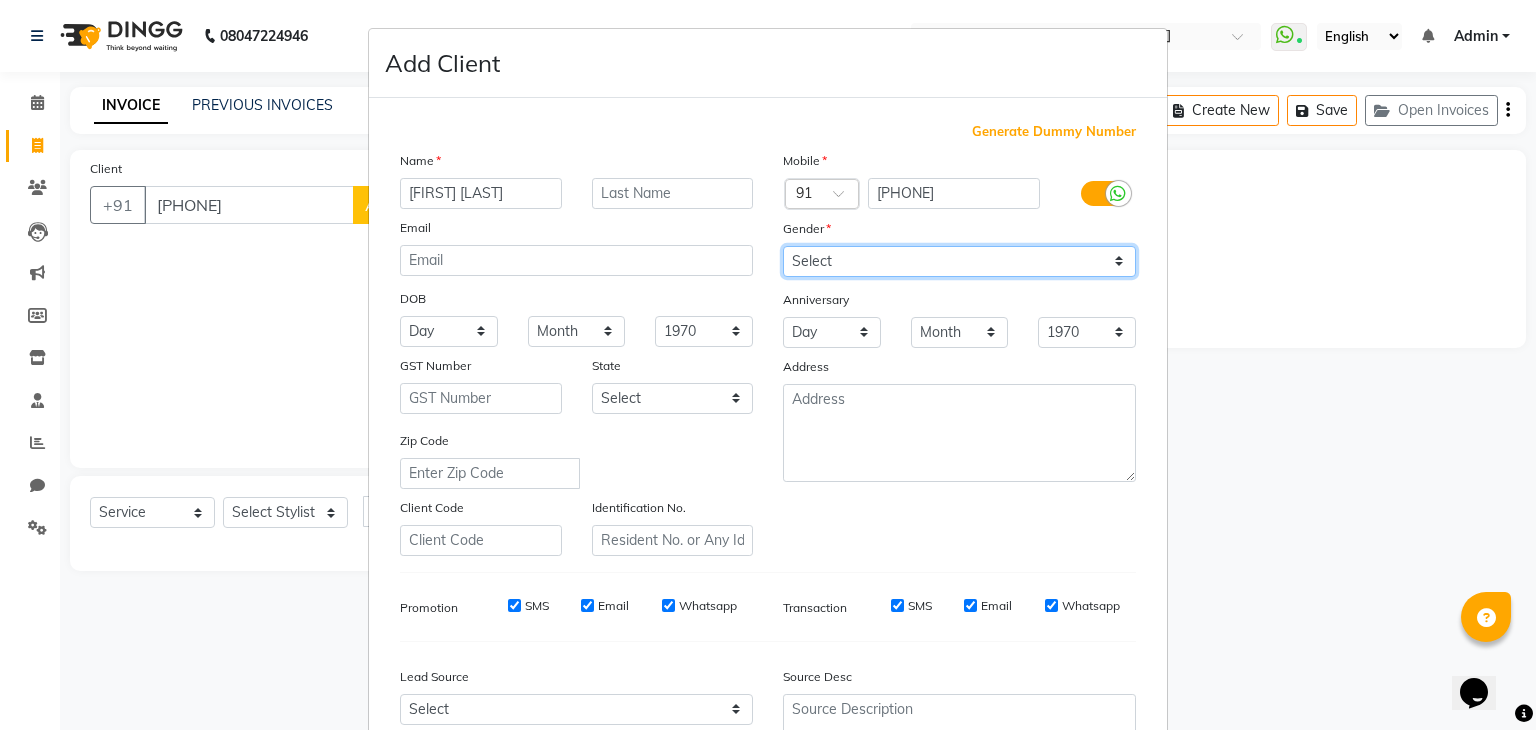 scroll, scrollTop: 0, scrollLeft: 0, axis: both 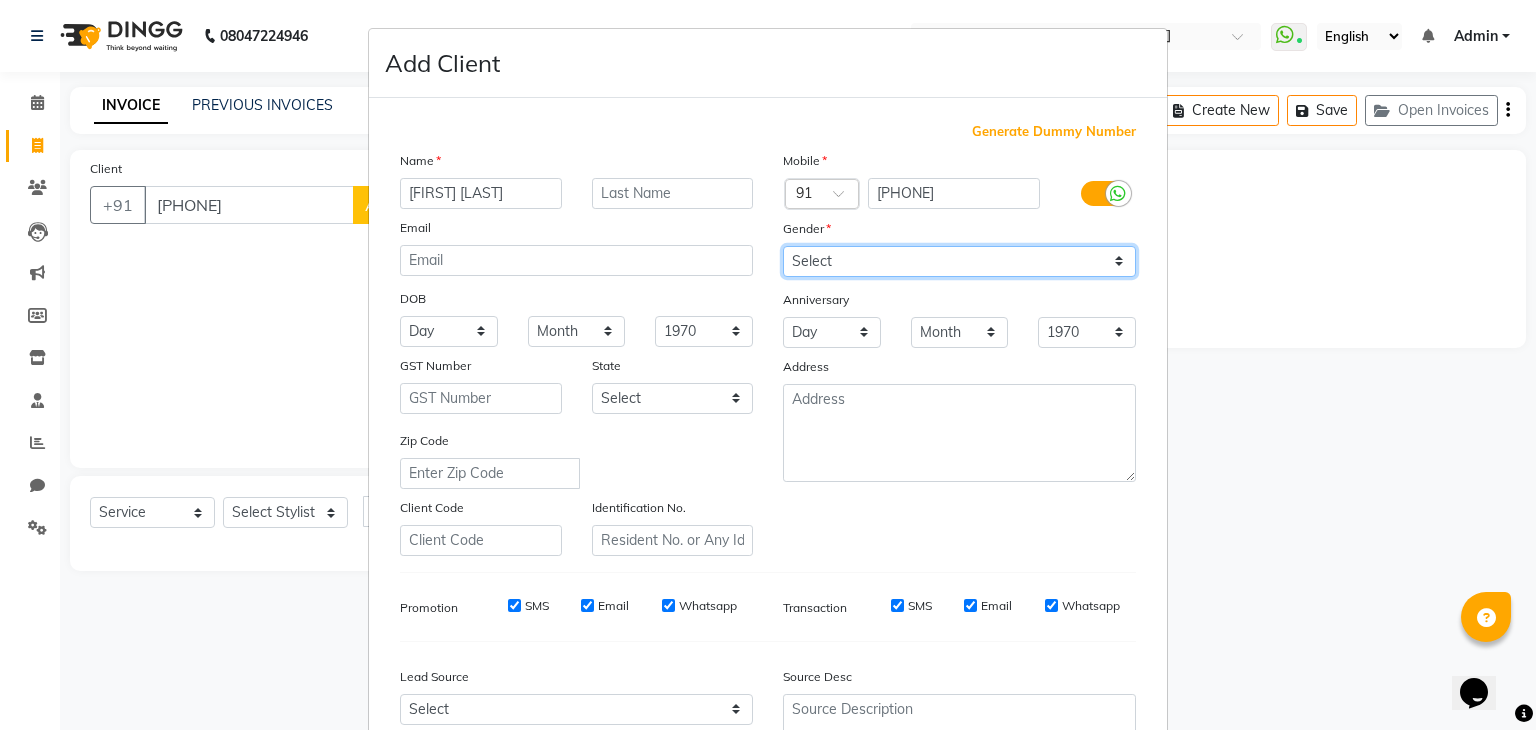 click on "Select Male Female Other Prefer Not To Say" at bounding box center (959, 261) 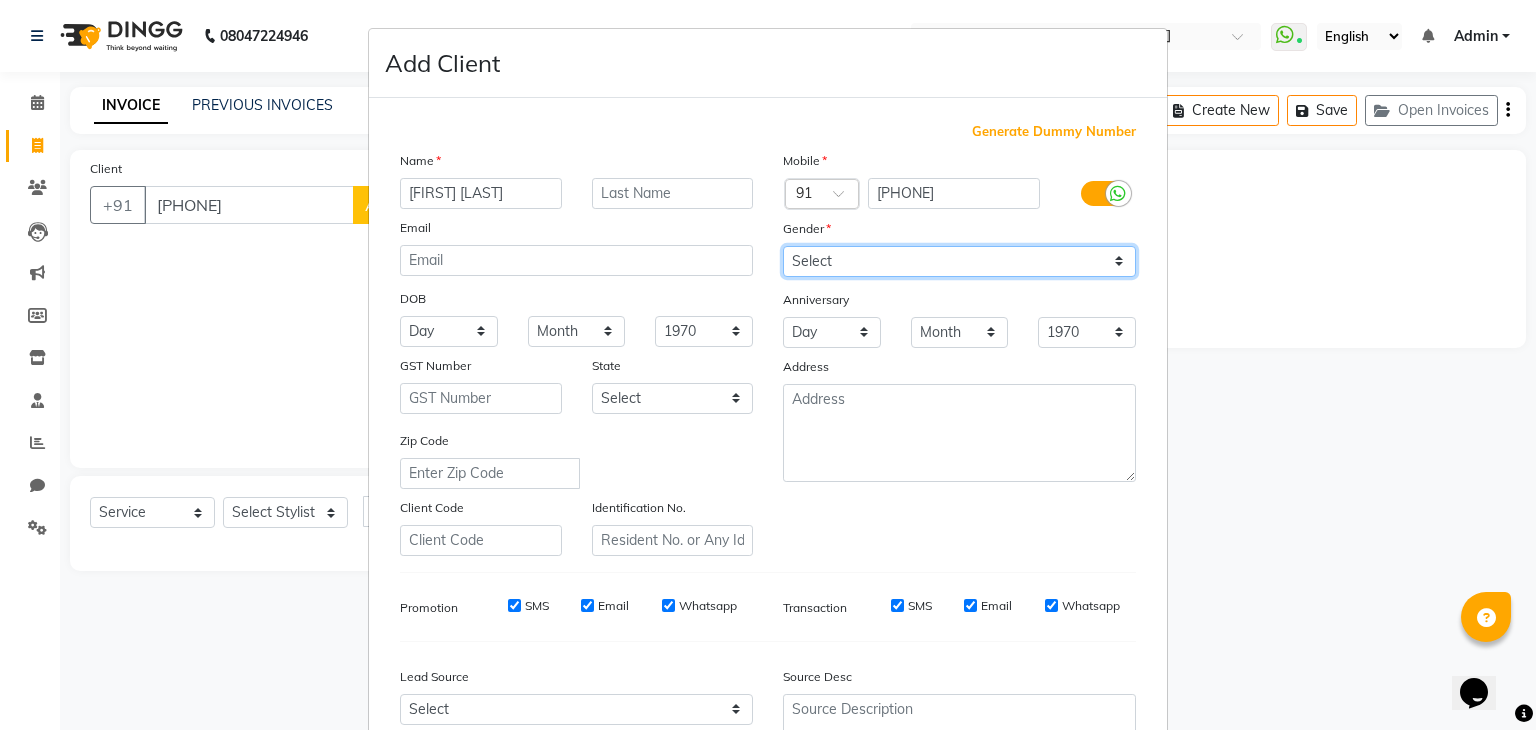 select on "male" 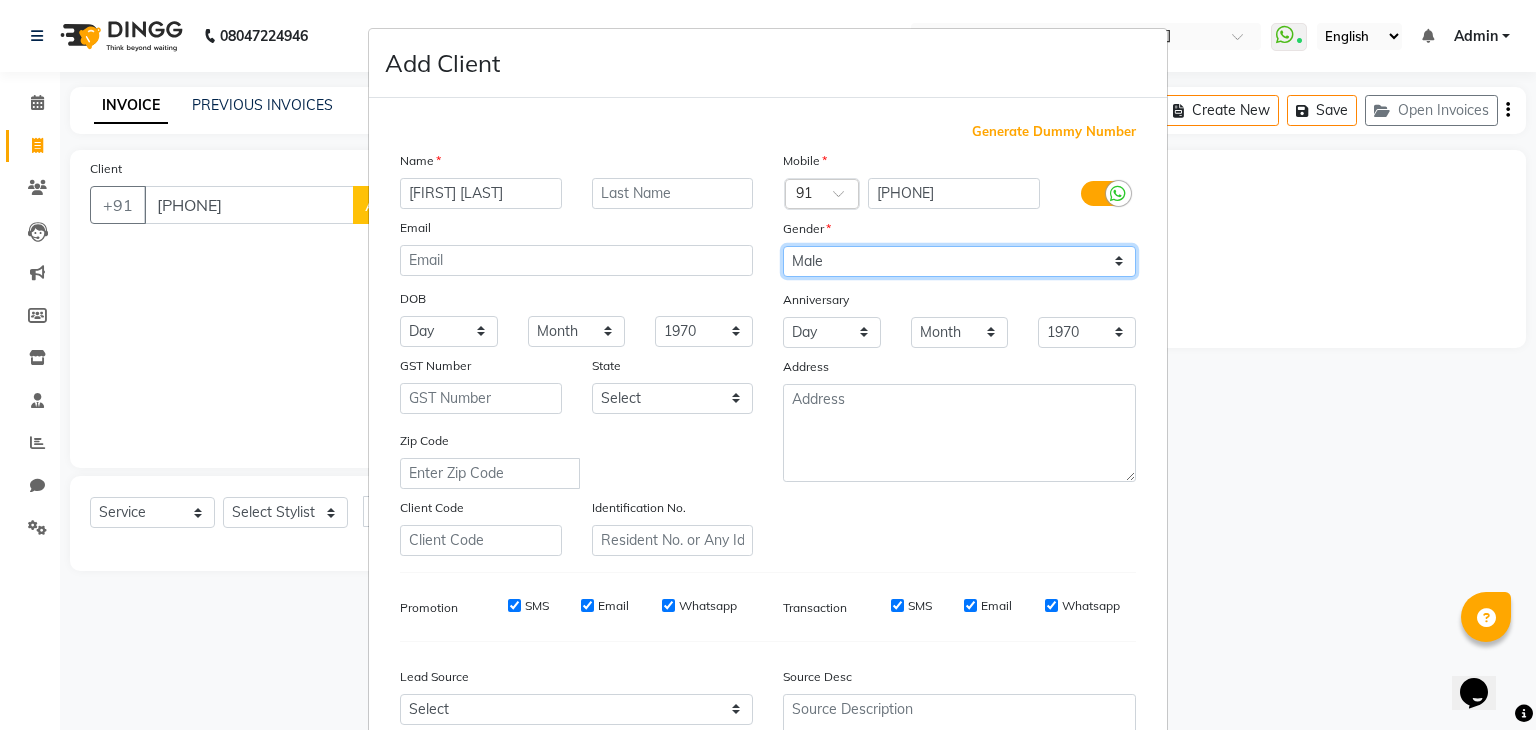 click on "Select Male Female Other Prefer Not To Say" at bounding box center [959, 261] 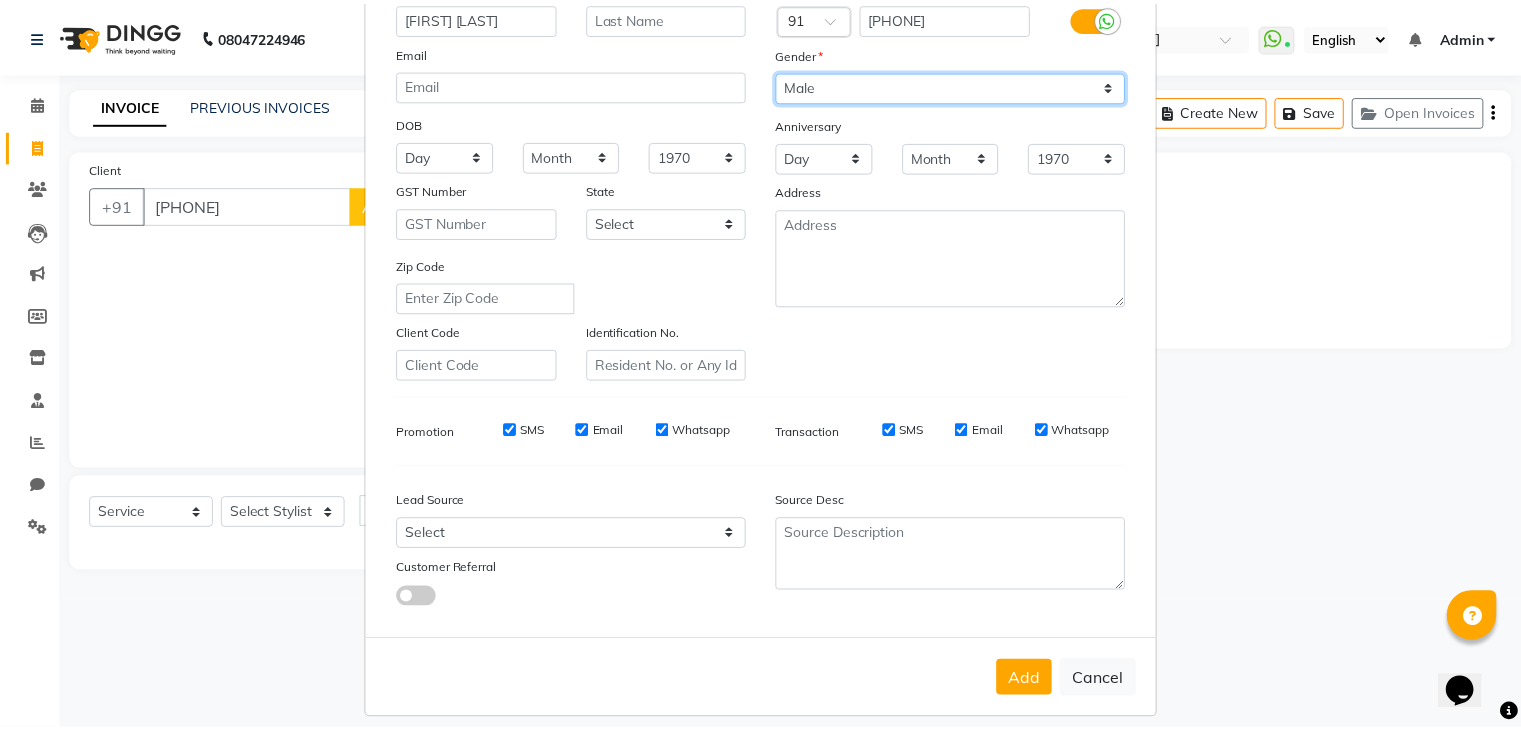 scroll, scrollTop: 203, scrollLeft: 0, axis: vertical 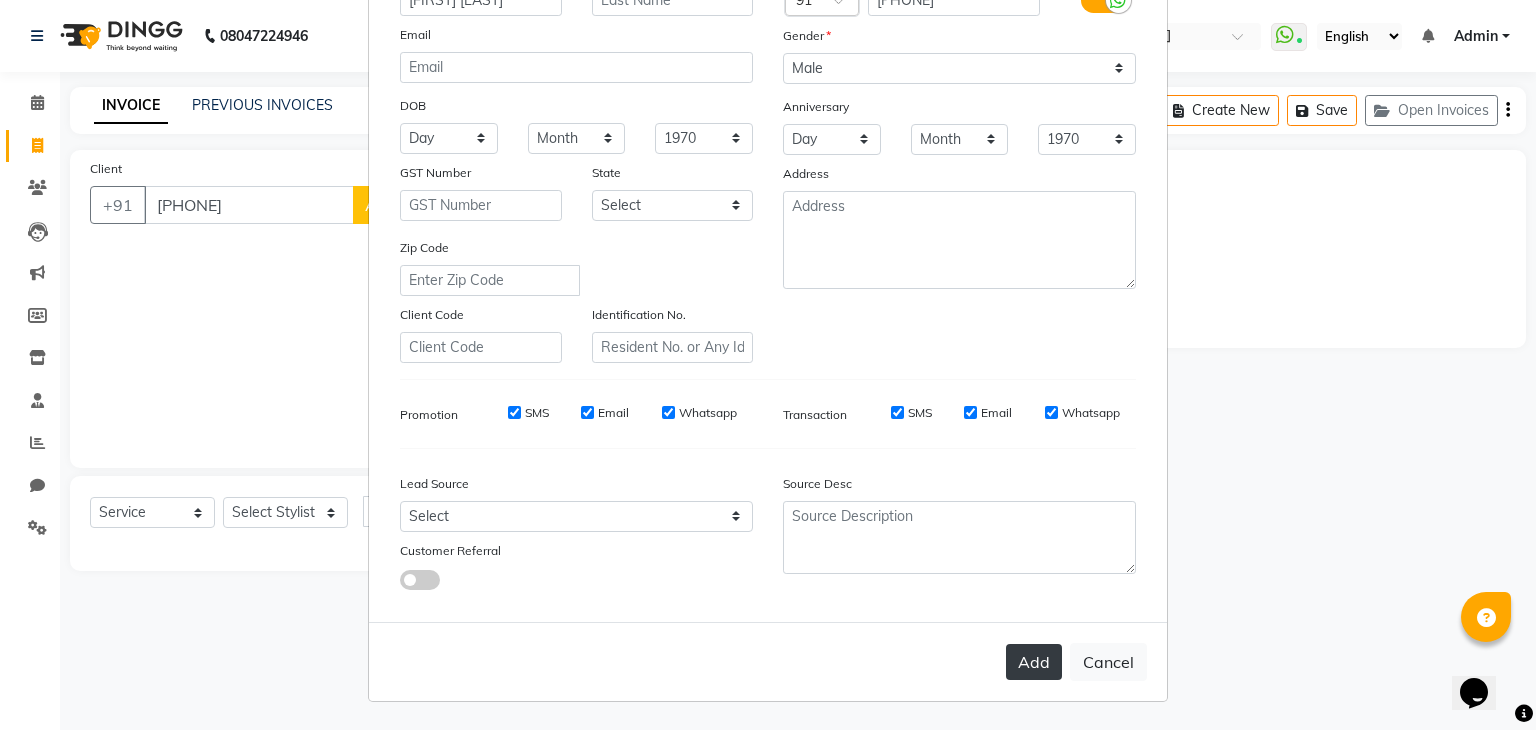 click on "Add" at bounding box center [1034, 662] 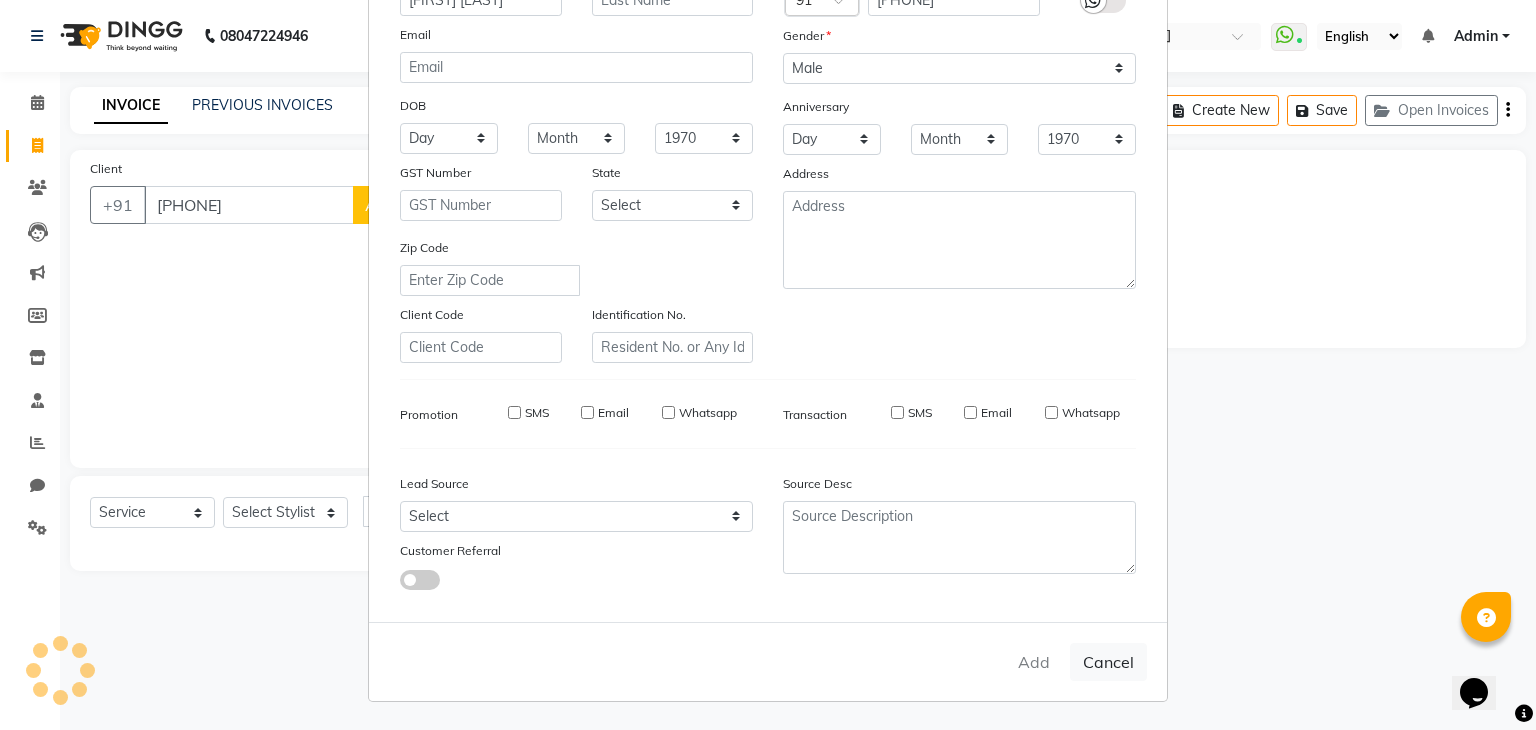 type 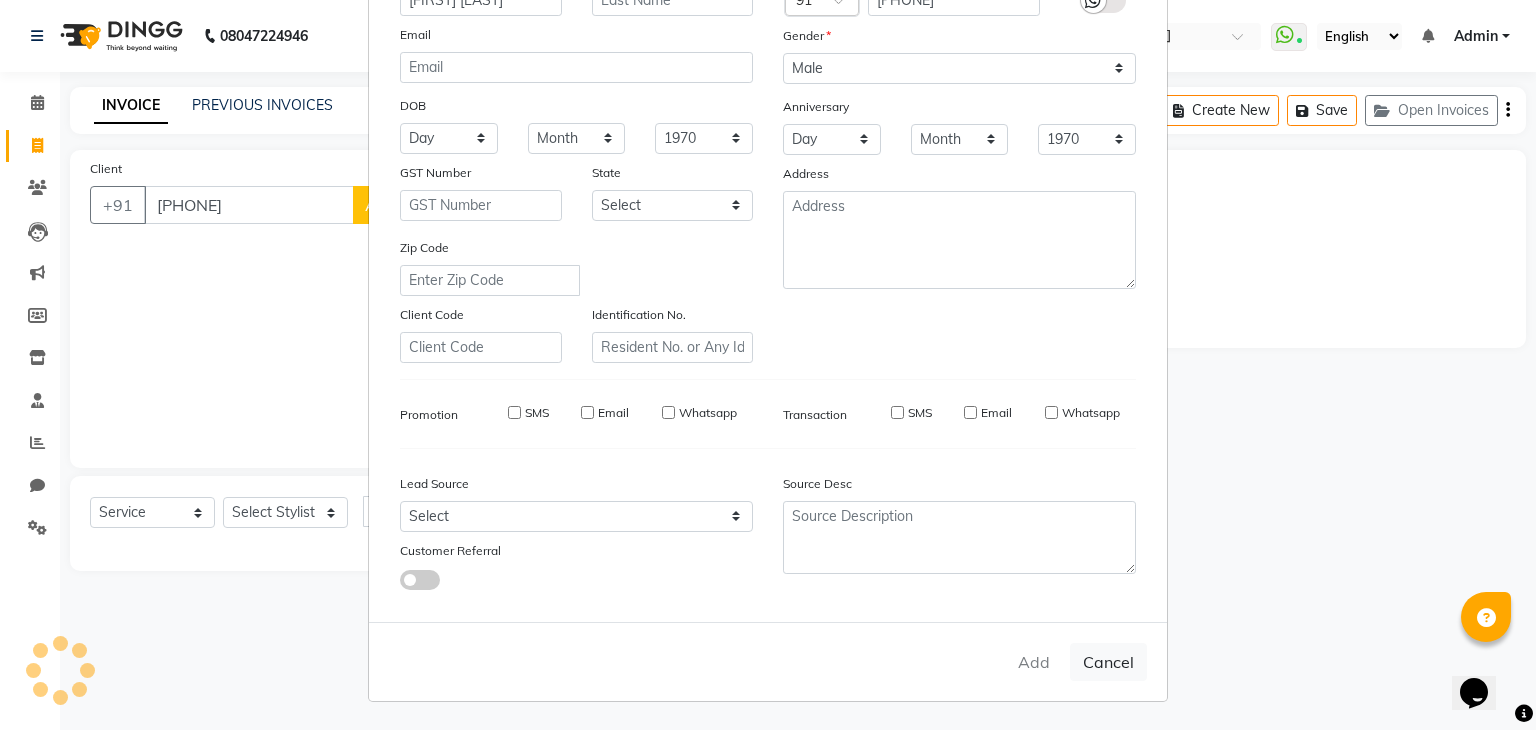 select 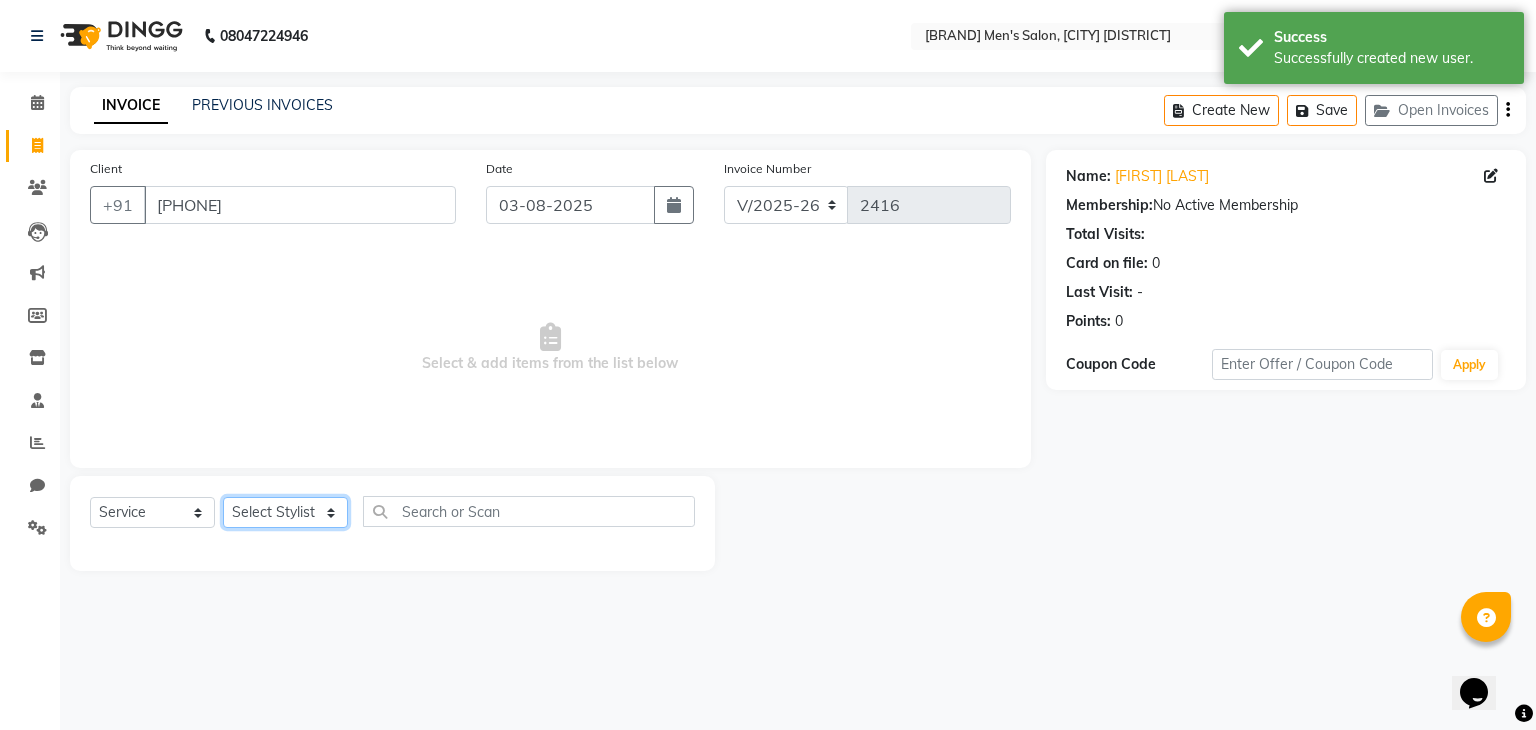 click on "Select Stylist [FIRST] [FIRST] [FIRST] [FIRST] [FIRST] [FIRST] [FIRST] [FIRST] [FIRST] [FIRST] [FIRST] [FIRST]" 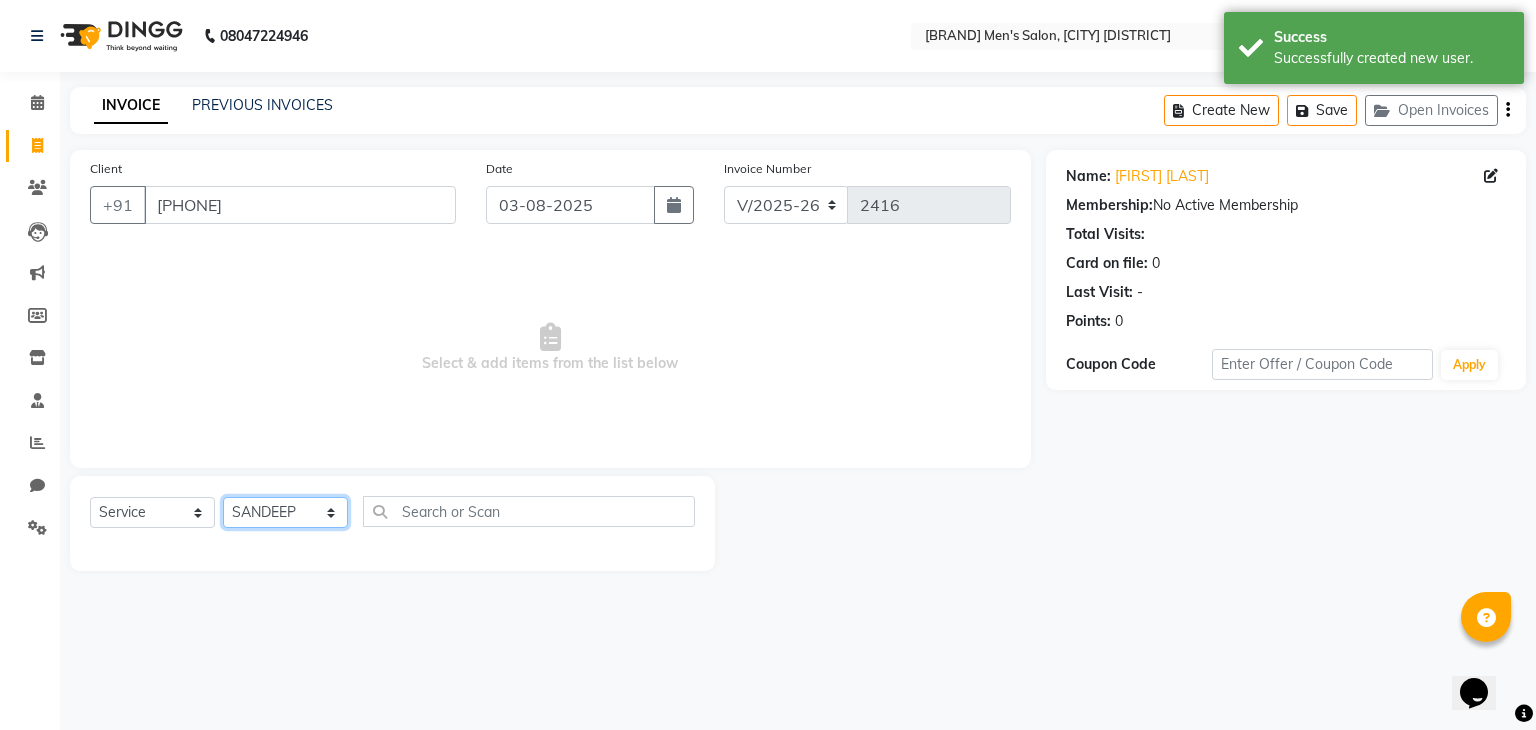 click on "Select Stylist [FIRST] [FIRST] [FIRST] [FIRST] [FIRST] [FIRST] [FIRST] [FIRST] [FIRST] [FIRST] [FIRST] [FIRST]" 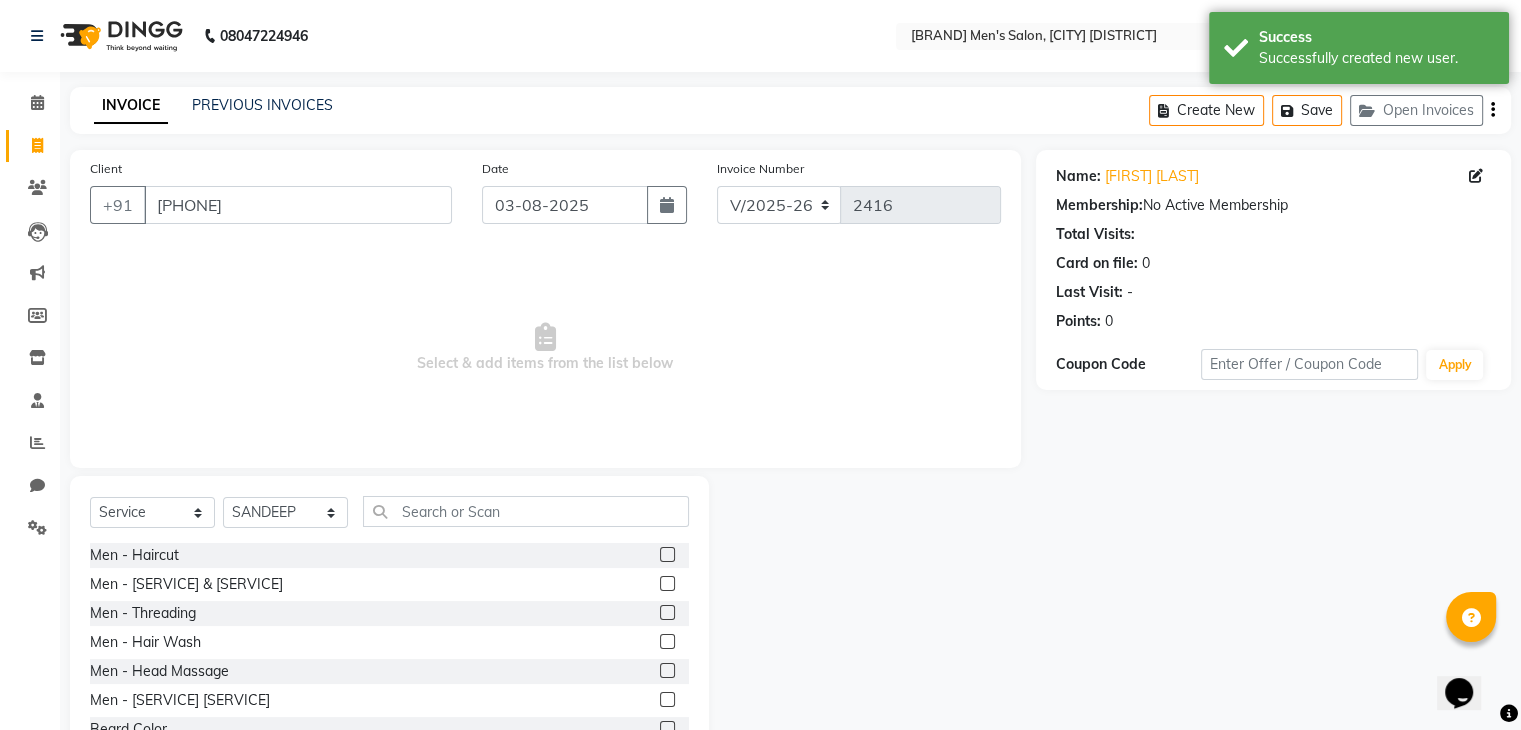 click 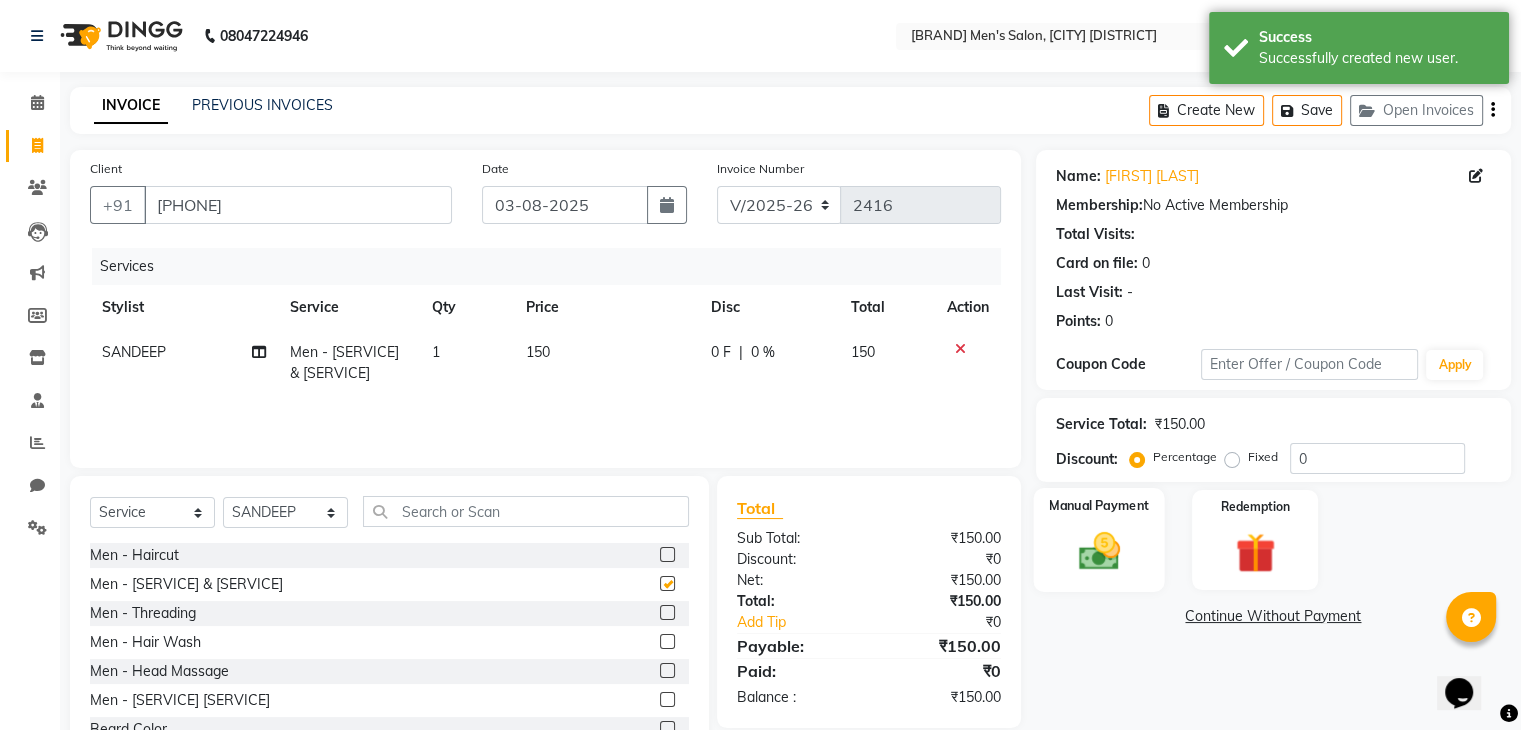 checkbox on "false" 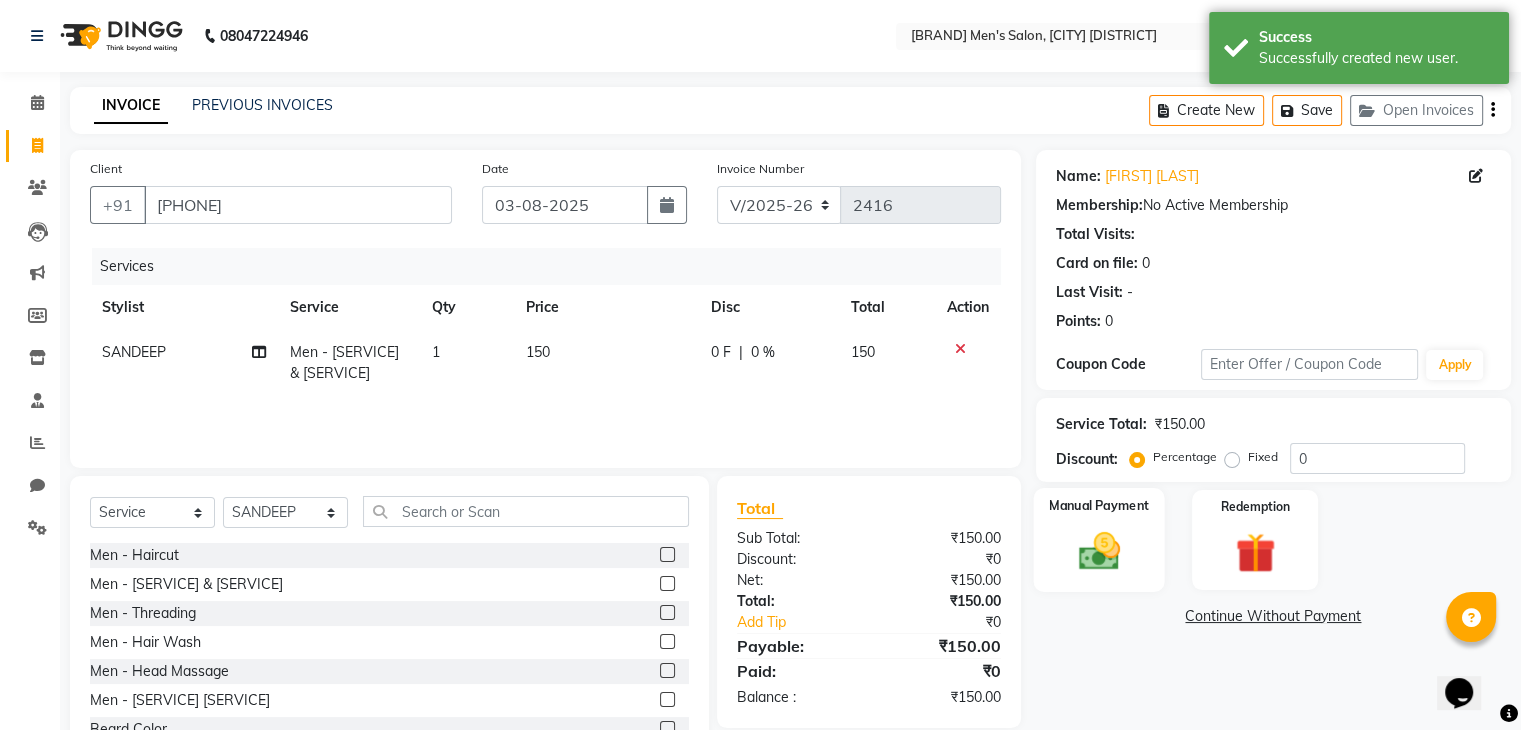 click on "Manual Payment" 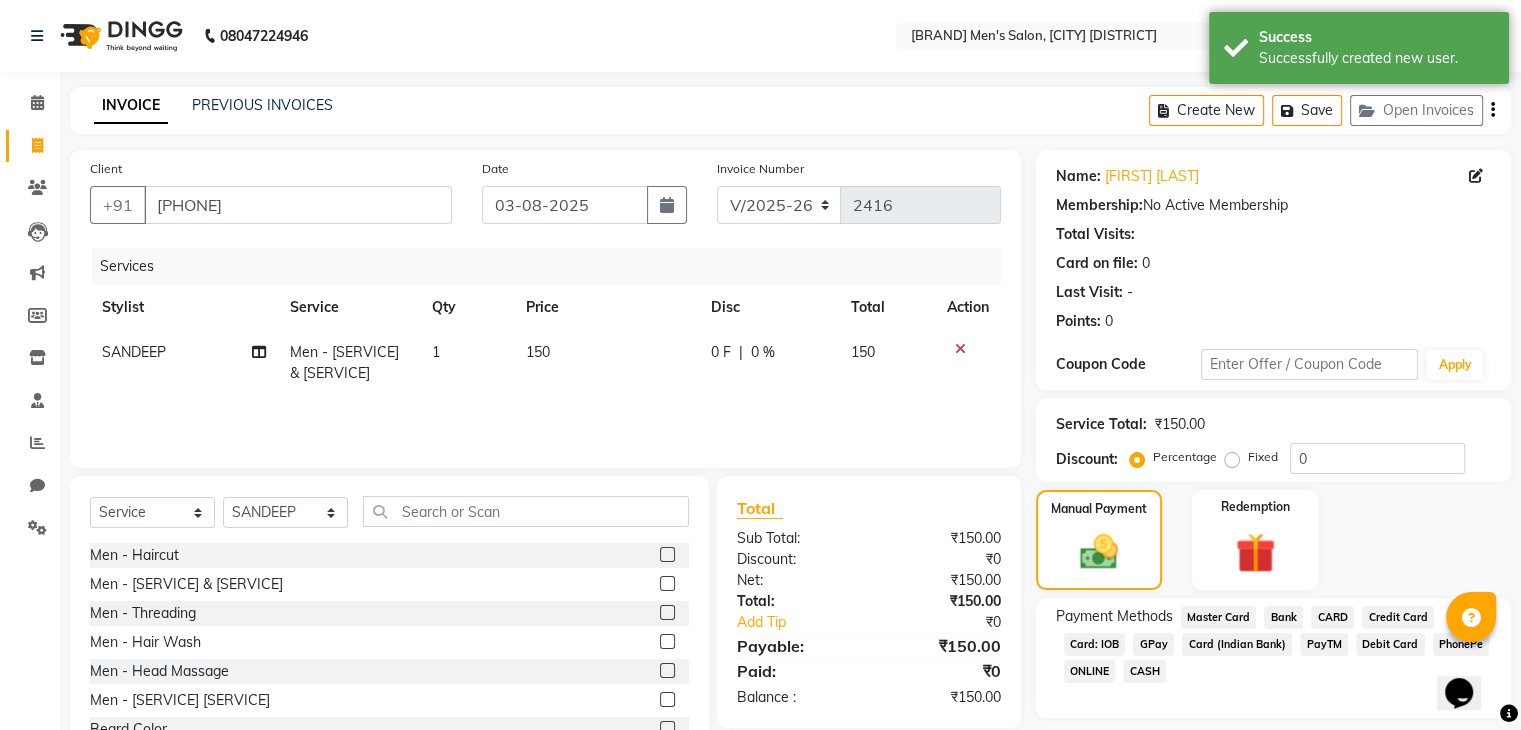 click on "CASH" 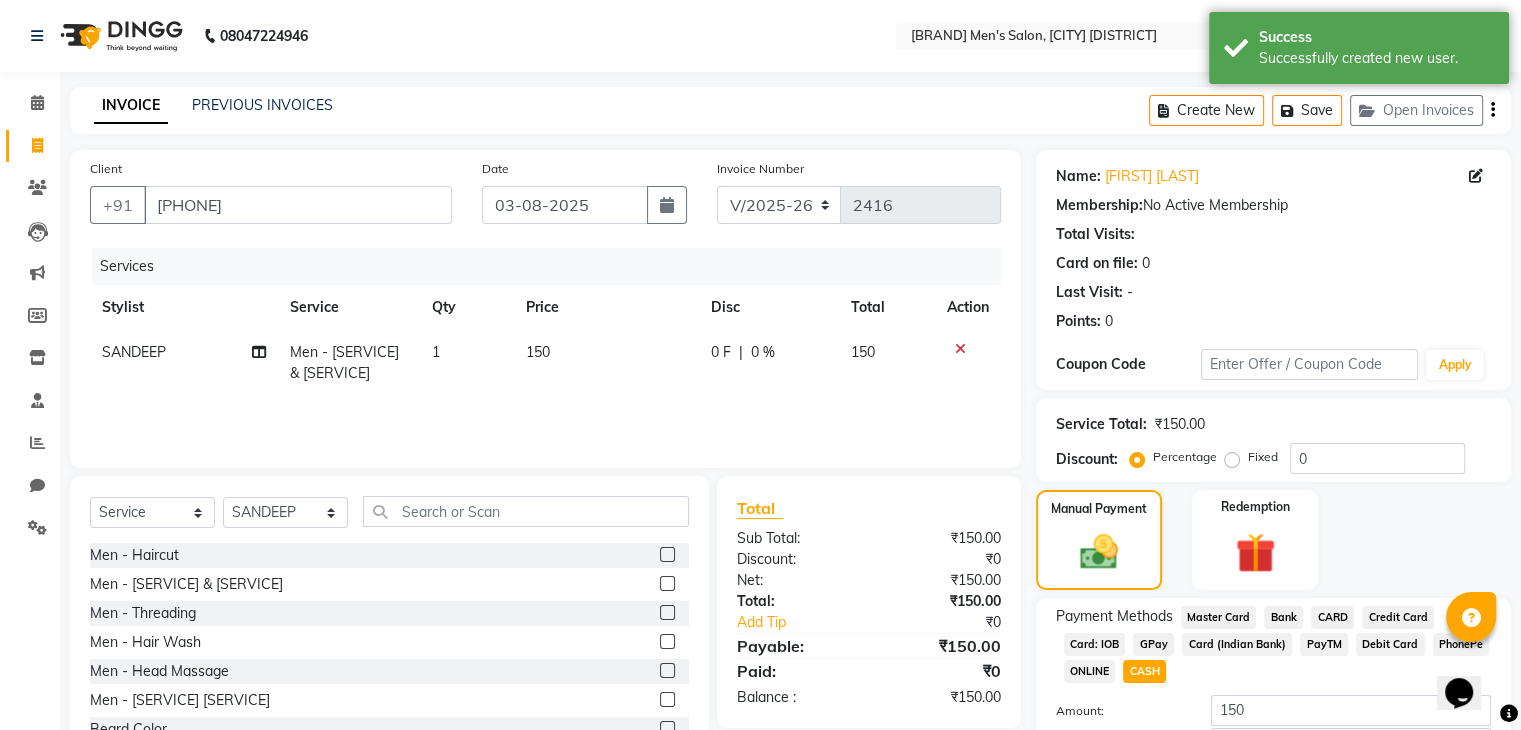 scroll, scrollTop: 145, scrollLeft: 0, axis: vertical 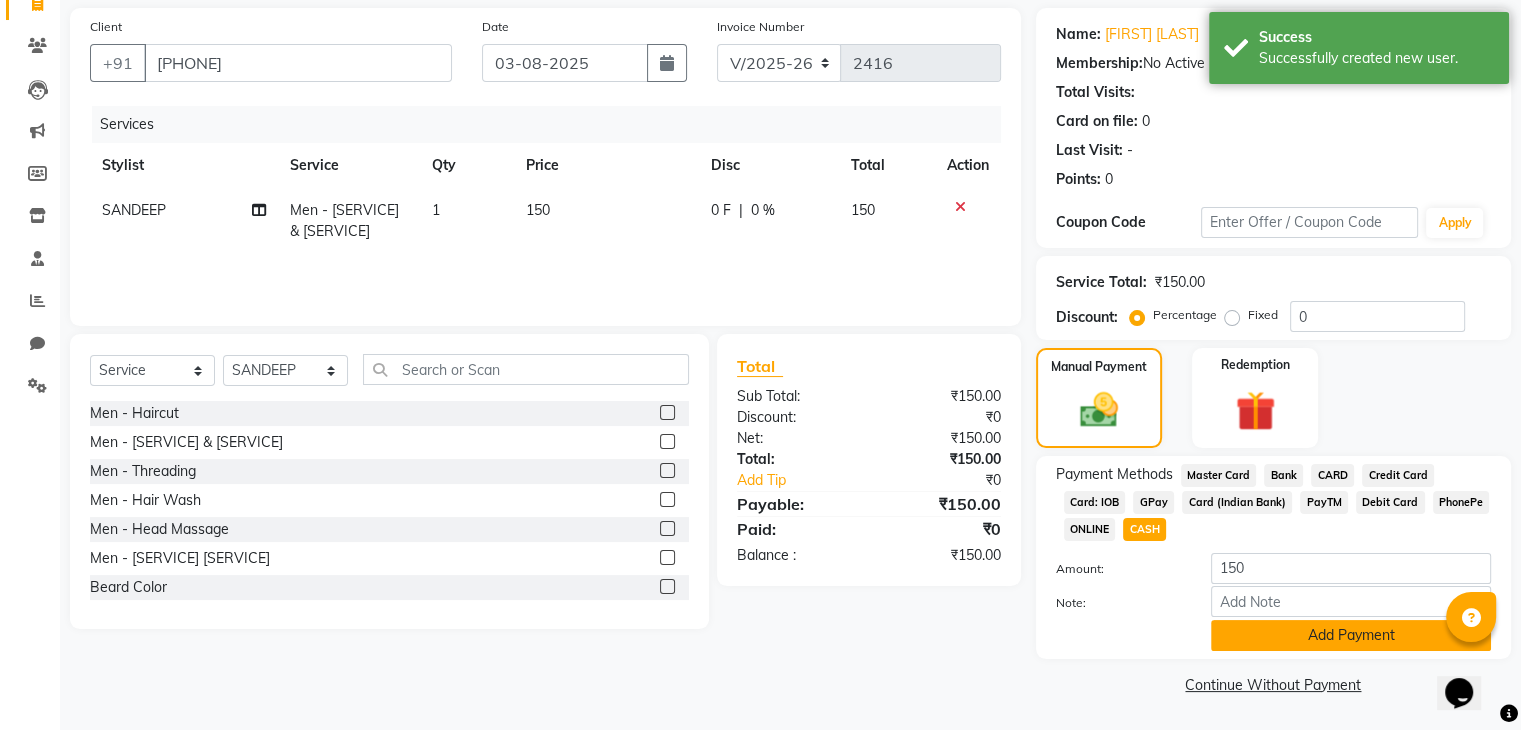 click on "Add Payment" 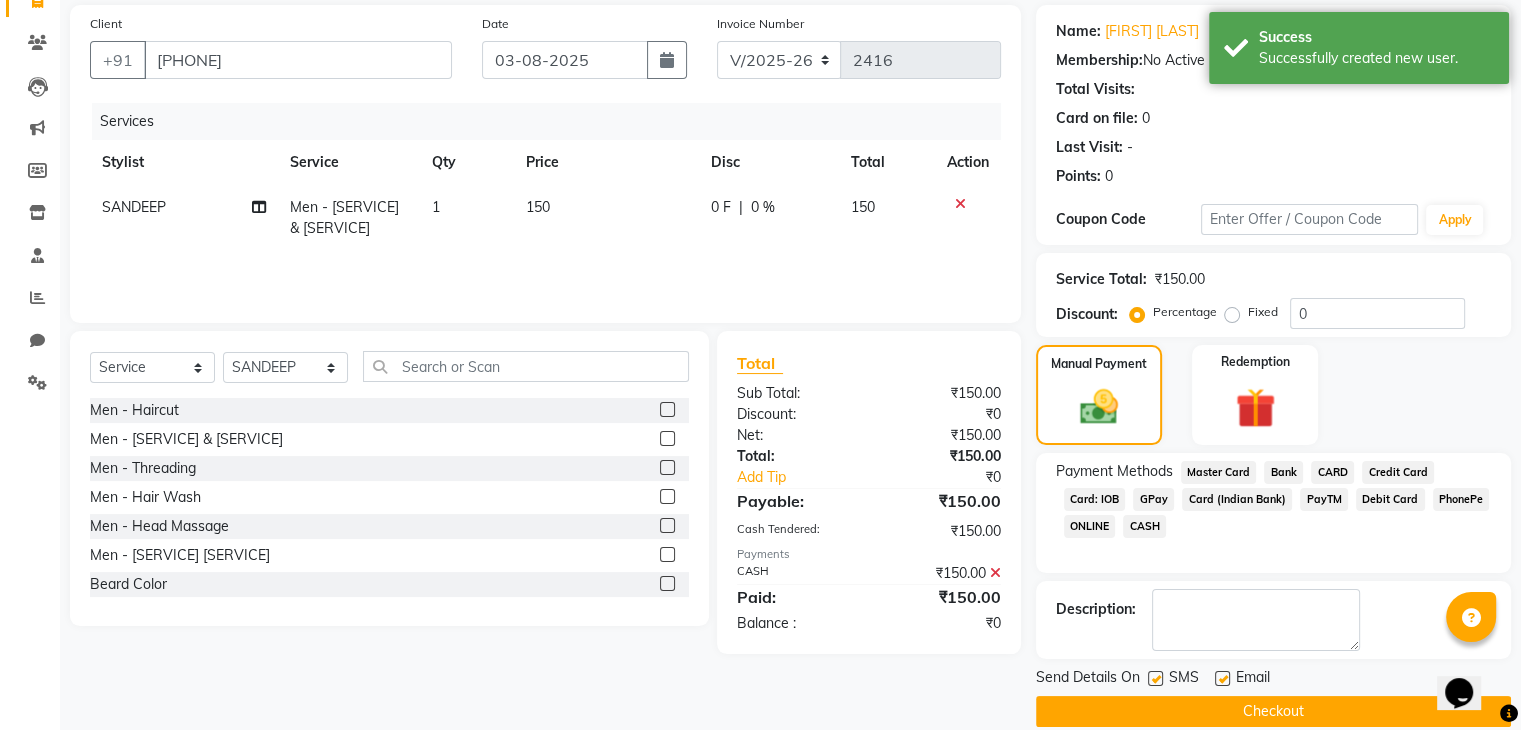 click on "Checkout" 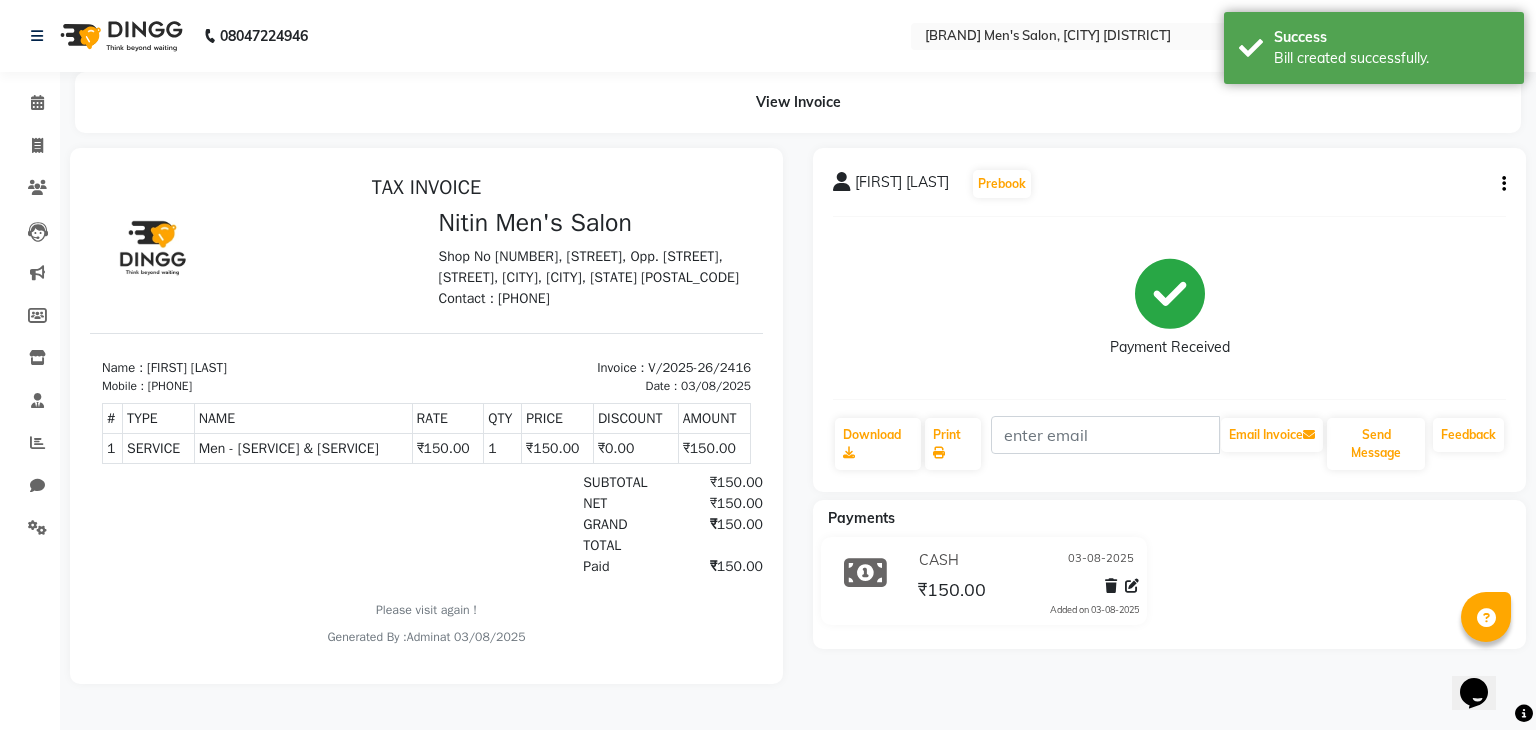scroll, scrollTop: 0, scrollLeft: 0, axis: both 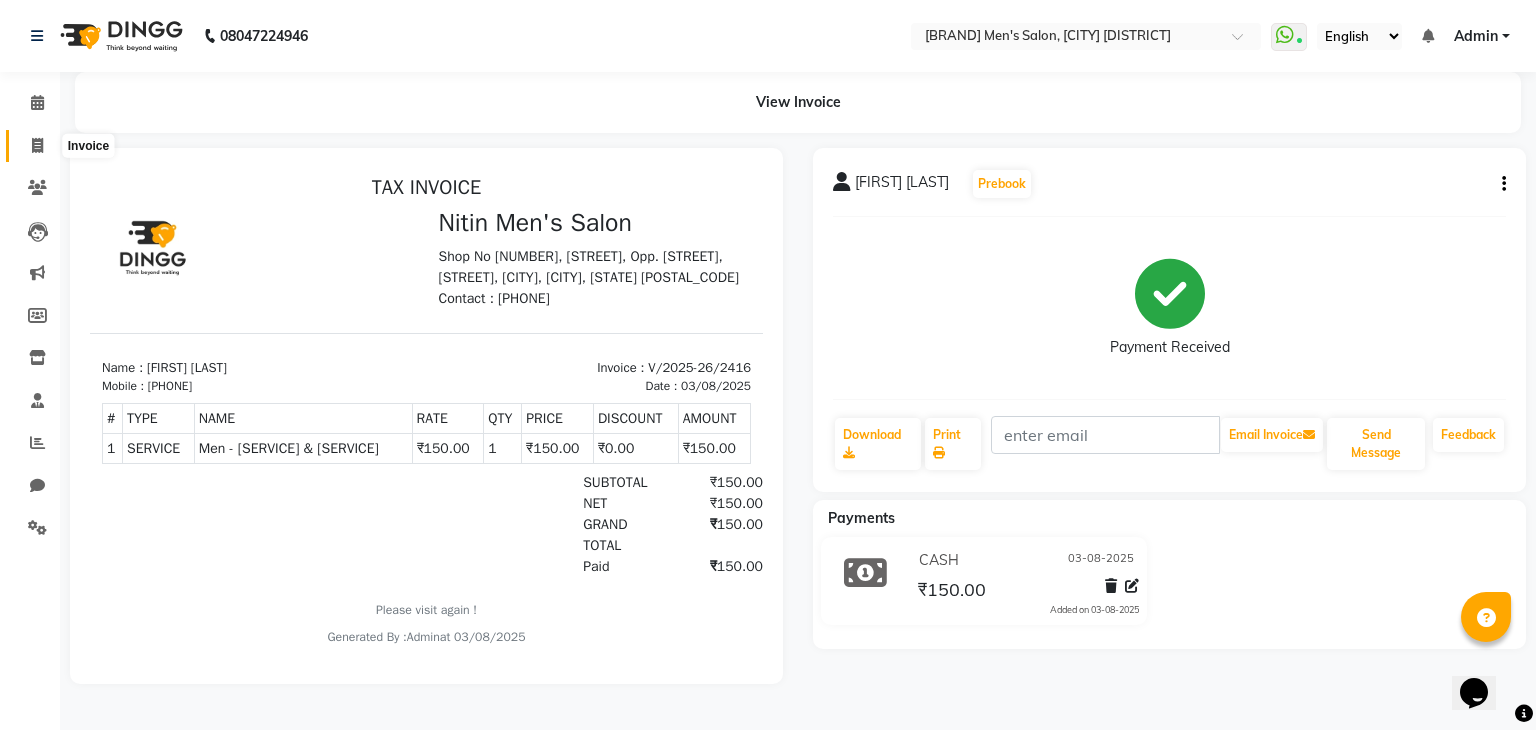 click 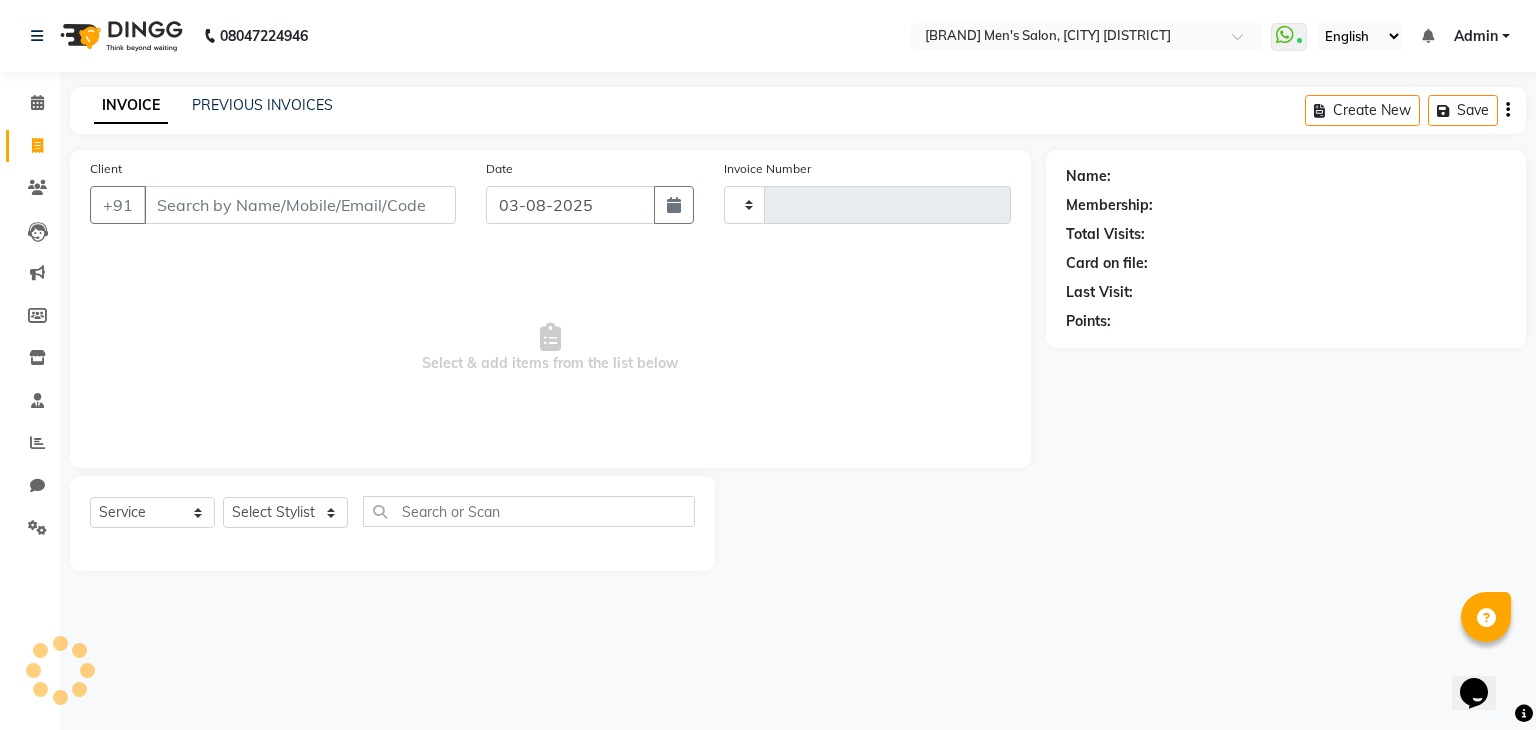 type on "2417" 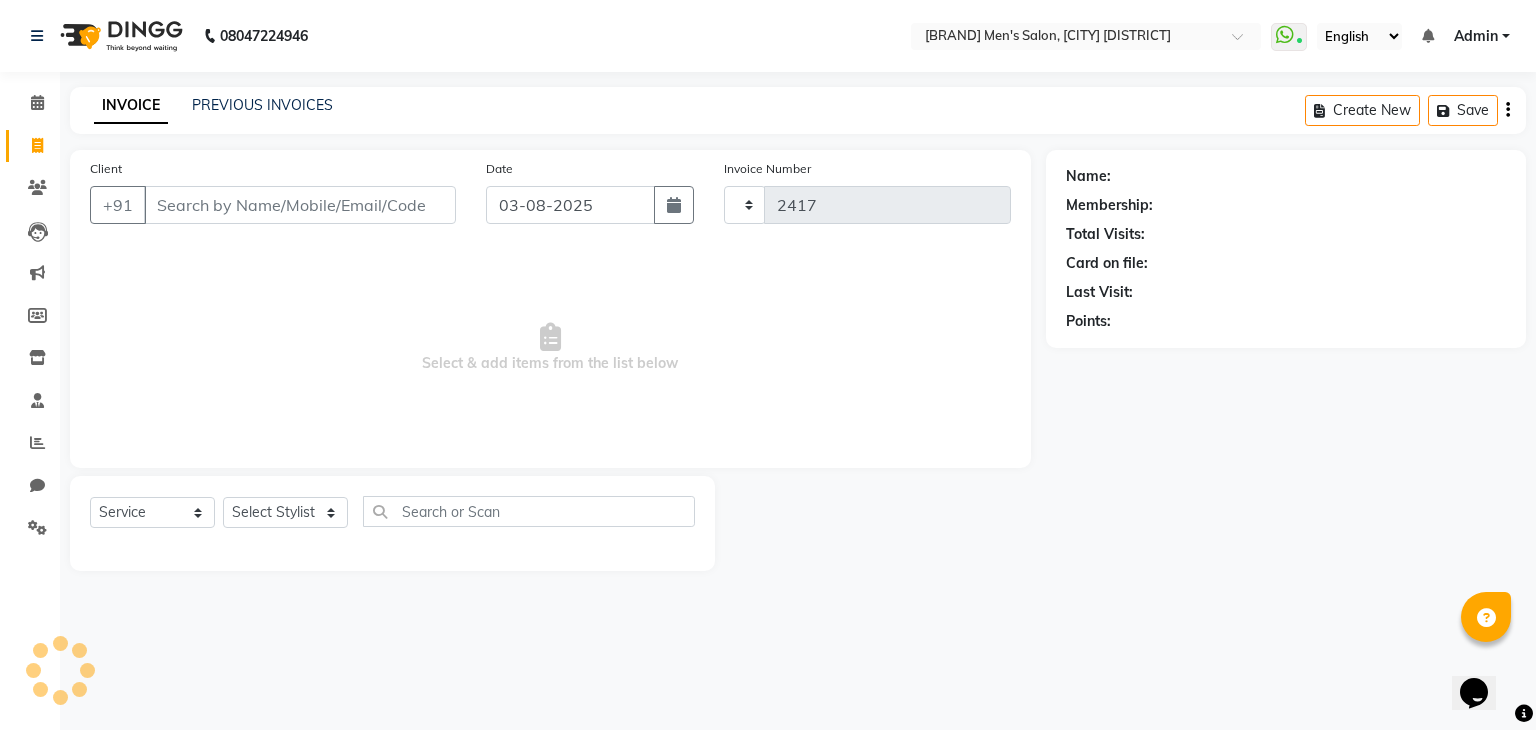 select on "7981" 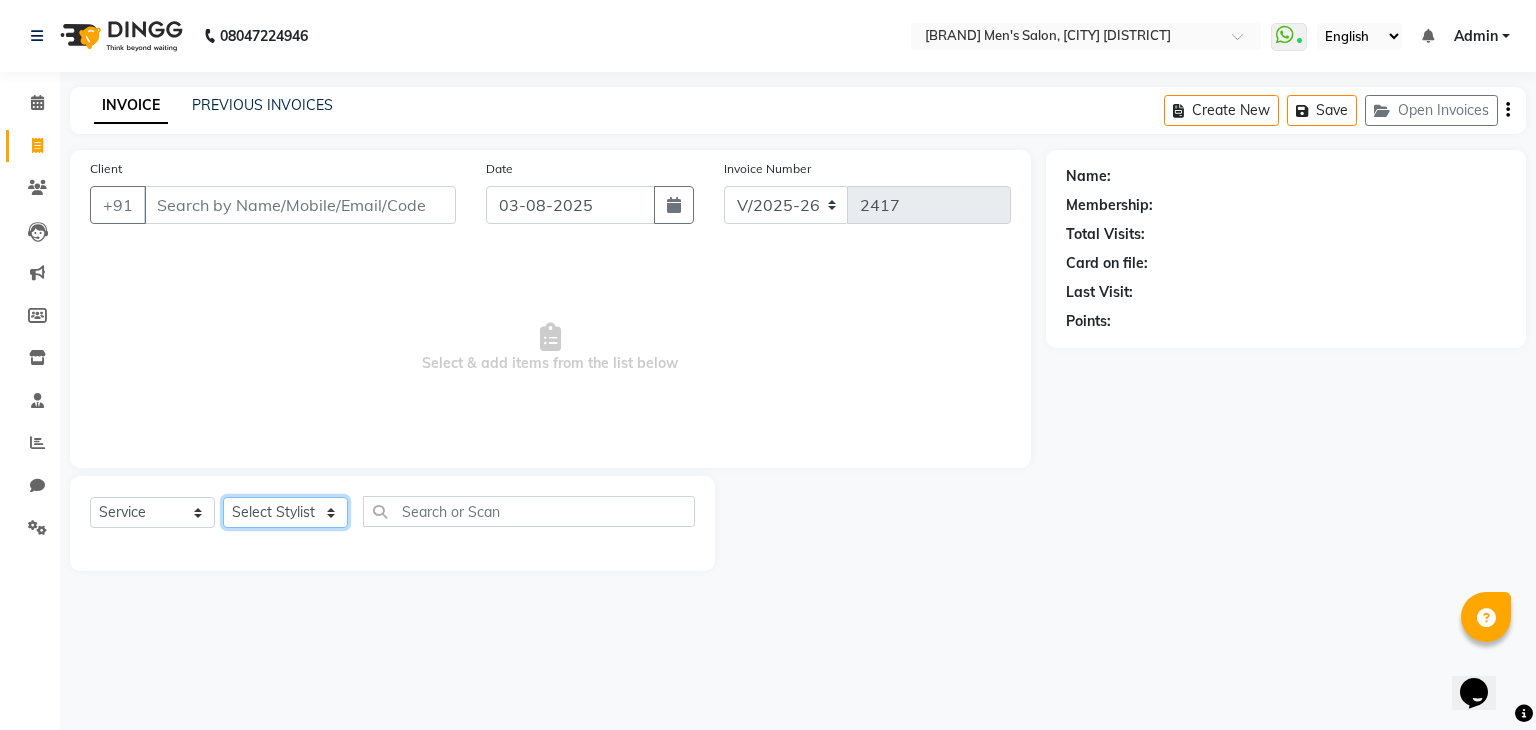 click on "Select Stylist [FIRST] [FIRST] [FIRST] [FIRST] [FIRST] [FIRST] [FIRST] [FIRST] [FIRST] [FIRST] [FIRST] [FIRST]" 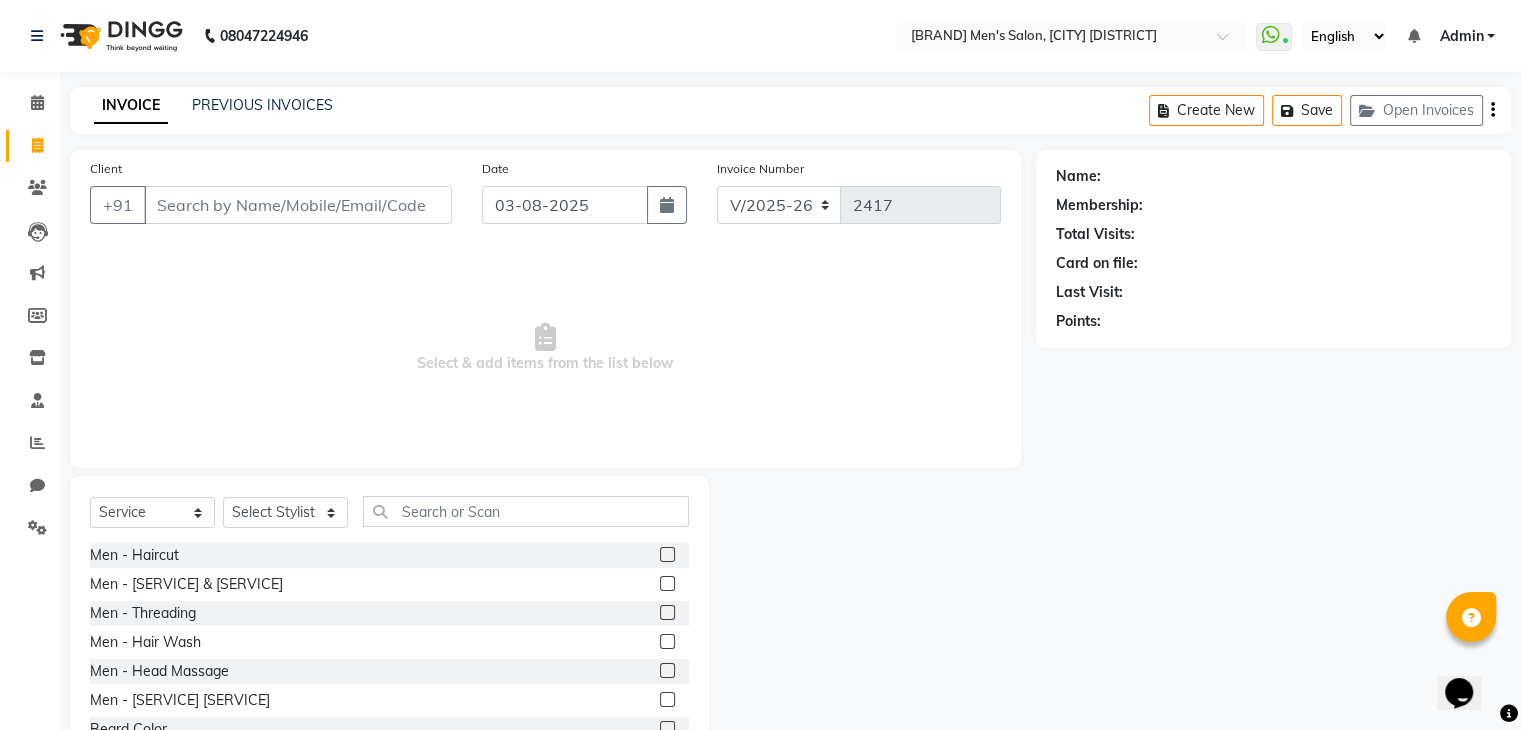 click 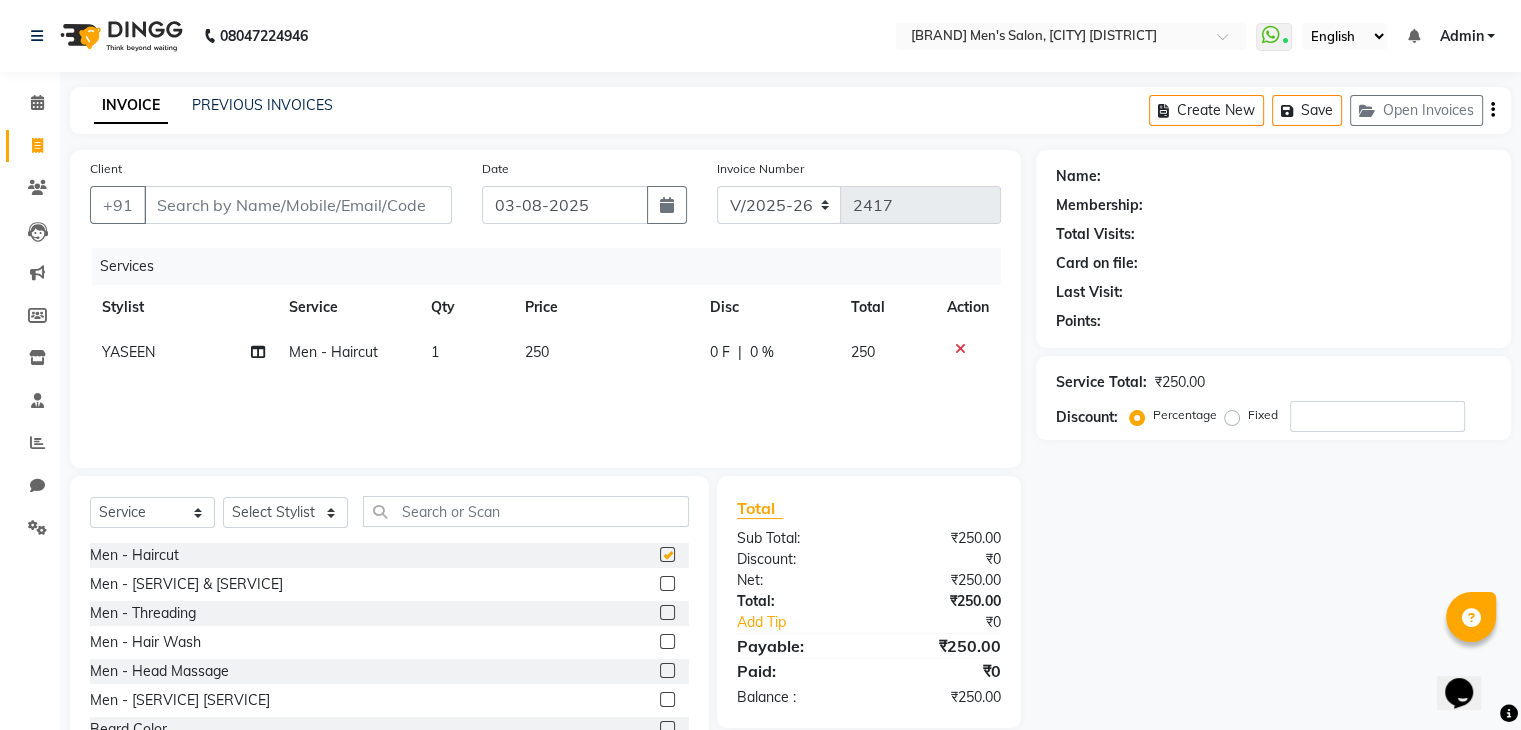 checkbox on "false" 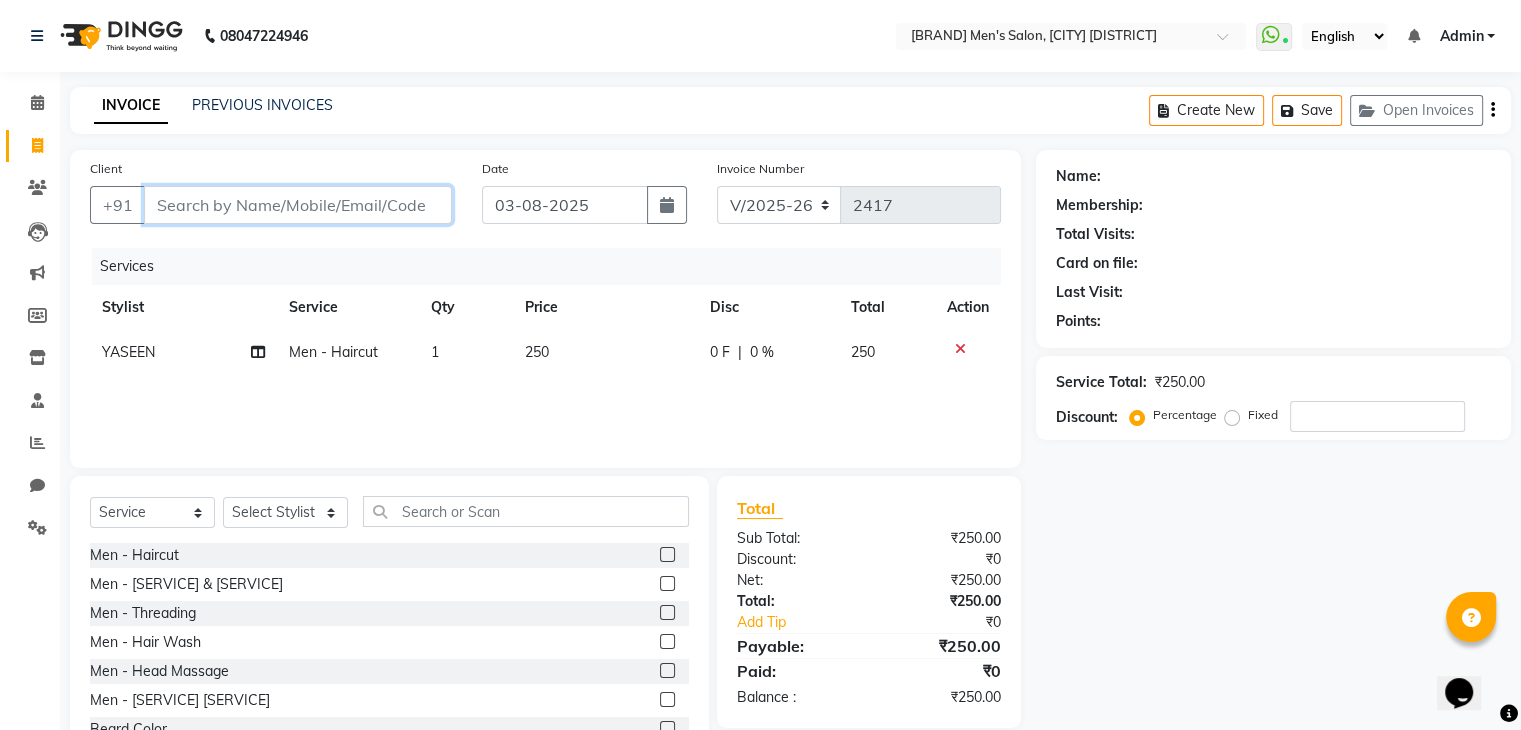click on "Client" at bounding box center [298, 205] 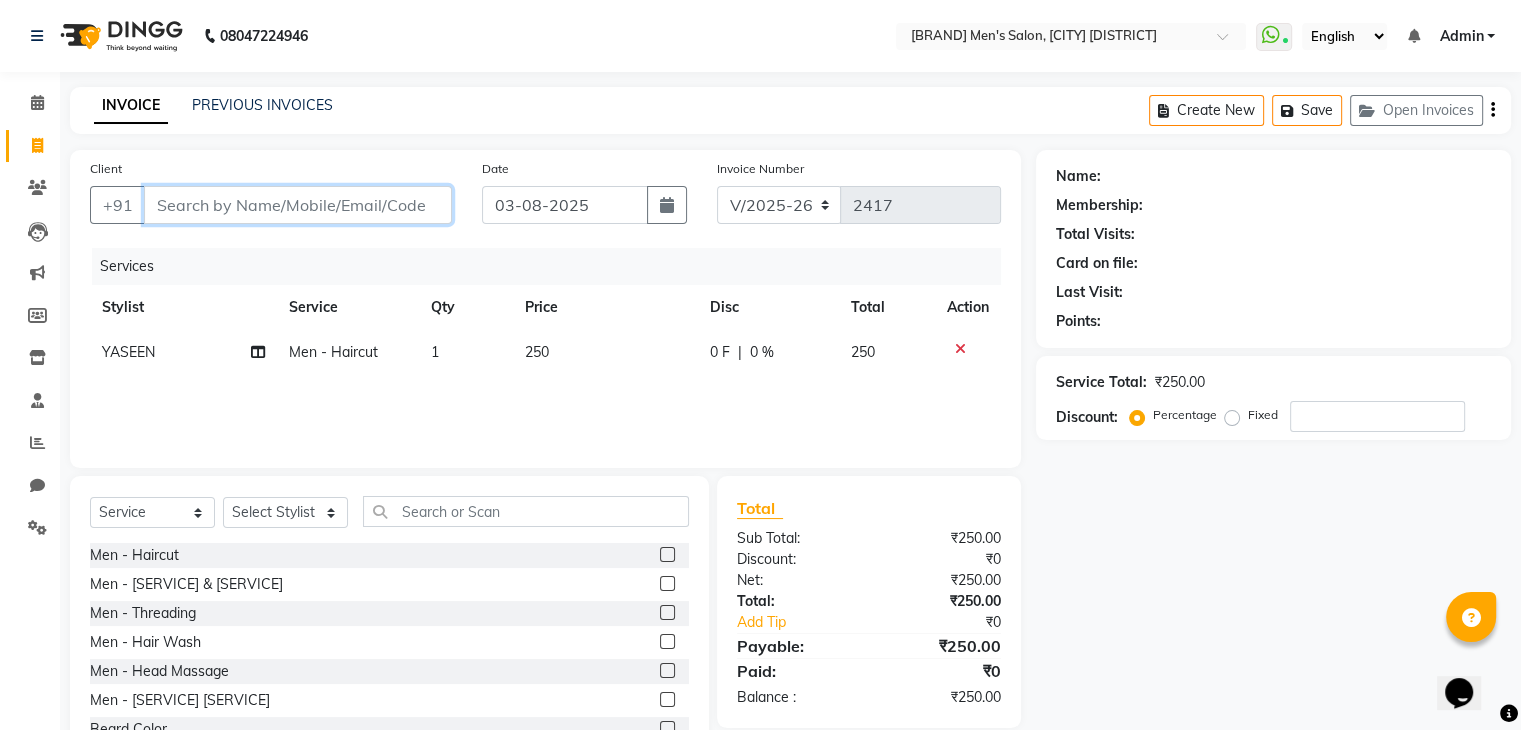 type on "9" 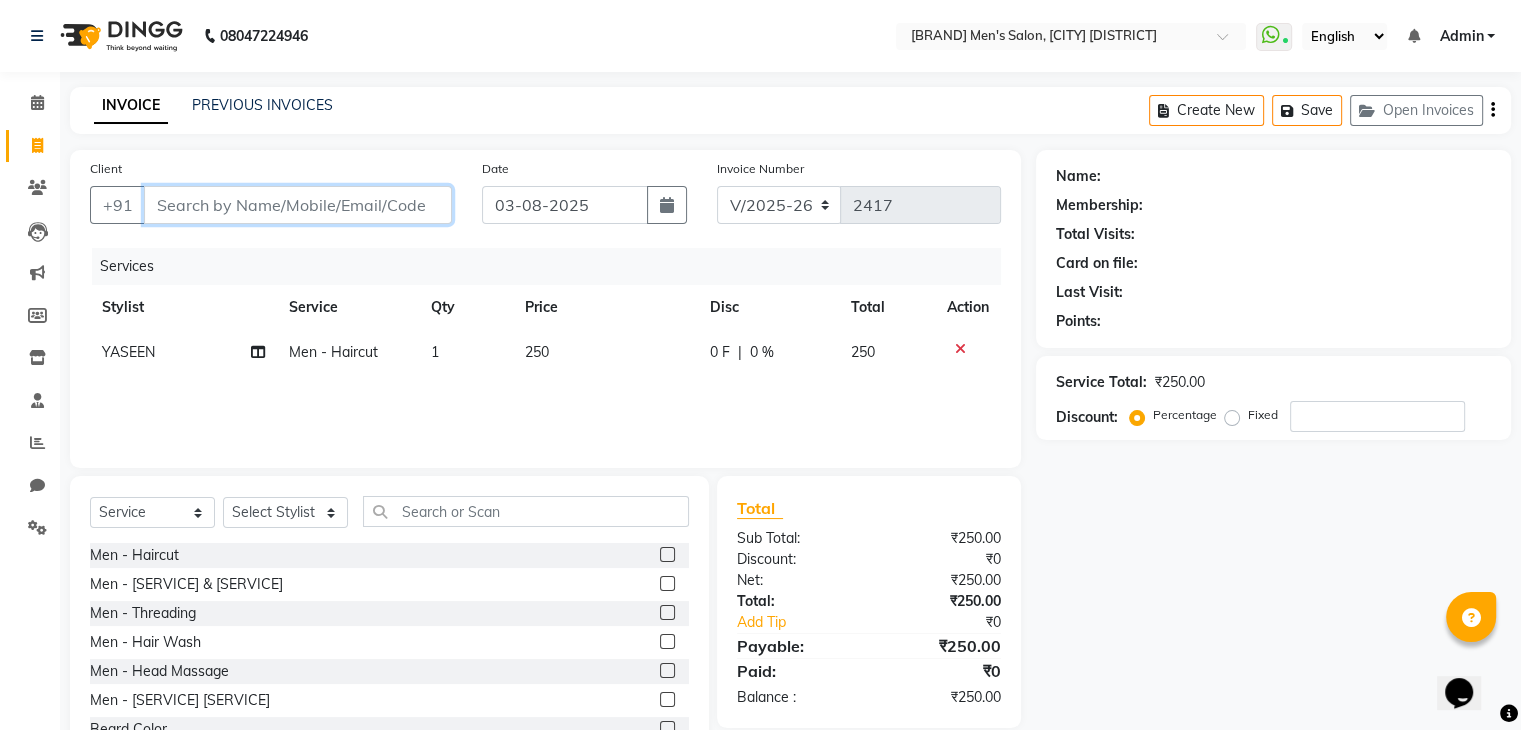 type on "0" 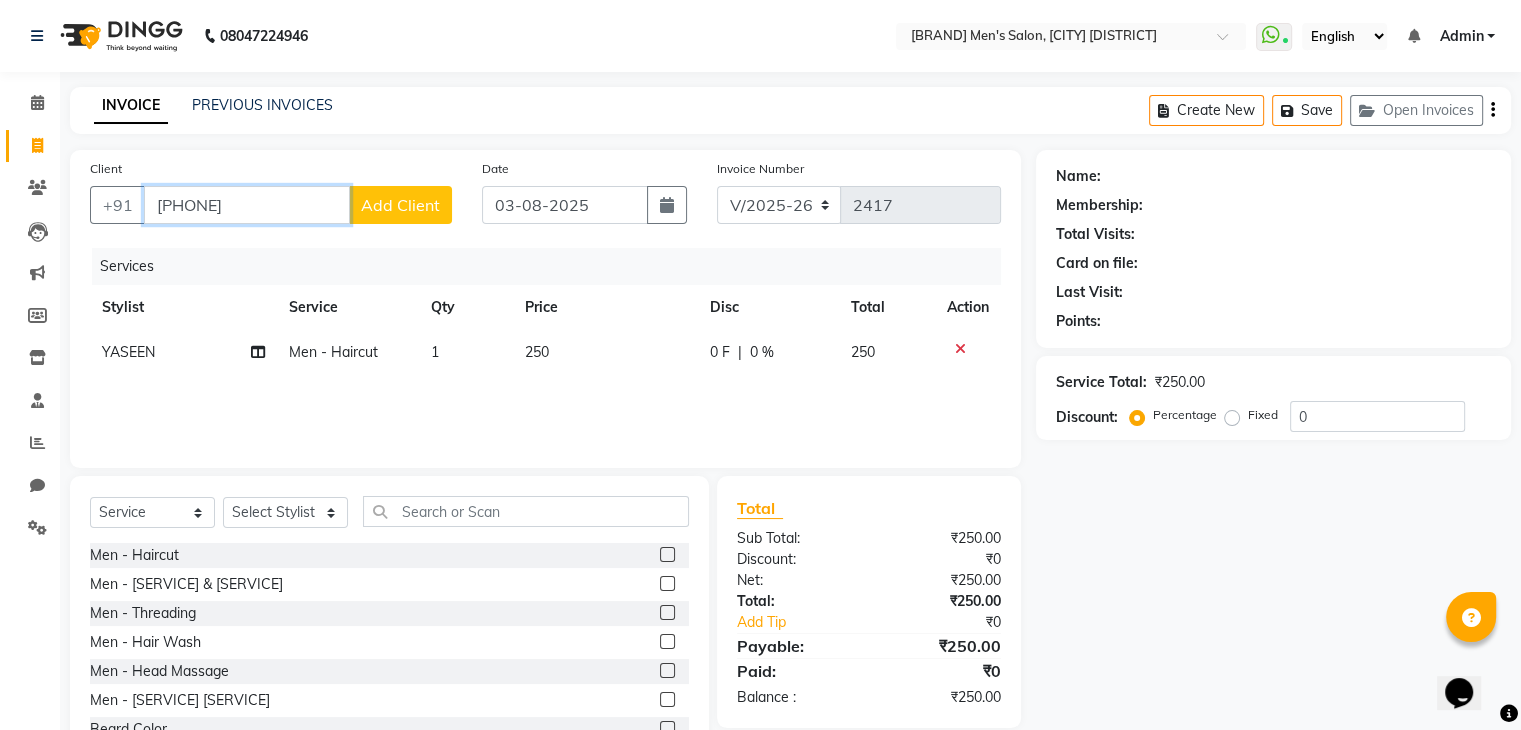 type on "[PHONE]" 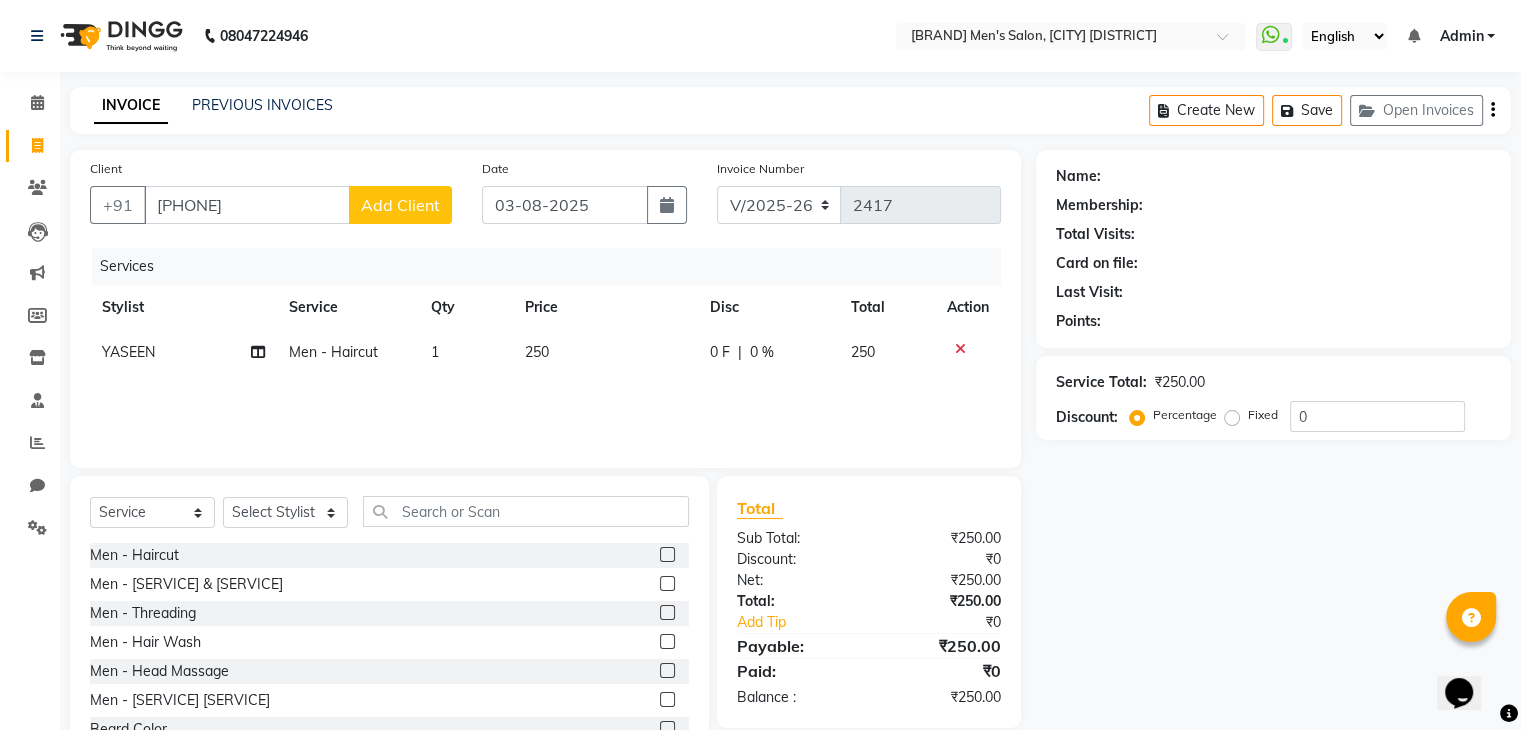 click on "Add Client" 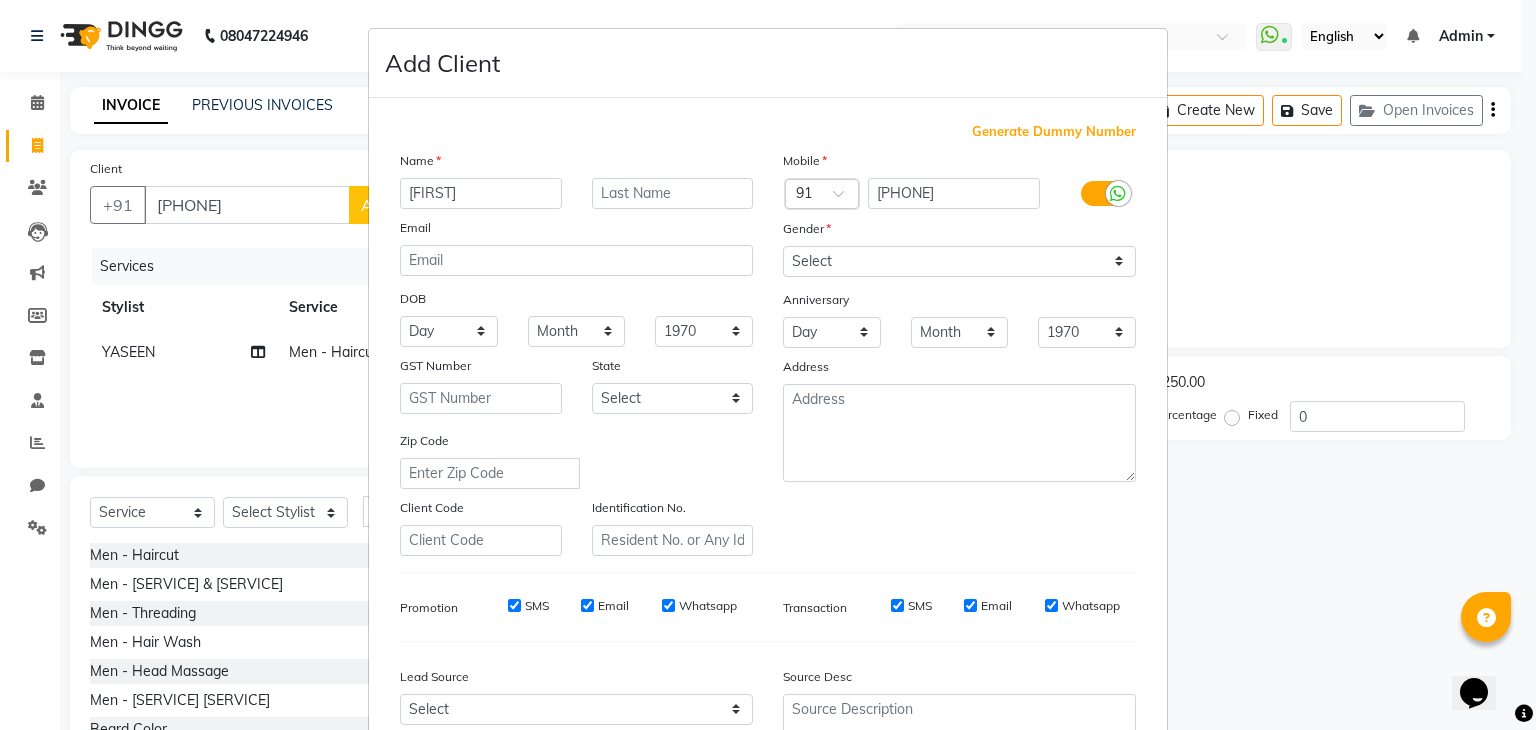 type on "[FIRST]" 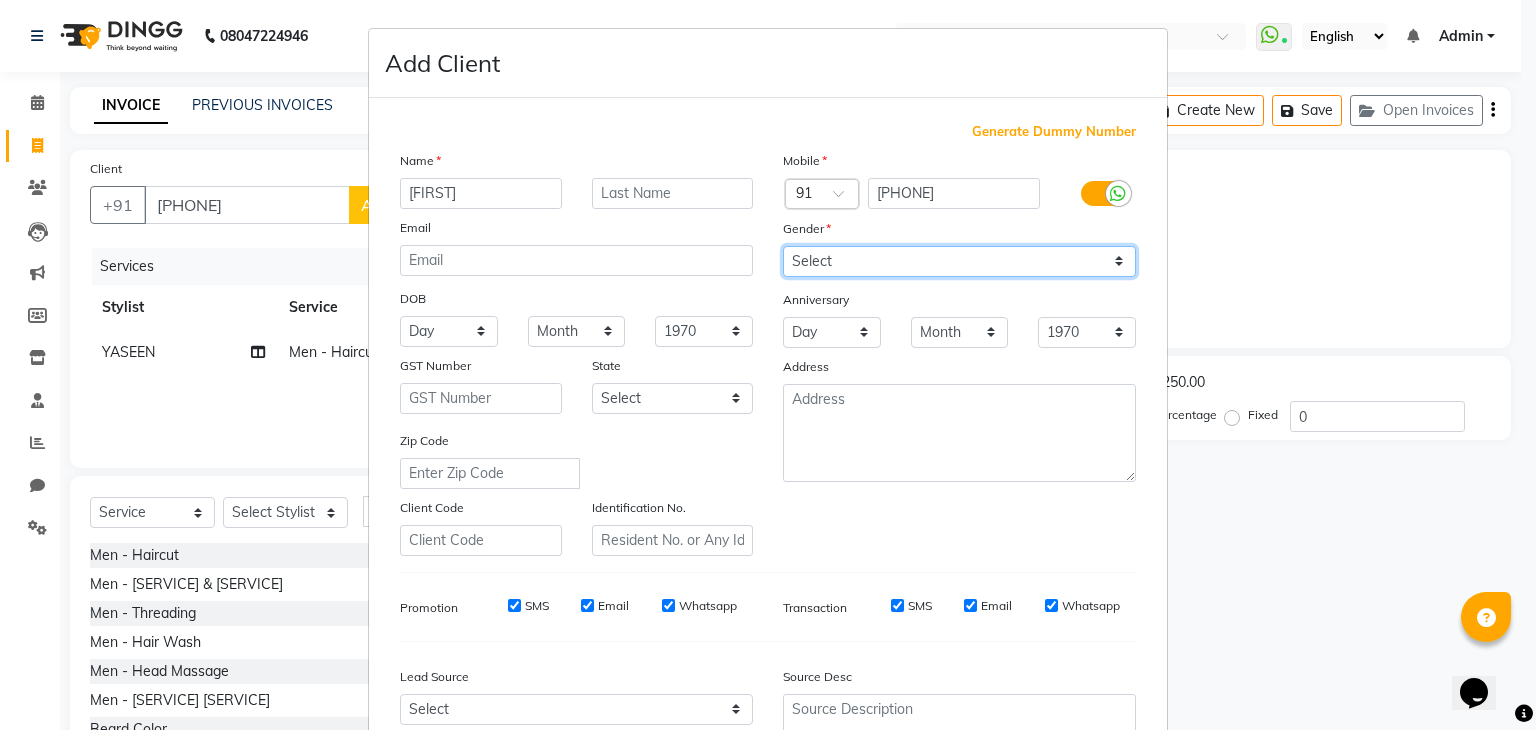 click on "Select Male Female Other Prefer Not To Say" at bounding box center (959, 261) 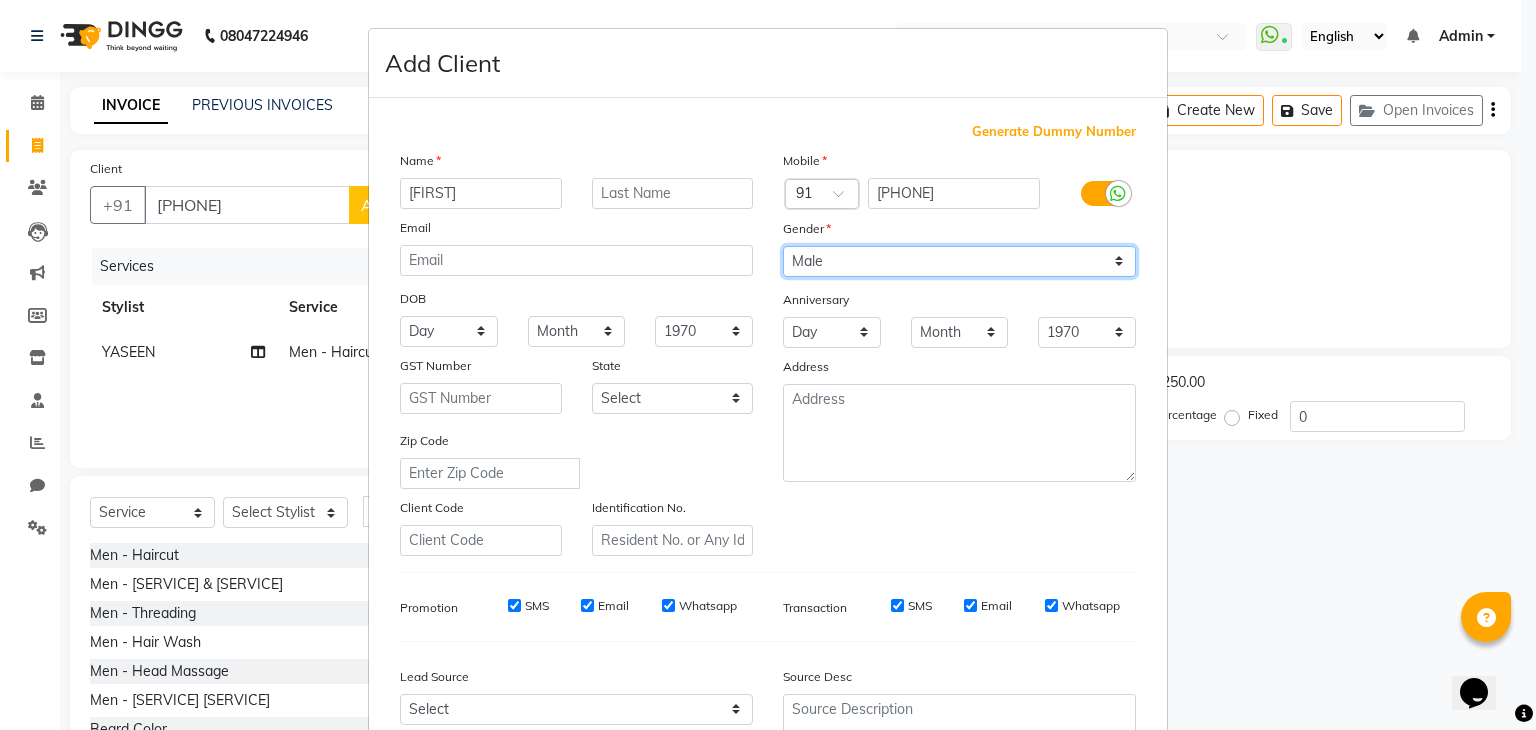 click on "Select Male Female Other Prefer Not To Say" at bounding box center [959, 261] 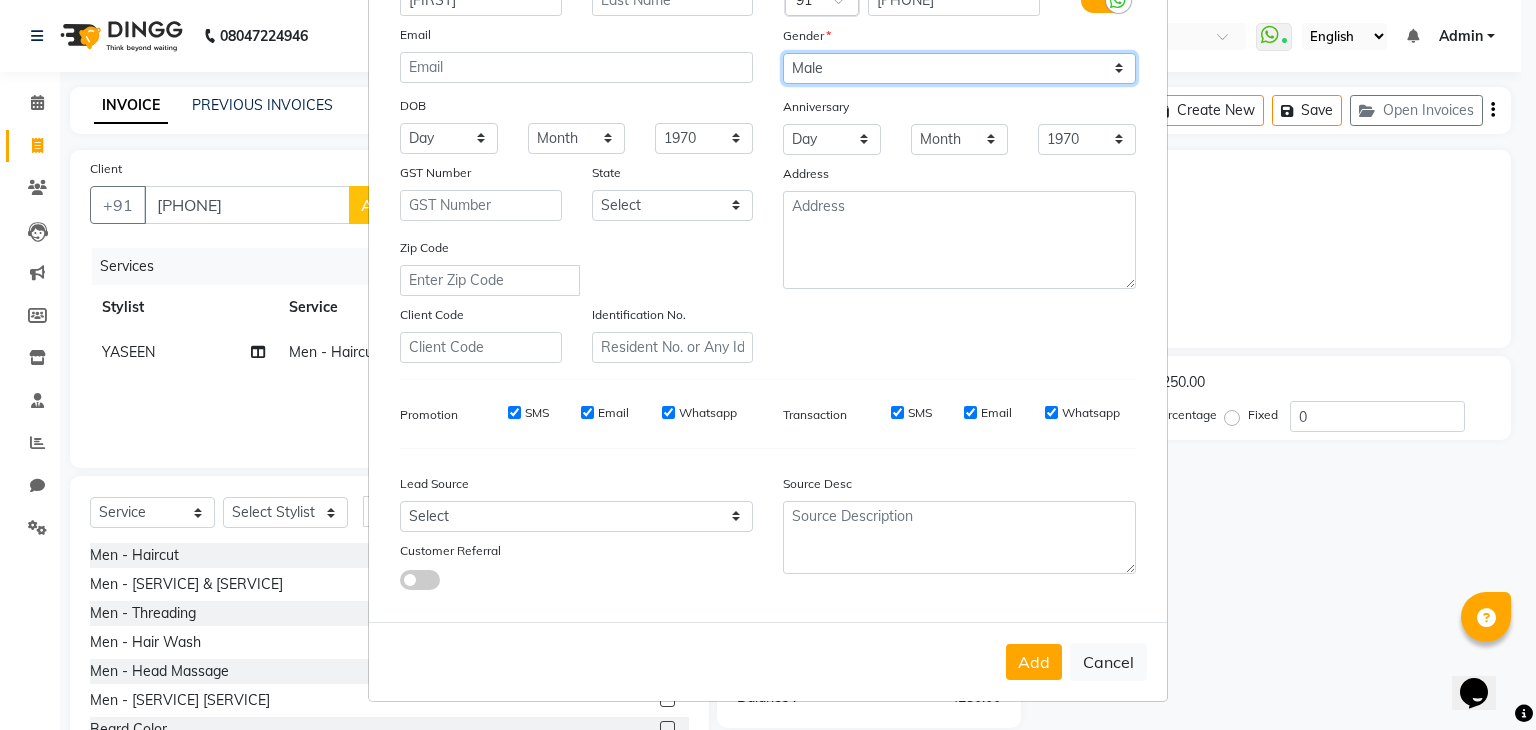 scroll, scrollTop: 0, scrollLeft: 0, axis: both 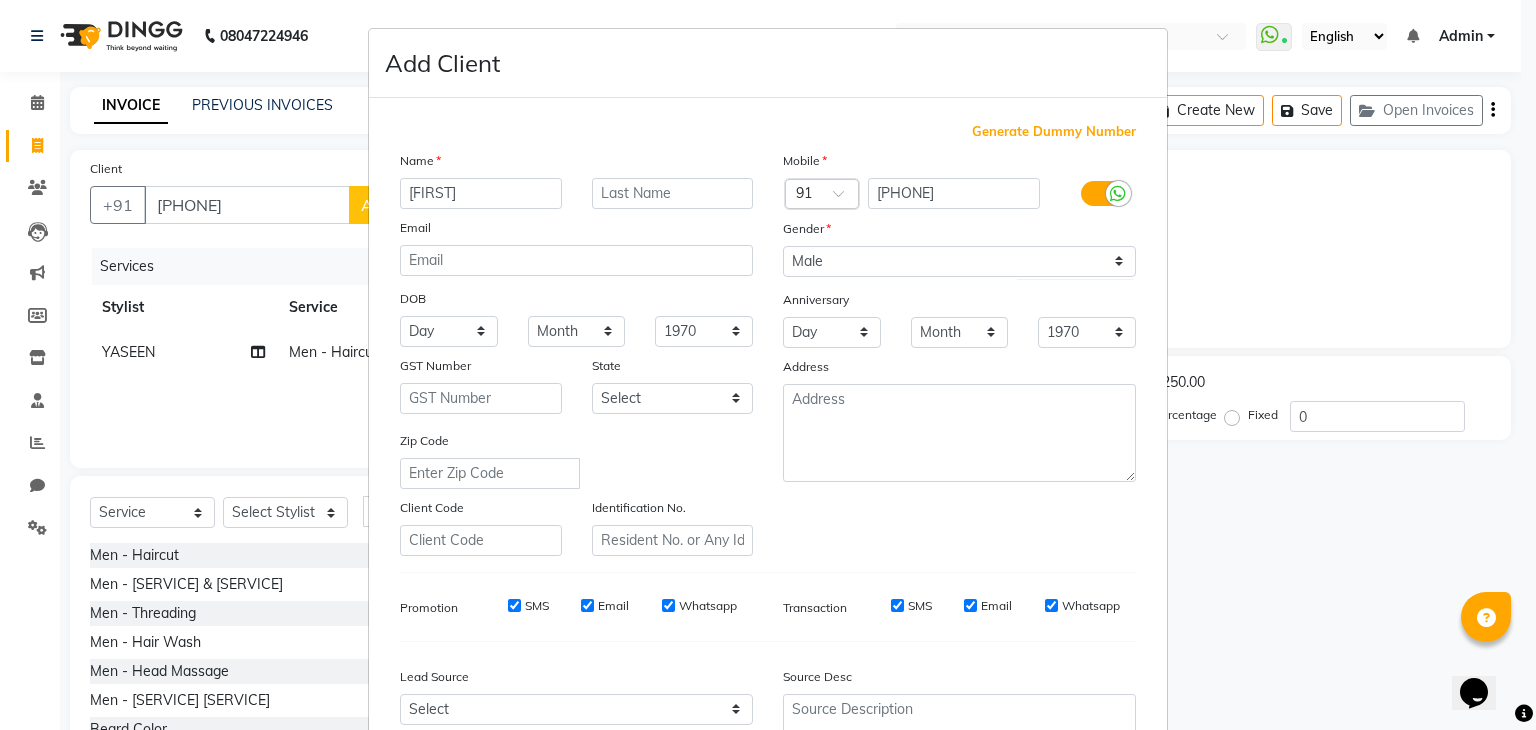 click on "Name" at bounding box center (576, 164) 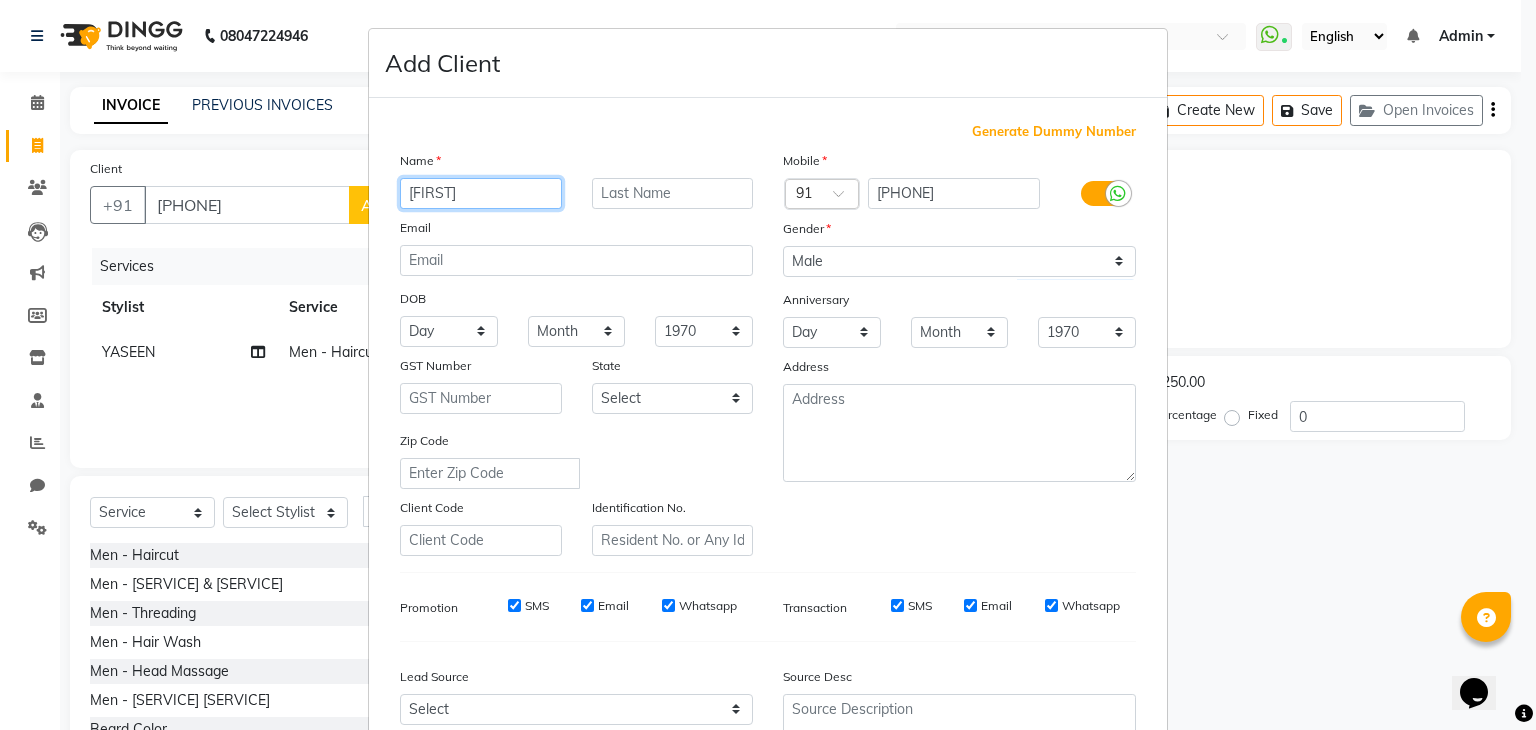 click on "[FIRST]" at bounding box center [481, 193] 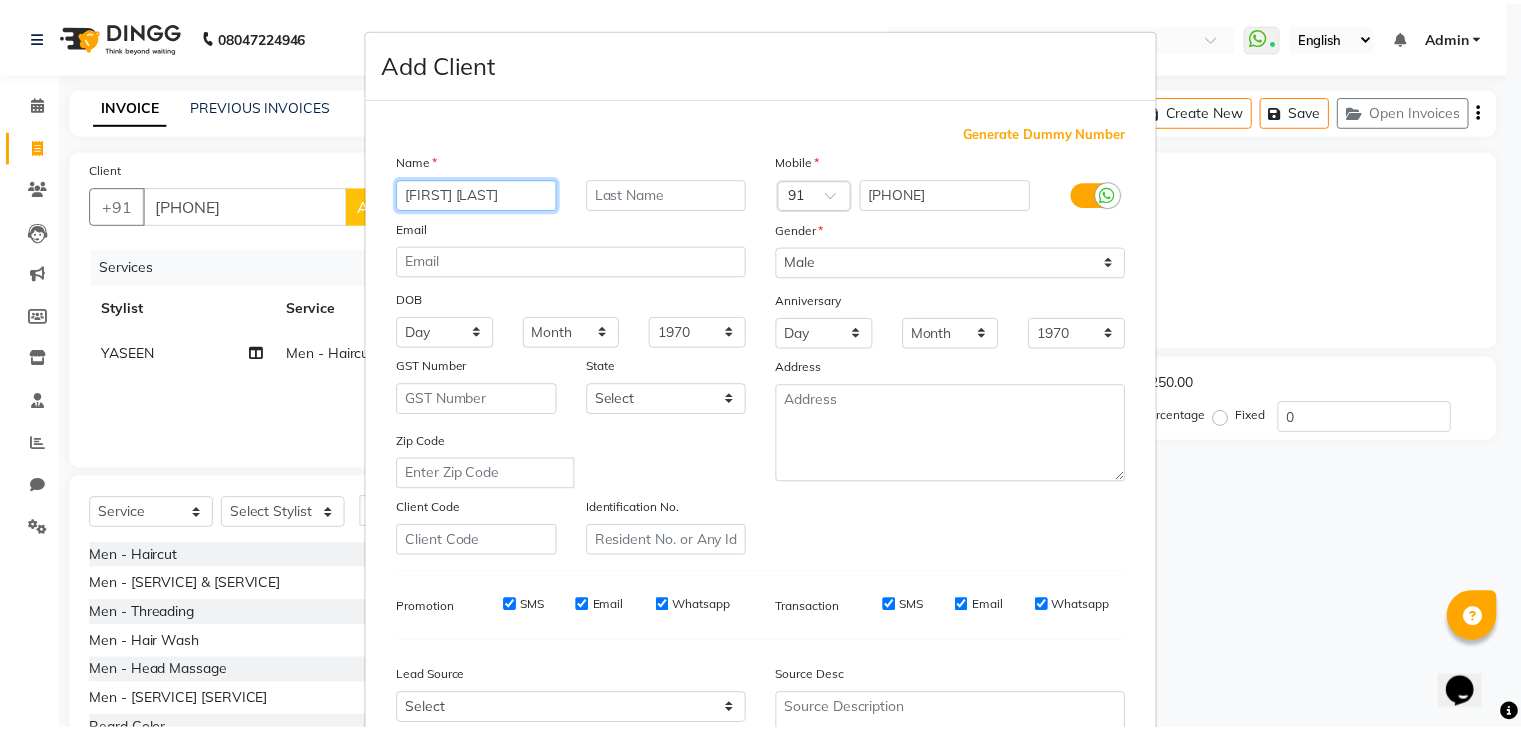 scroll, scrollTop: 203, scrollLeft: 0, axis: vertical 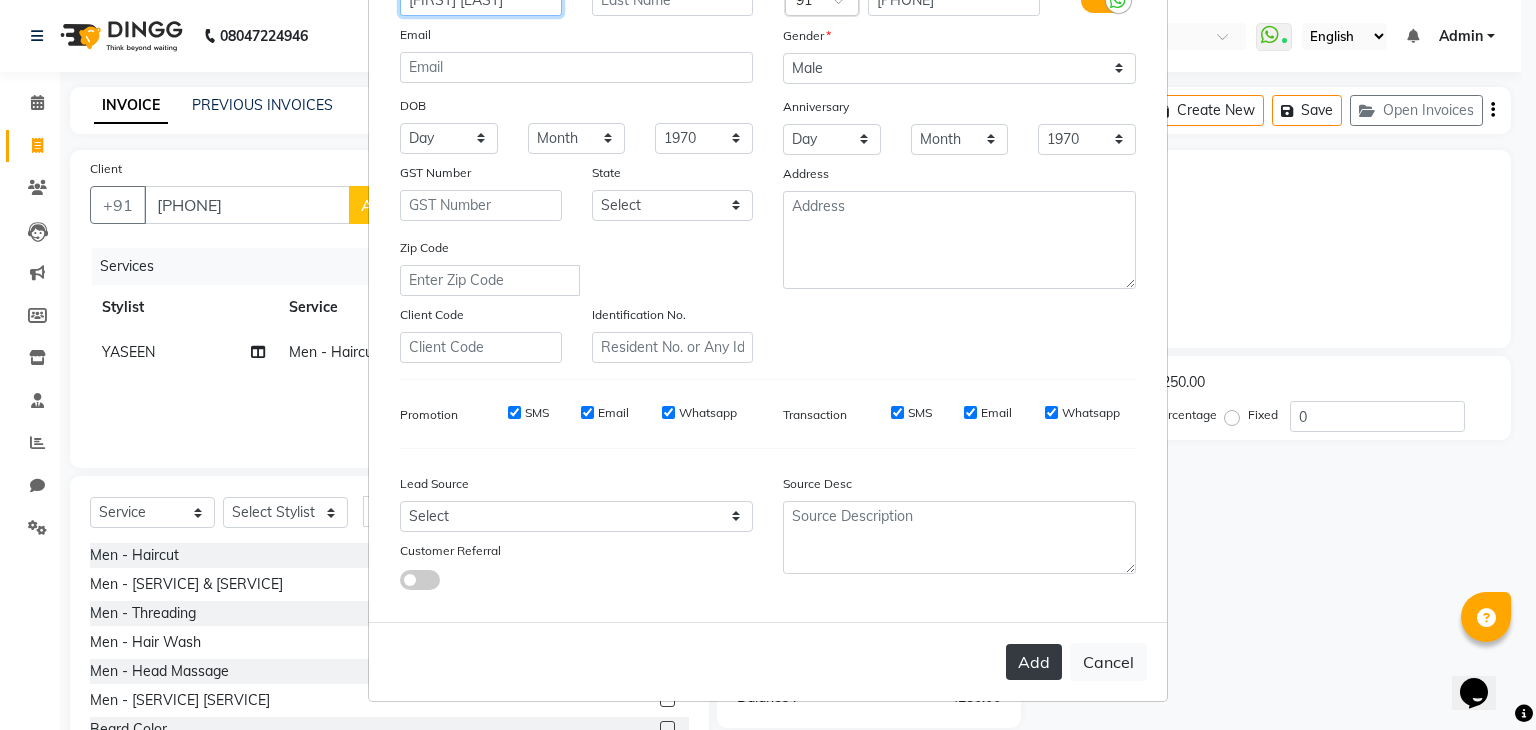 type on "[FIRST] [LAST]" 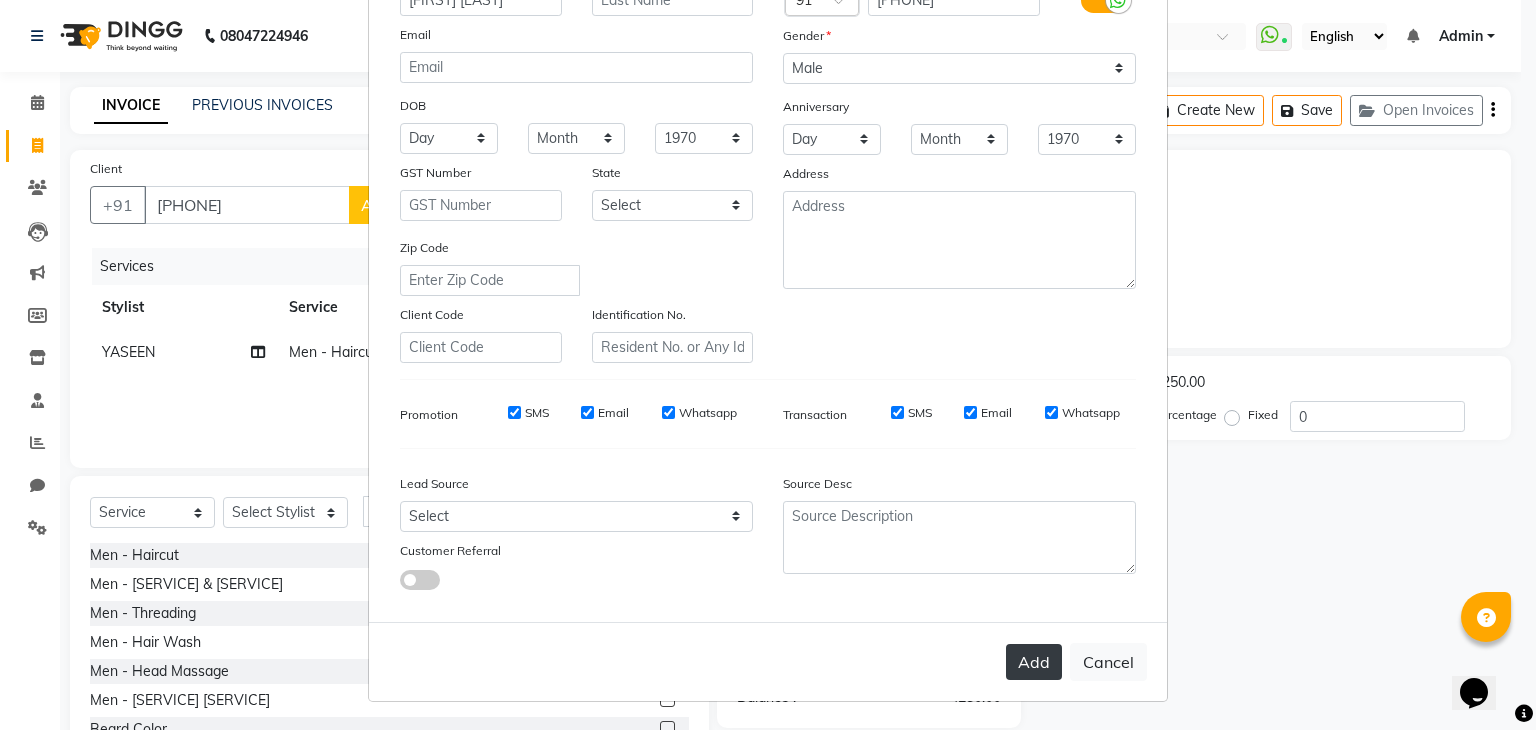 click on "Add" at bounding box center [1034, 662] 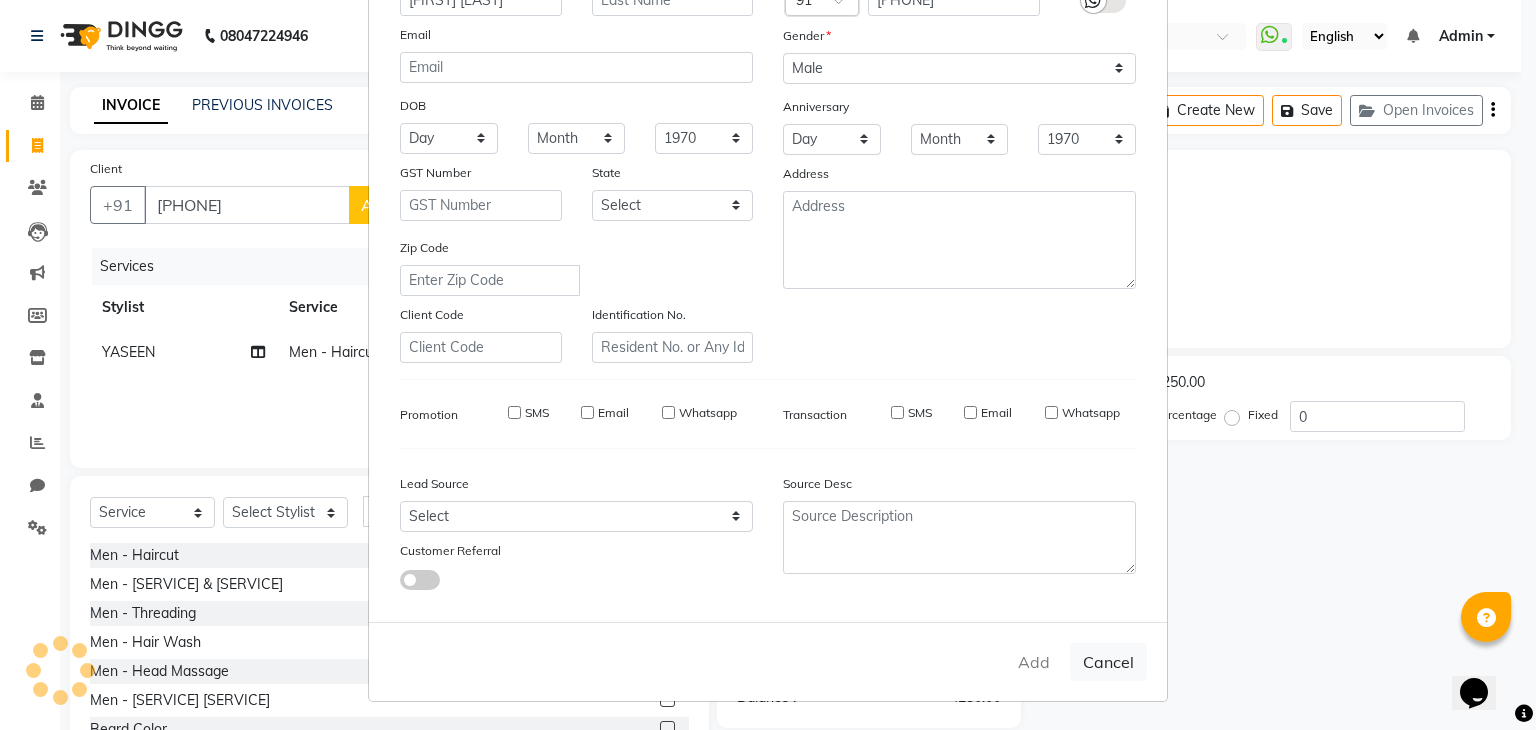 type 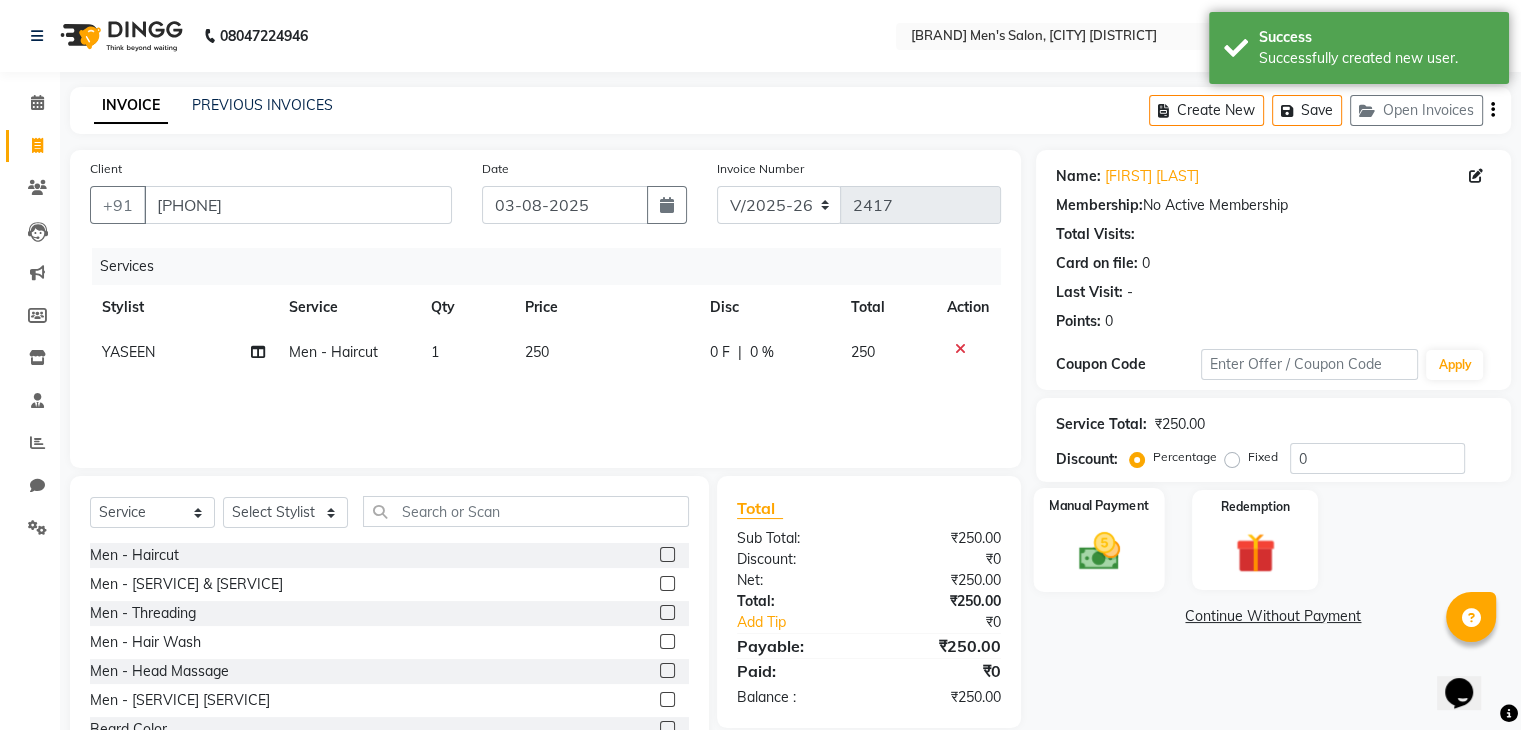 click 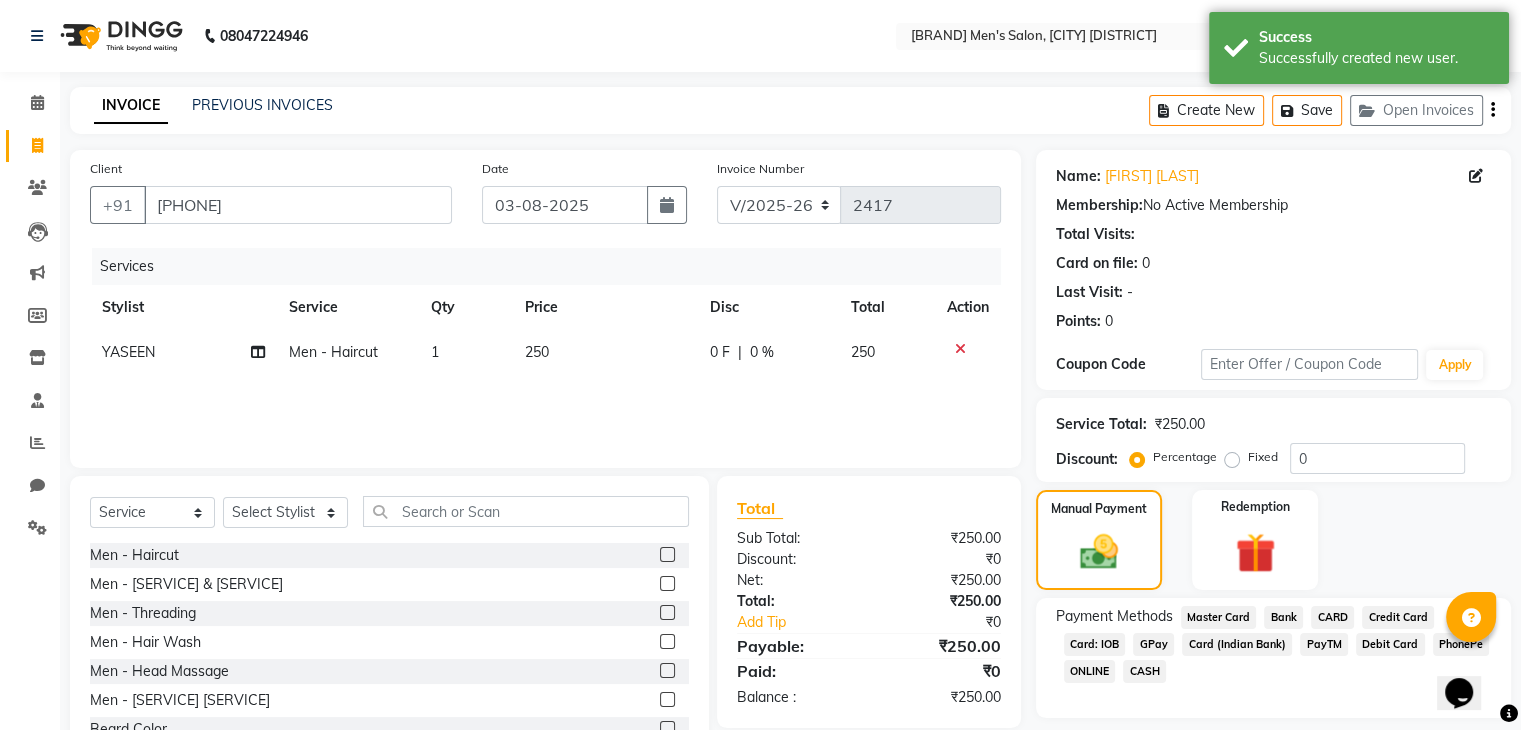click on "GPay" 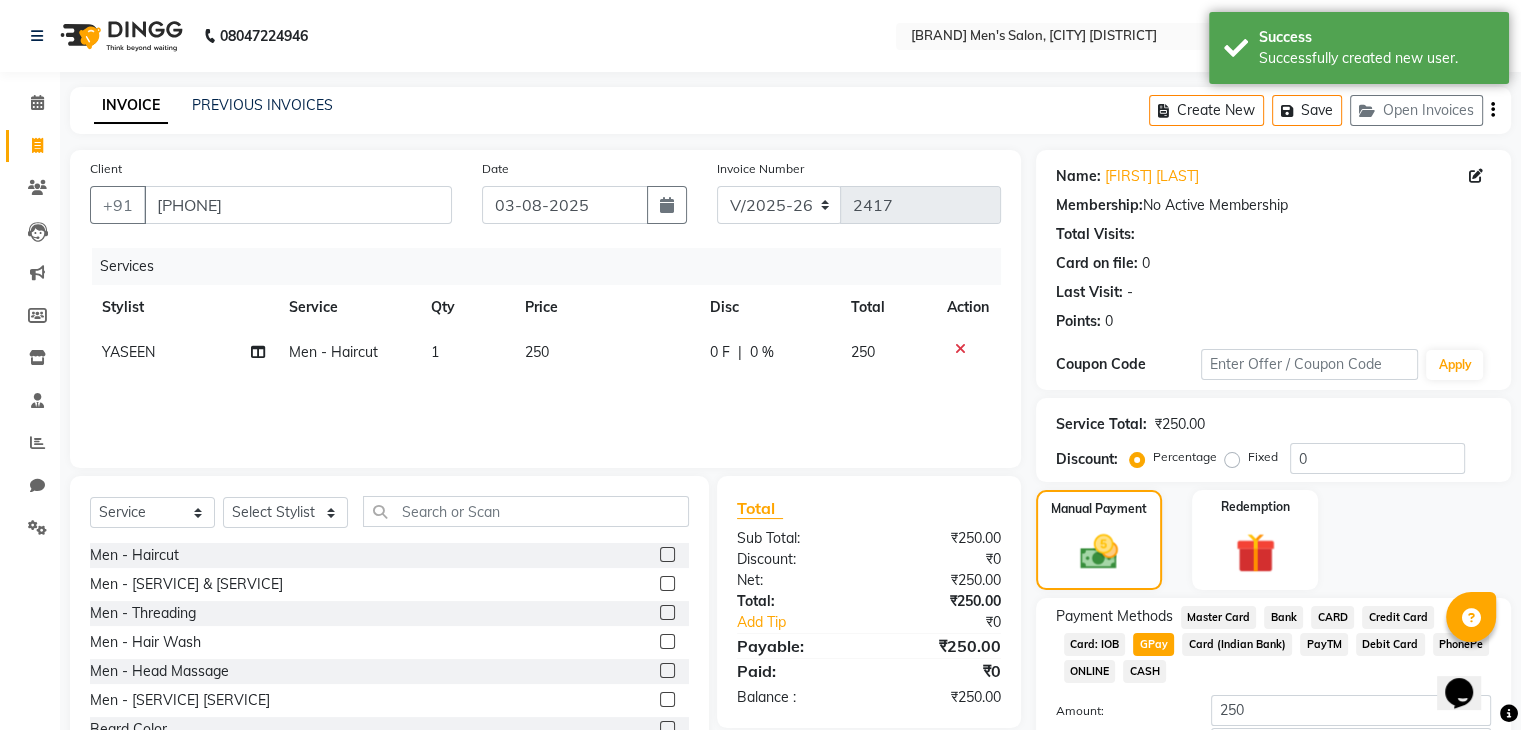 scroll, scrollTop: 145, scrollLeft: 0, axis: vertical 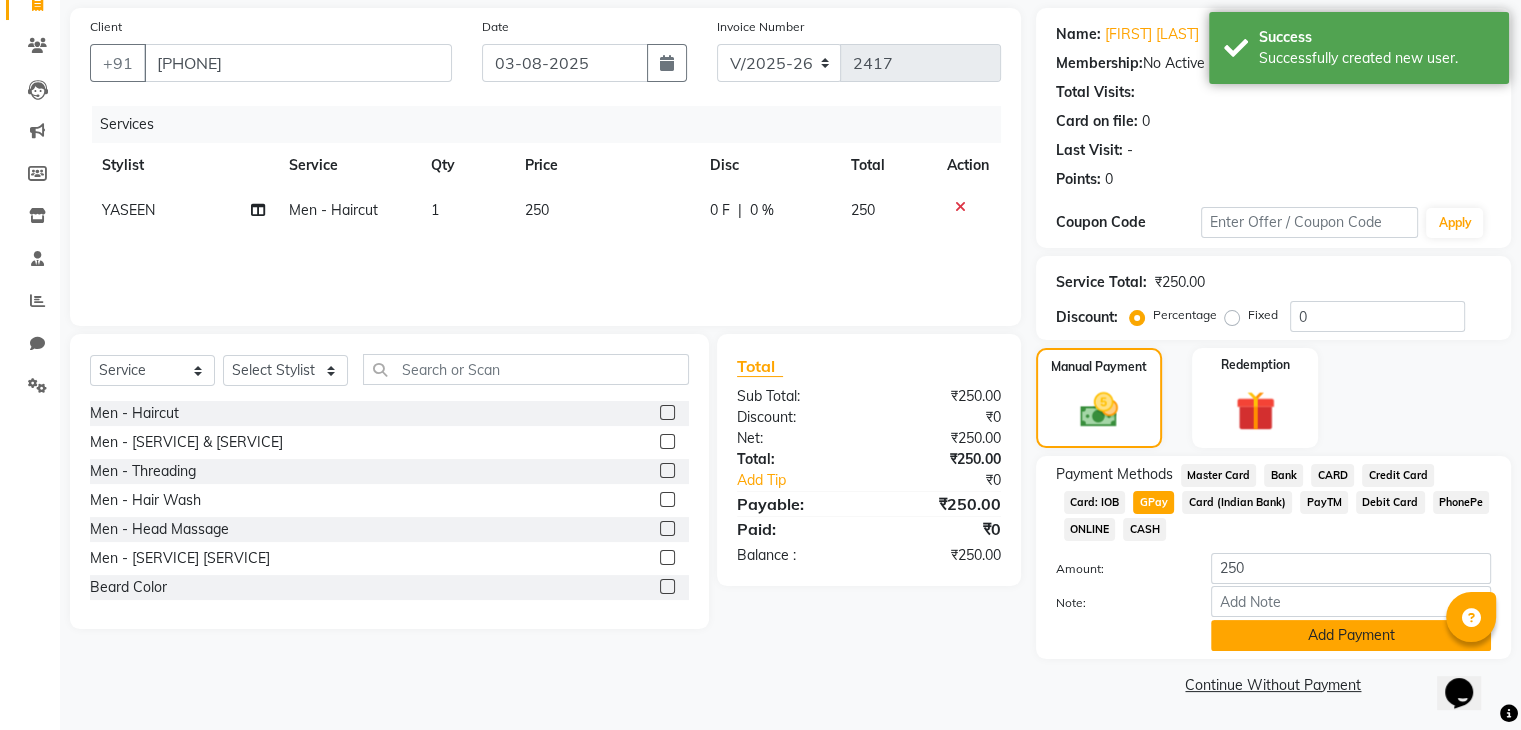 click on "Add Payment" 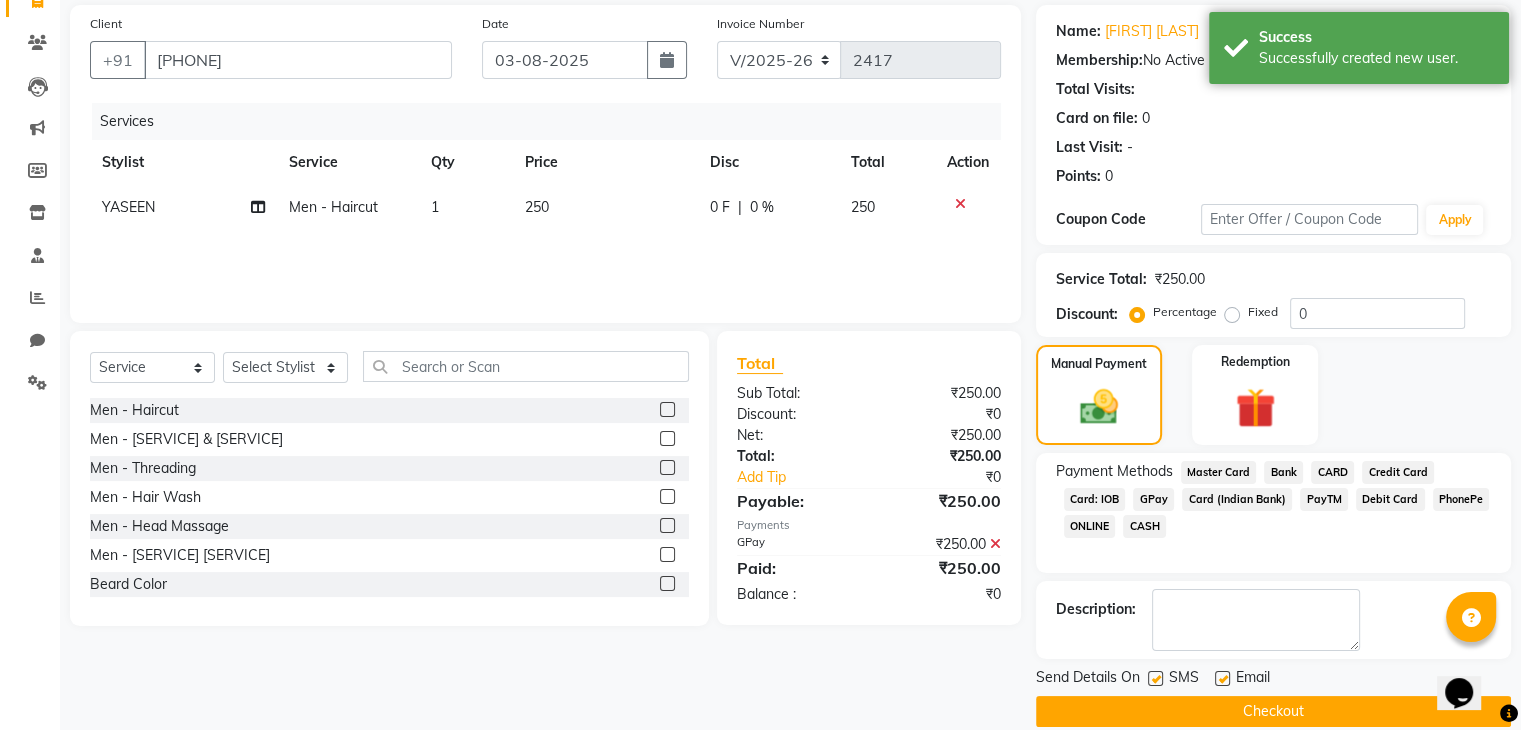 click on "Checkout" 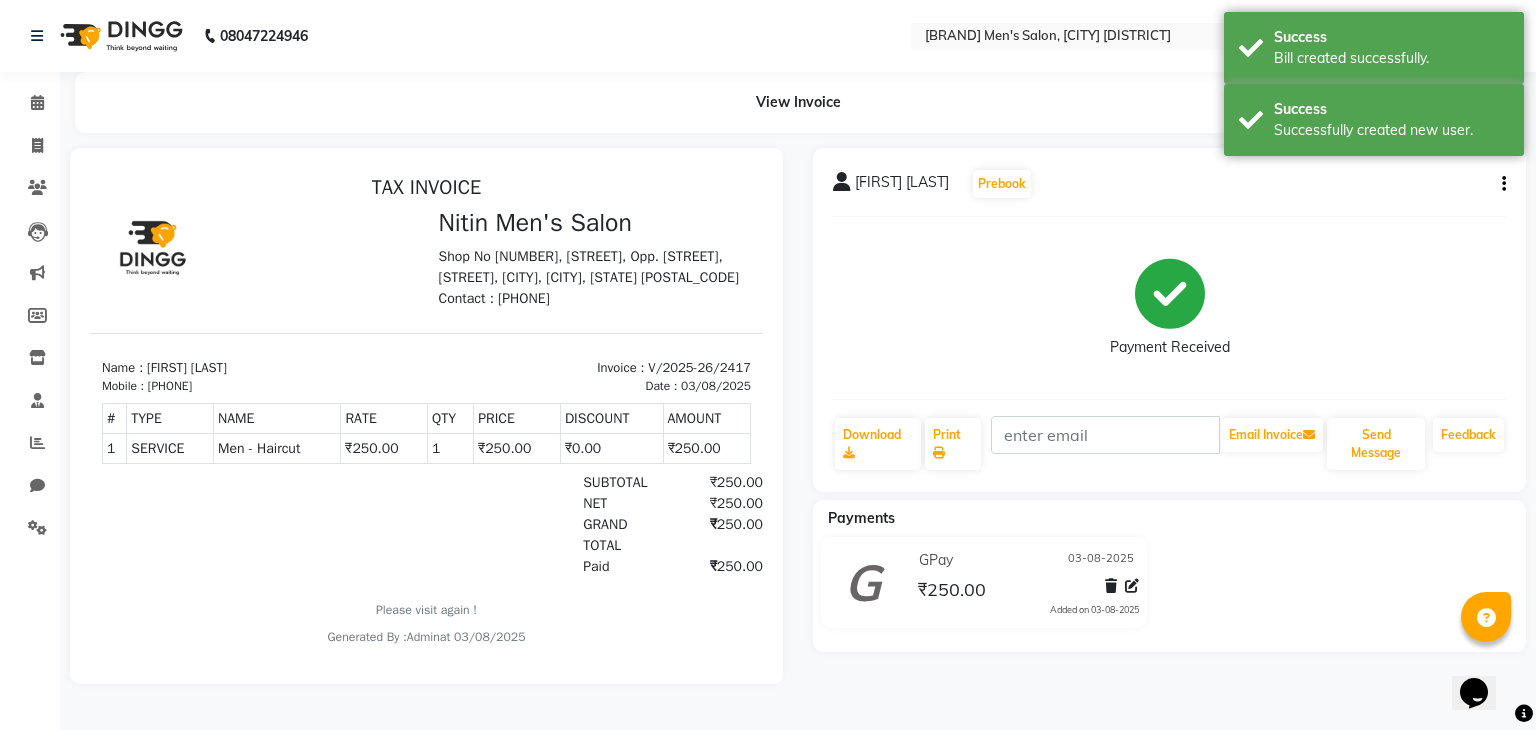 scroll, scrollTop: 0, scrollLeft: 0, axis: both 